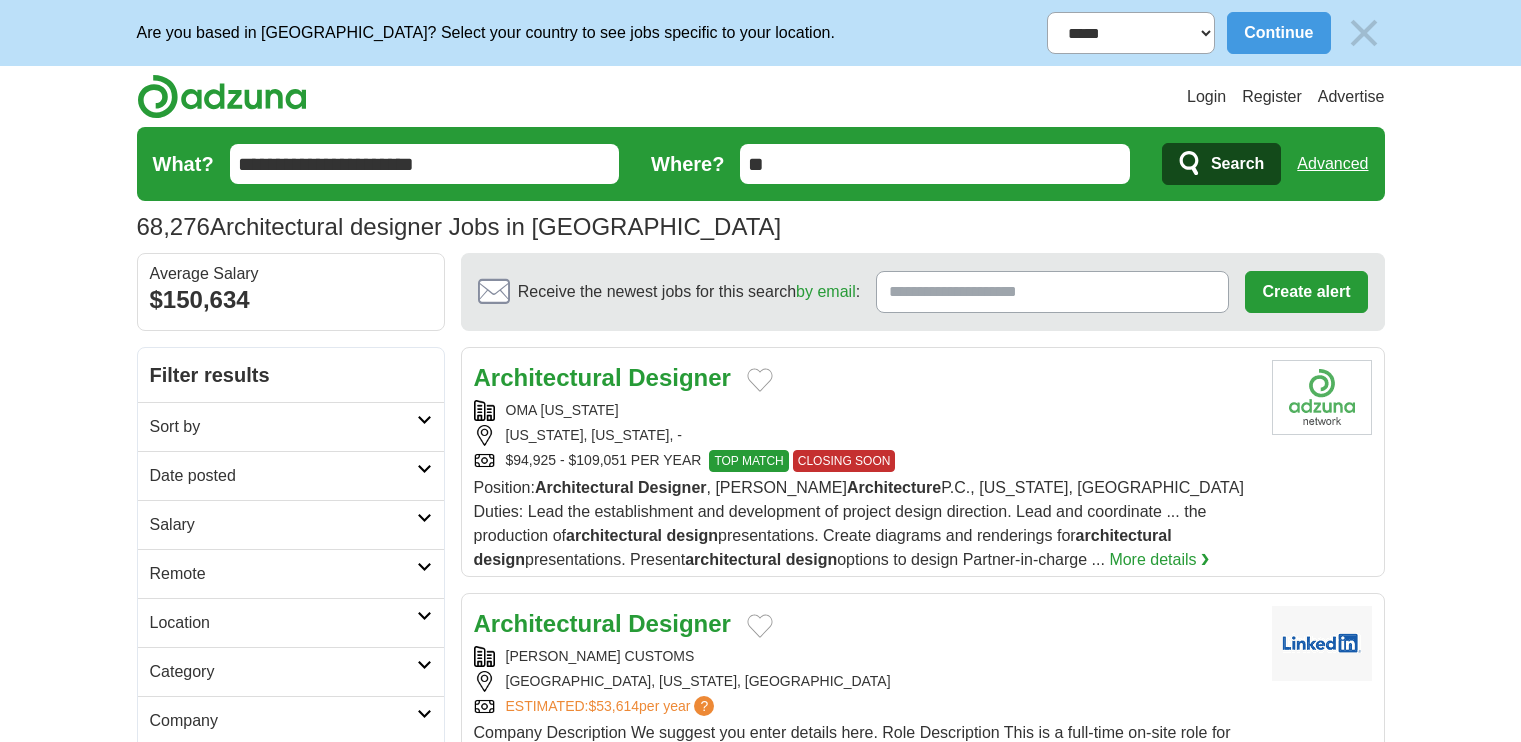 scroll, scrollTop: 0, scrollLeft: 0, axis: both 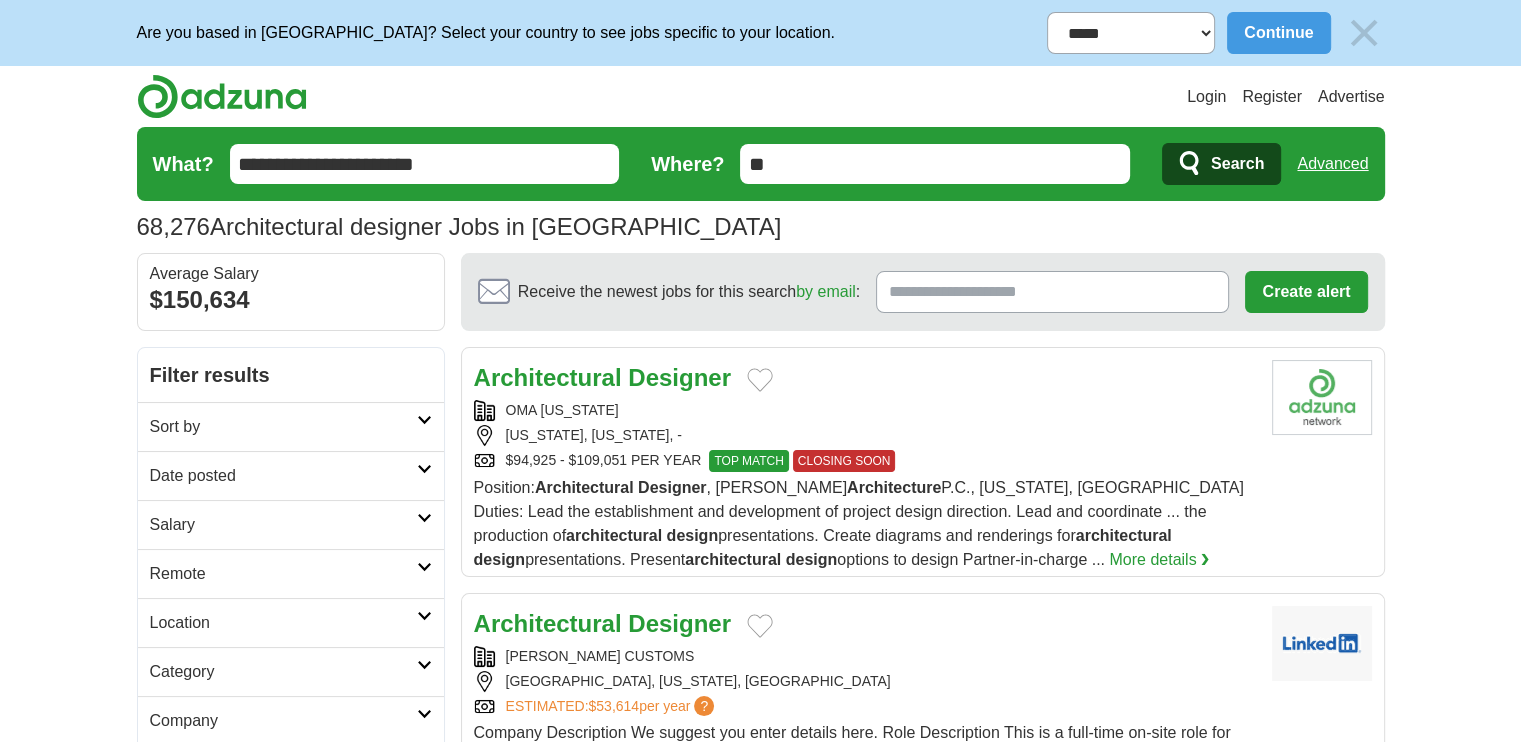 click on "**********" at bounding box center [425, 164] 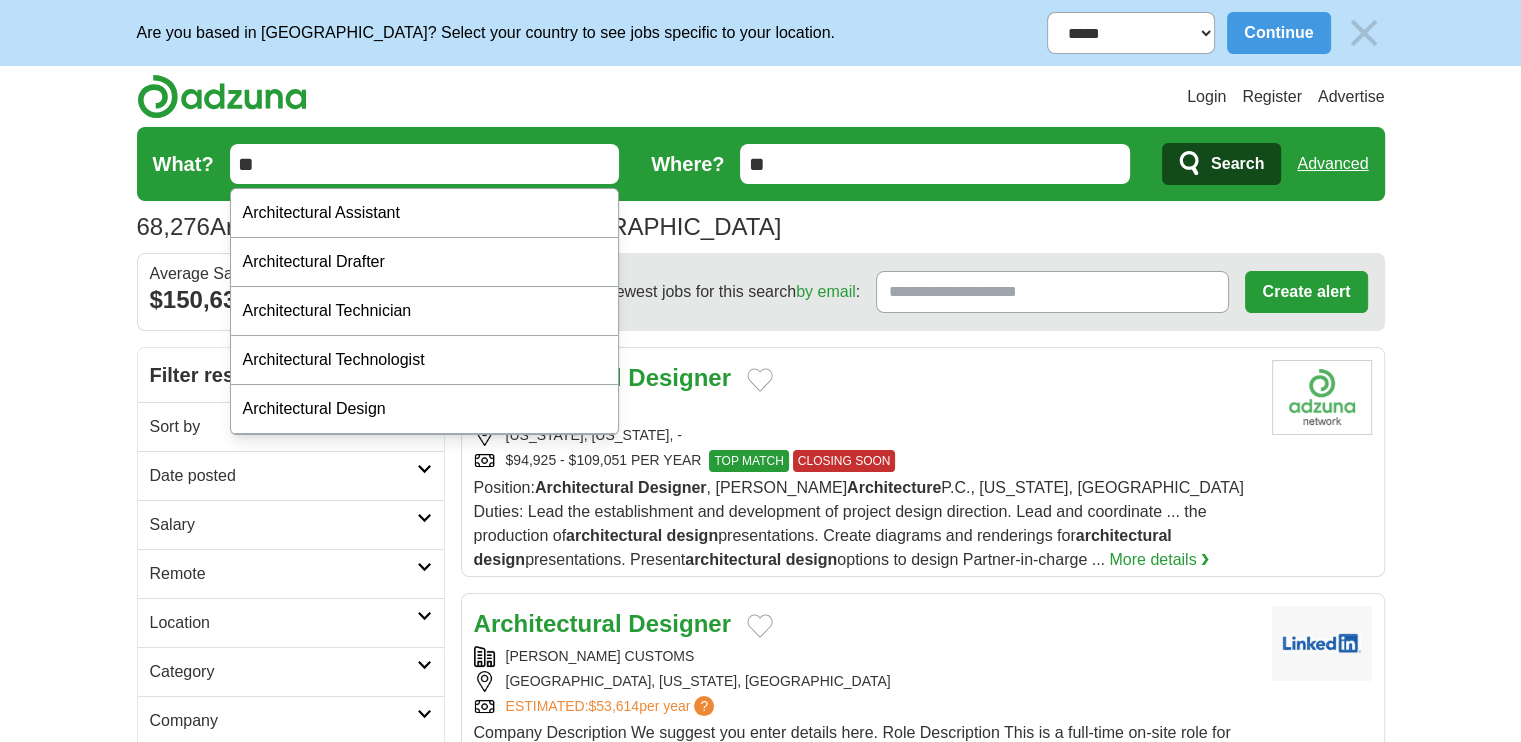 type on "*" 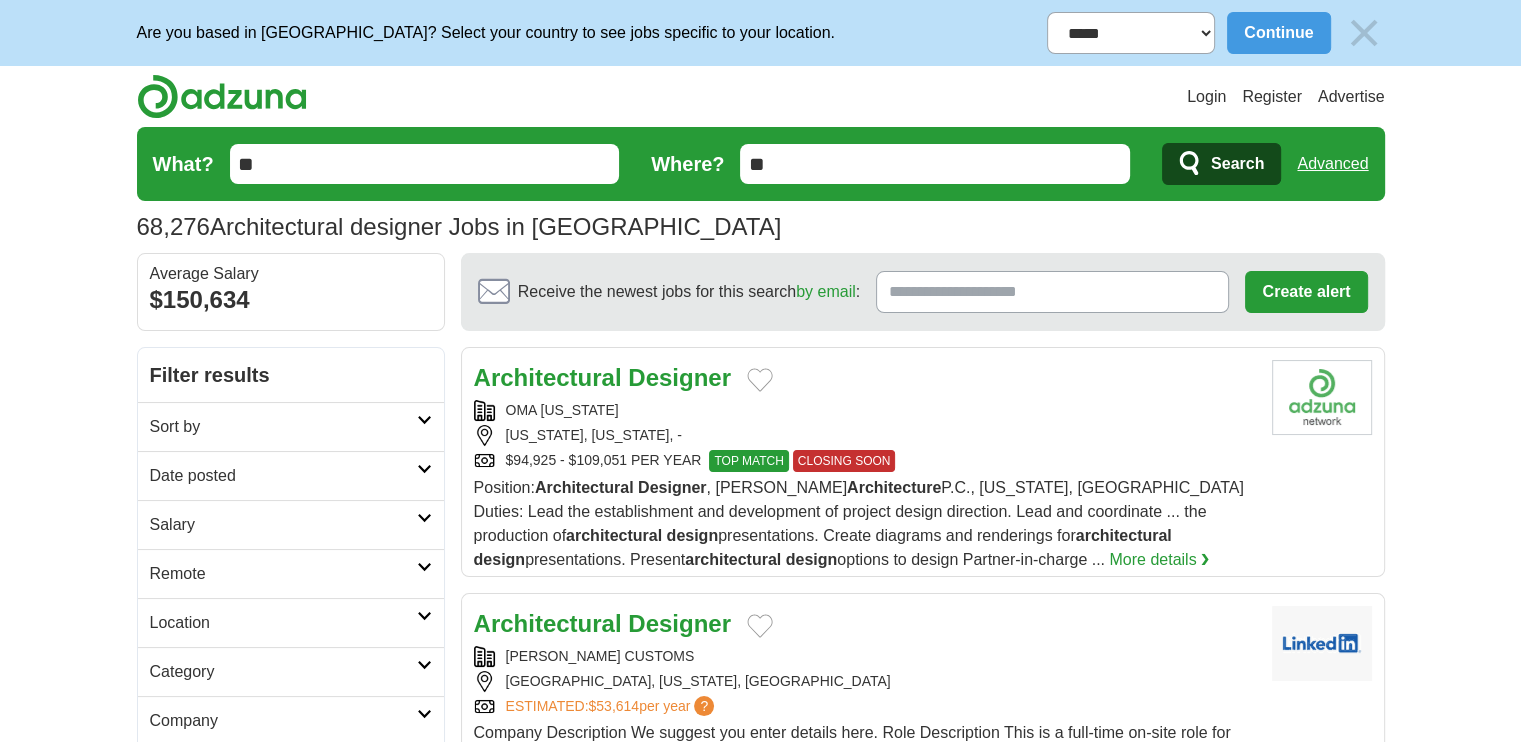 type on "*" 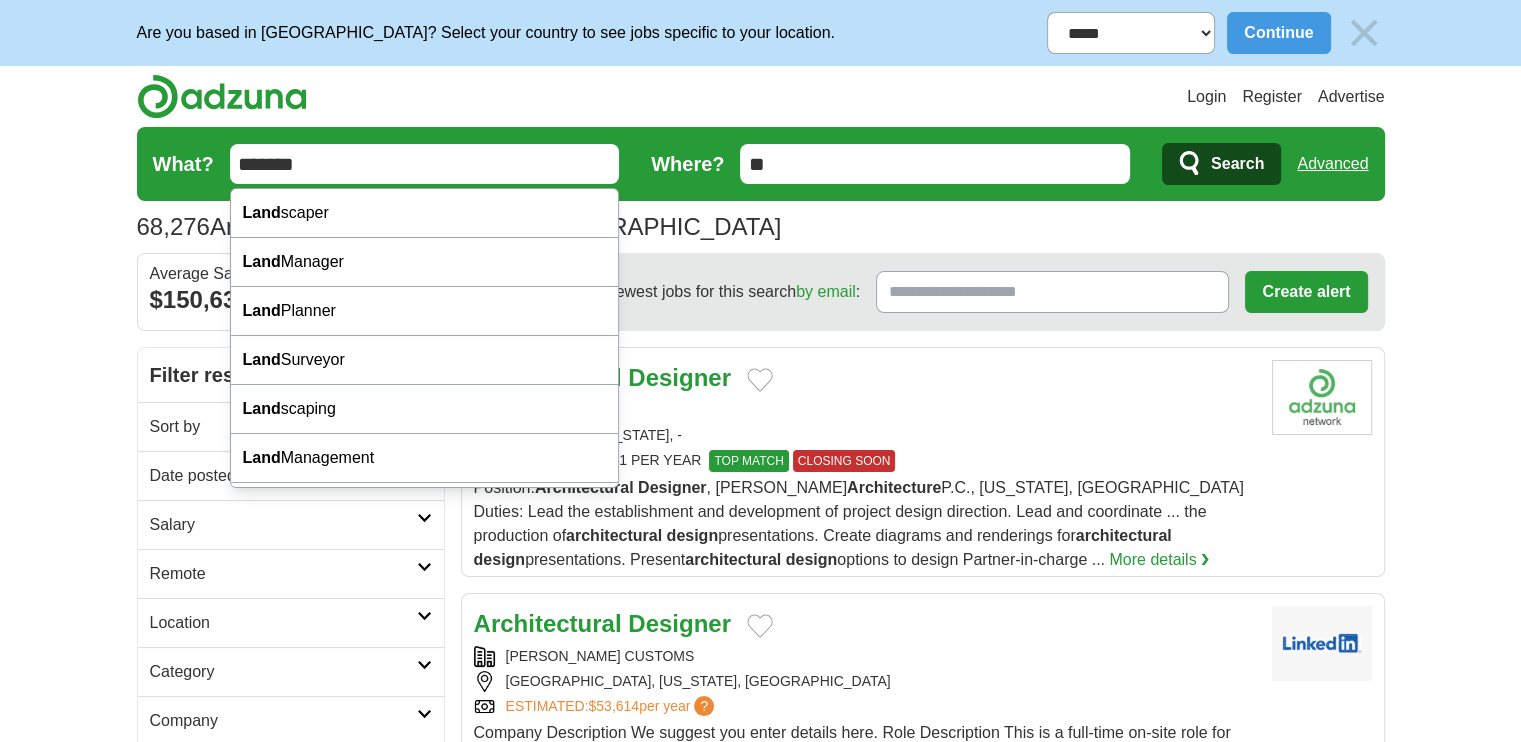 scroll, scrollTop: 0, scrollLeft: 0, axis: both 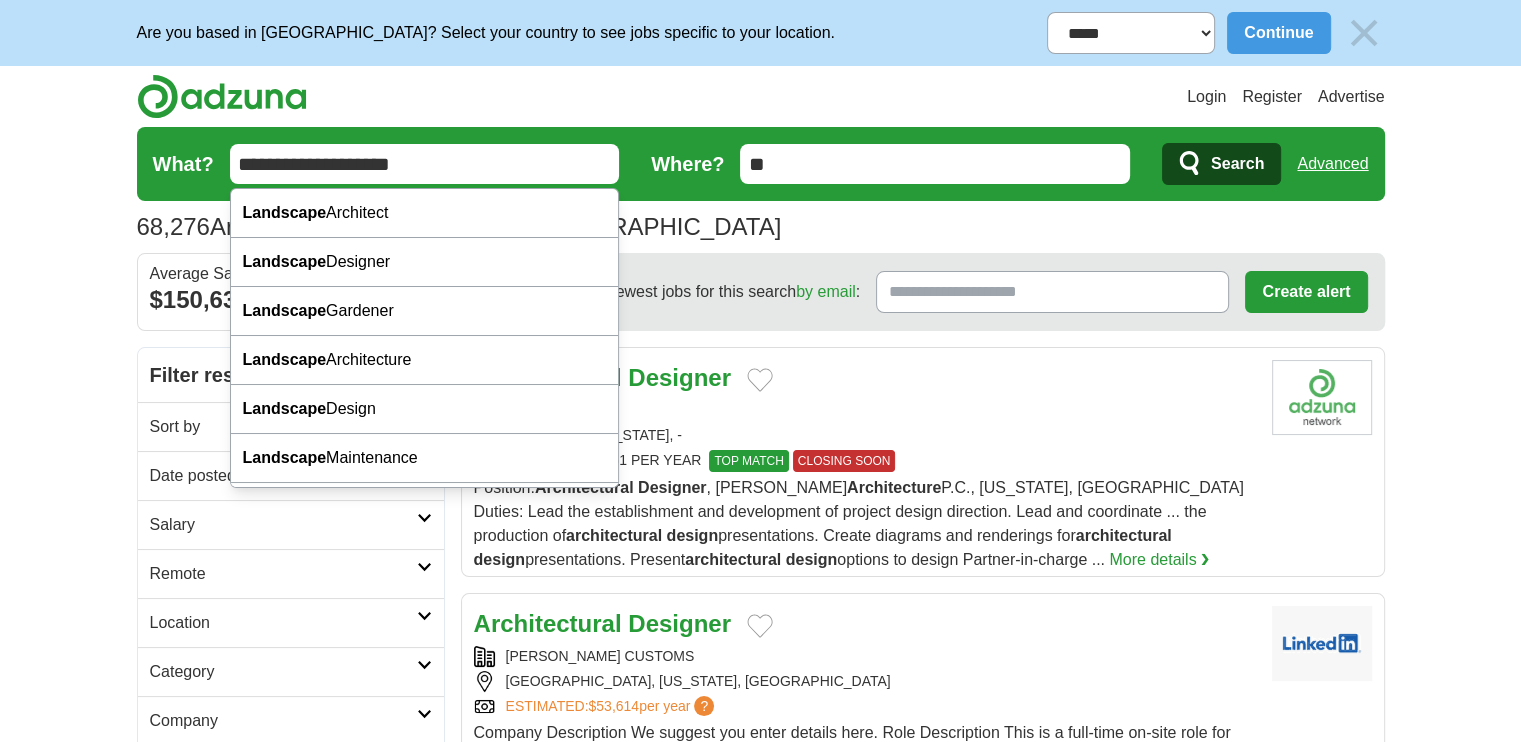 type on "**********" 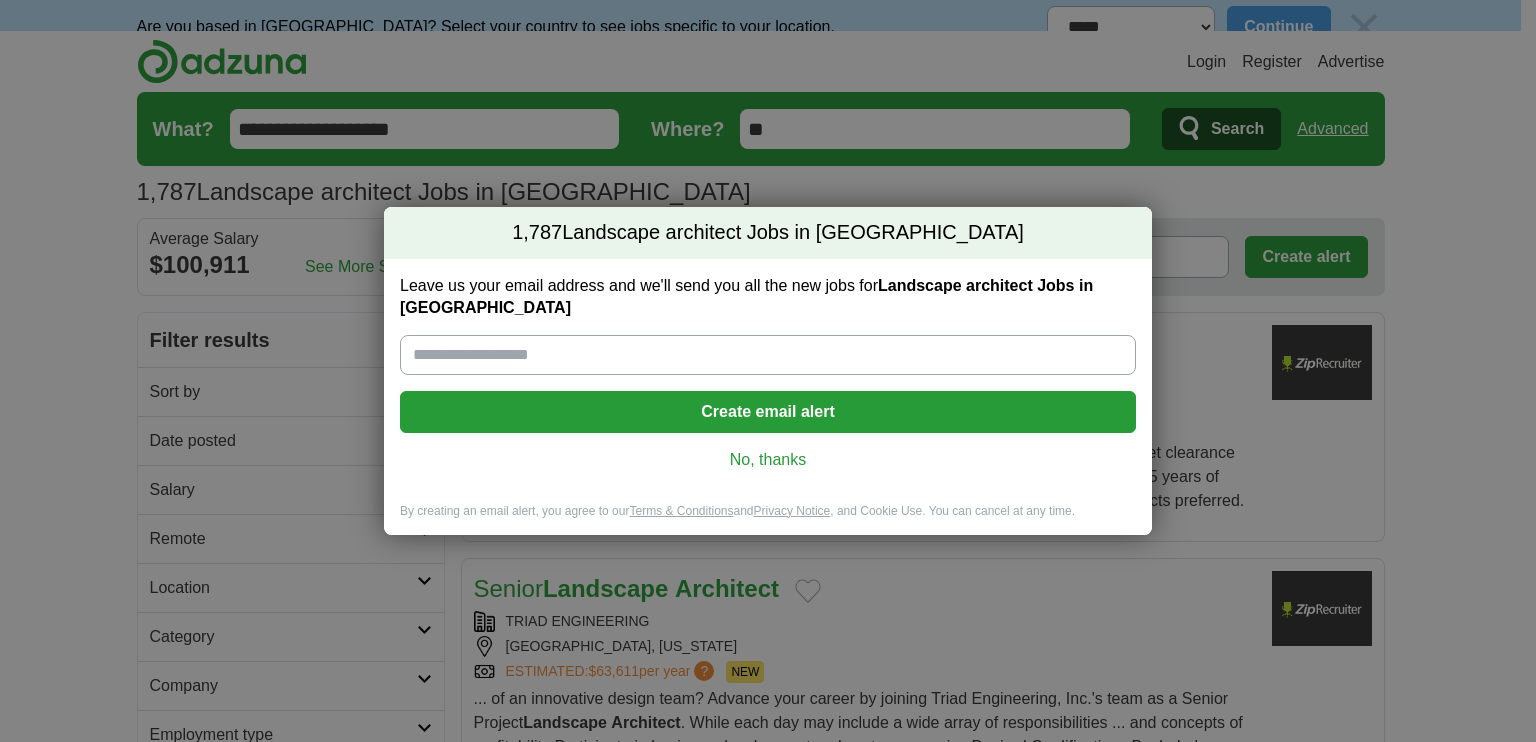 scroll, scrollTop: 0, scrollLeft: 0, axis: both 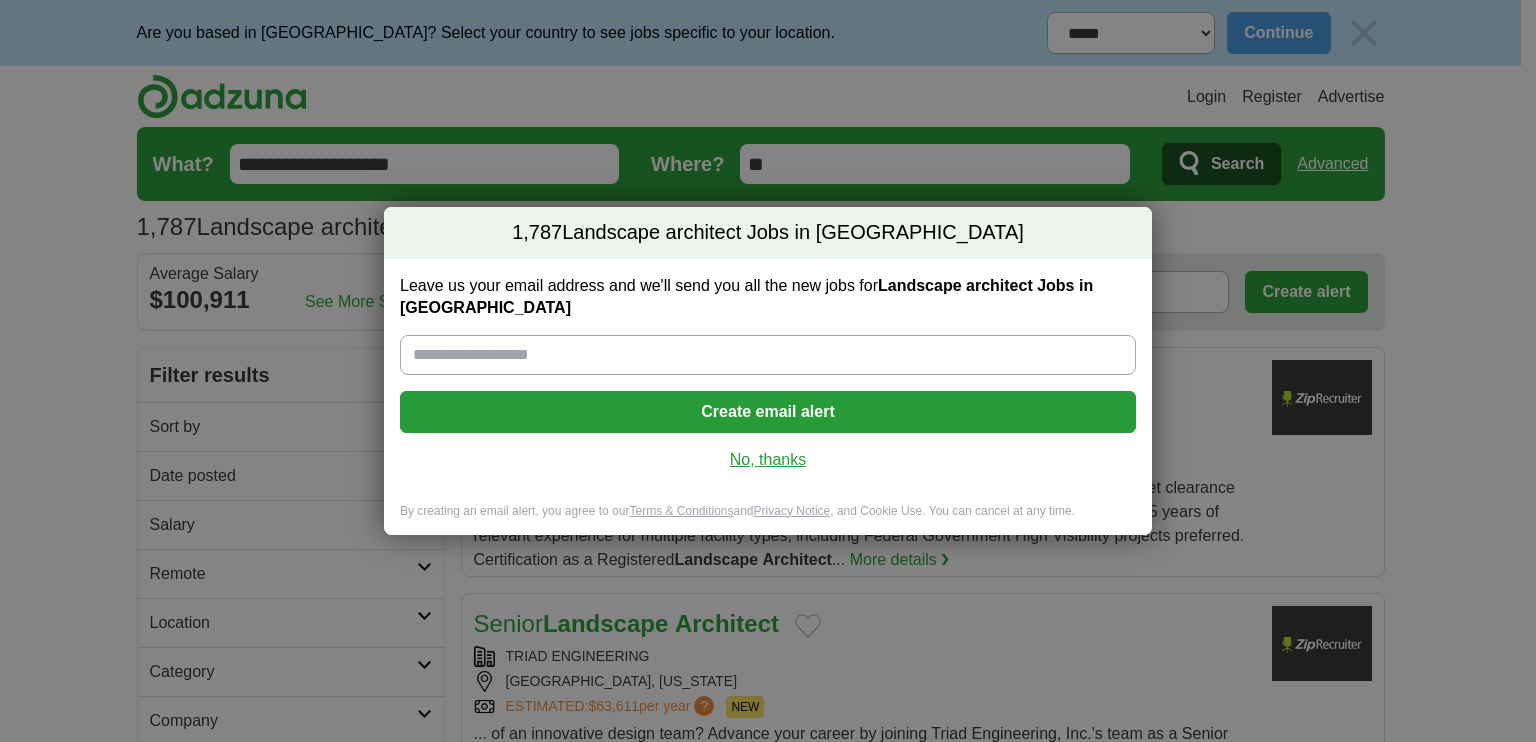 click on "No, thanks" at bounding box center [768, 460] 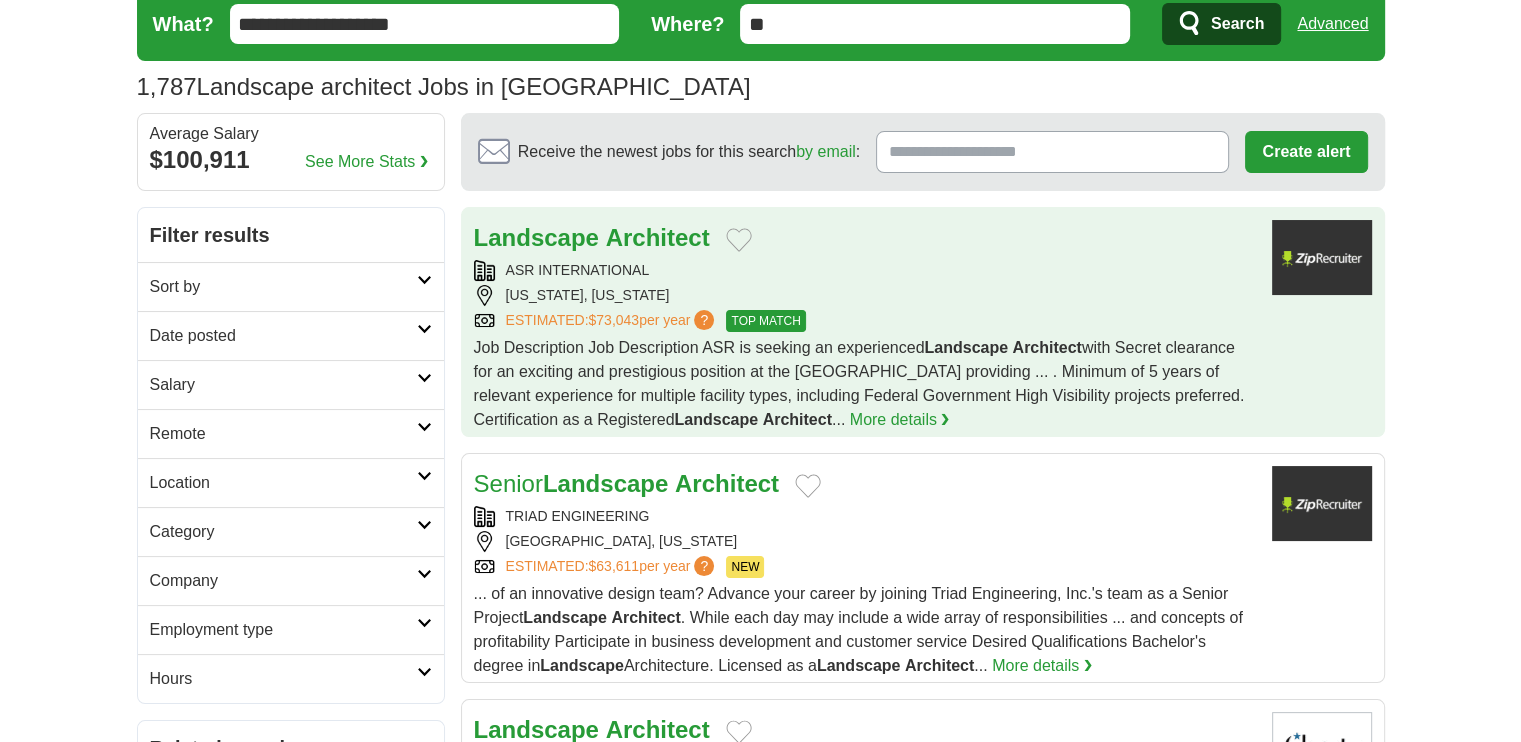 scroll, scrollTop: 236, scrollLeft: 0, axis: vertical 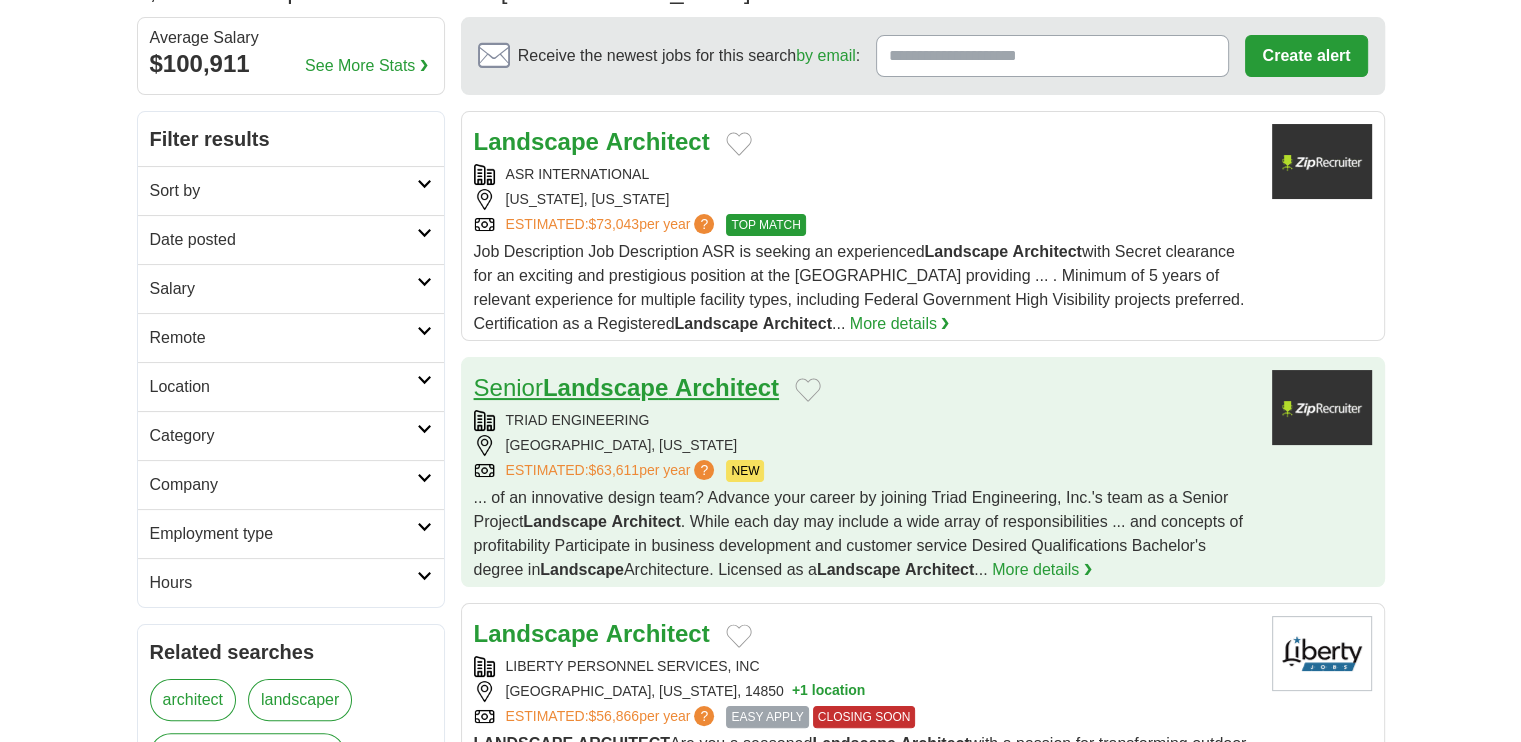 click on "Architect" at bounding box center (727, 387) 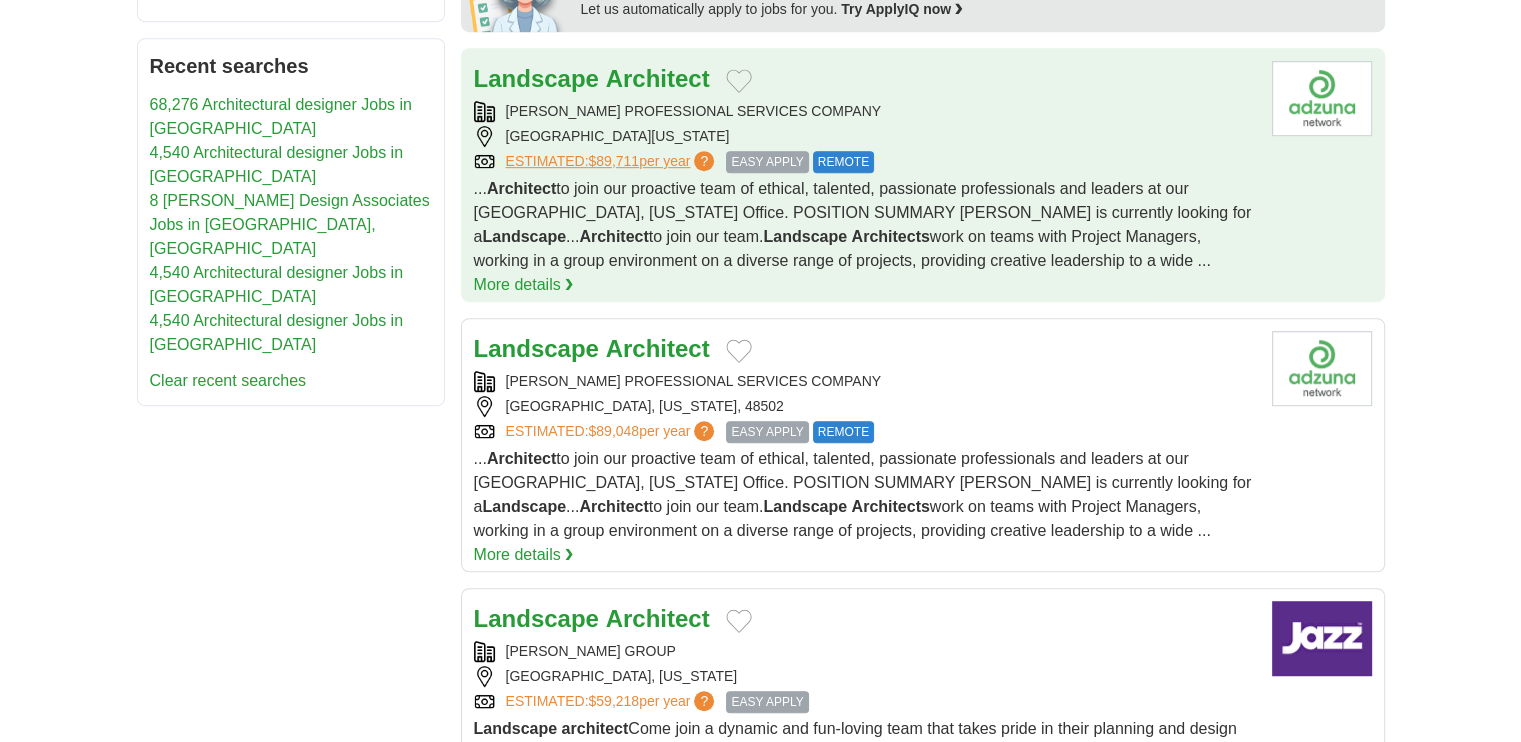 scroll, scrollTop: 1283, scrollLeft: 0, axis: vertical 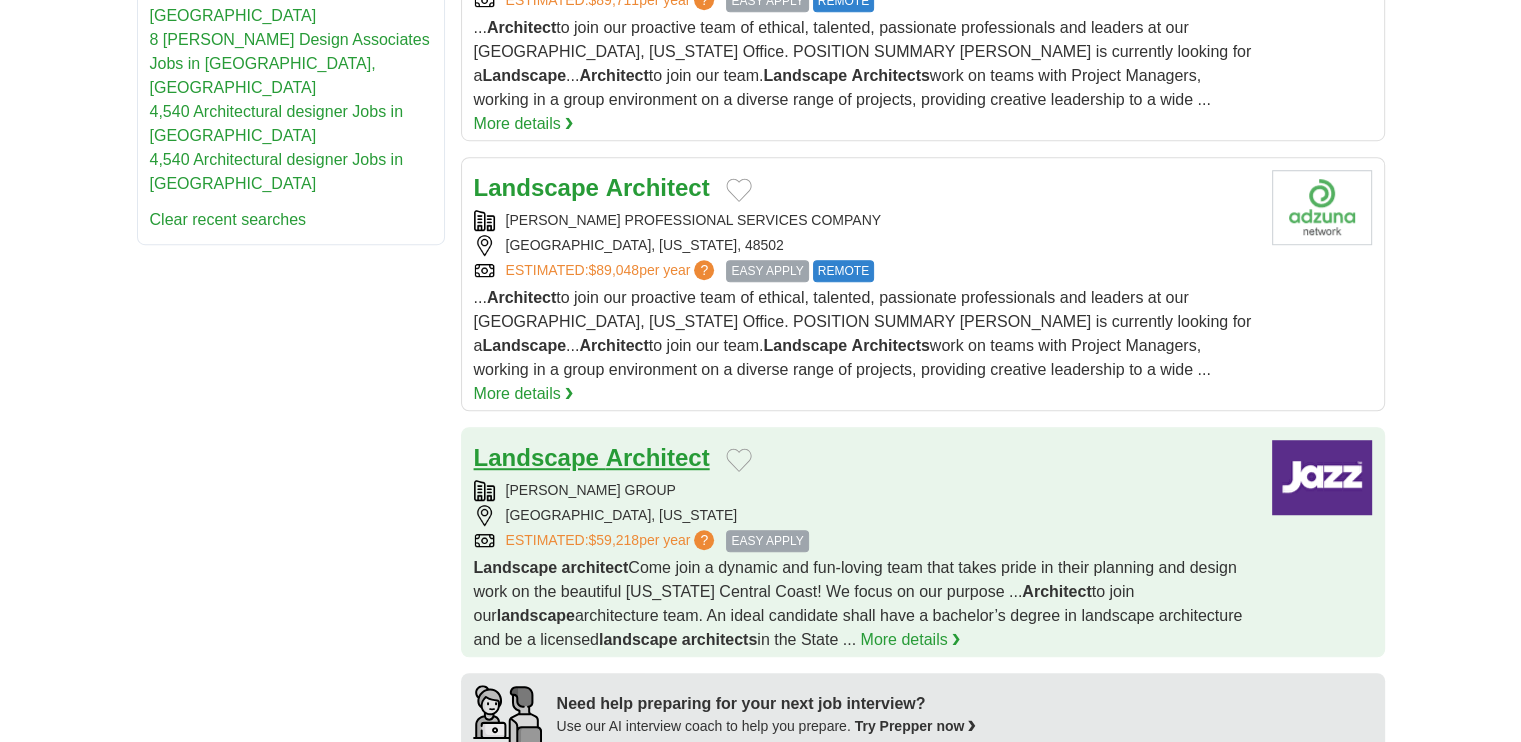 click on "Architect" at bounding box center (658, 457) 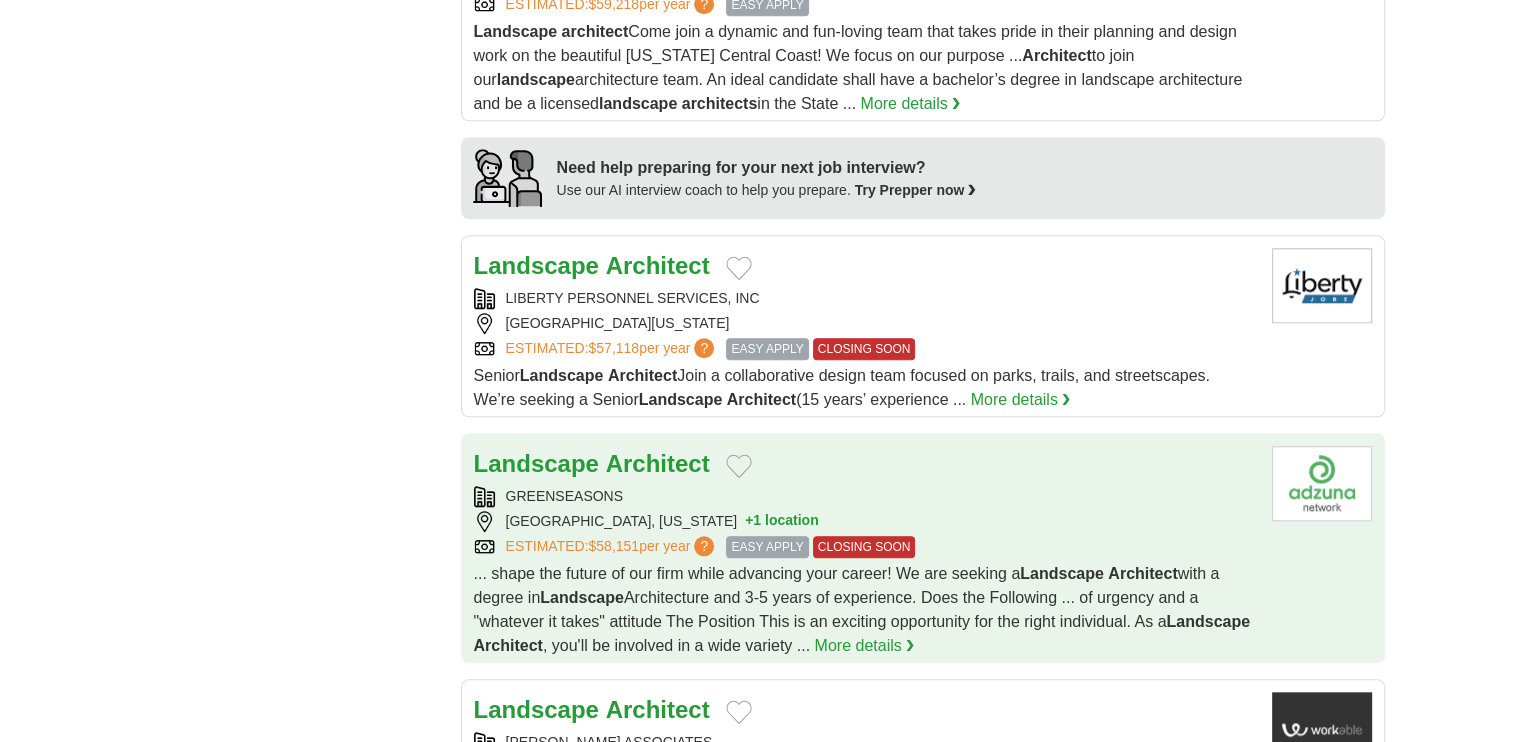 scroll, scrollTop: 1891, scrollLeft: 0, axis: vertical 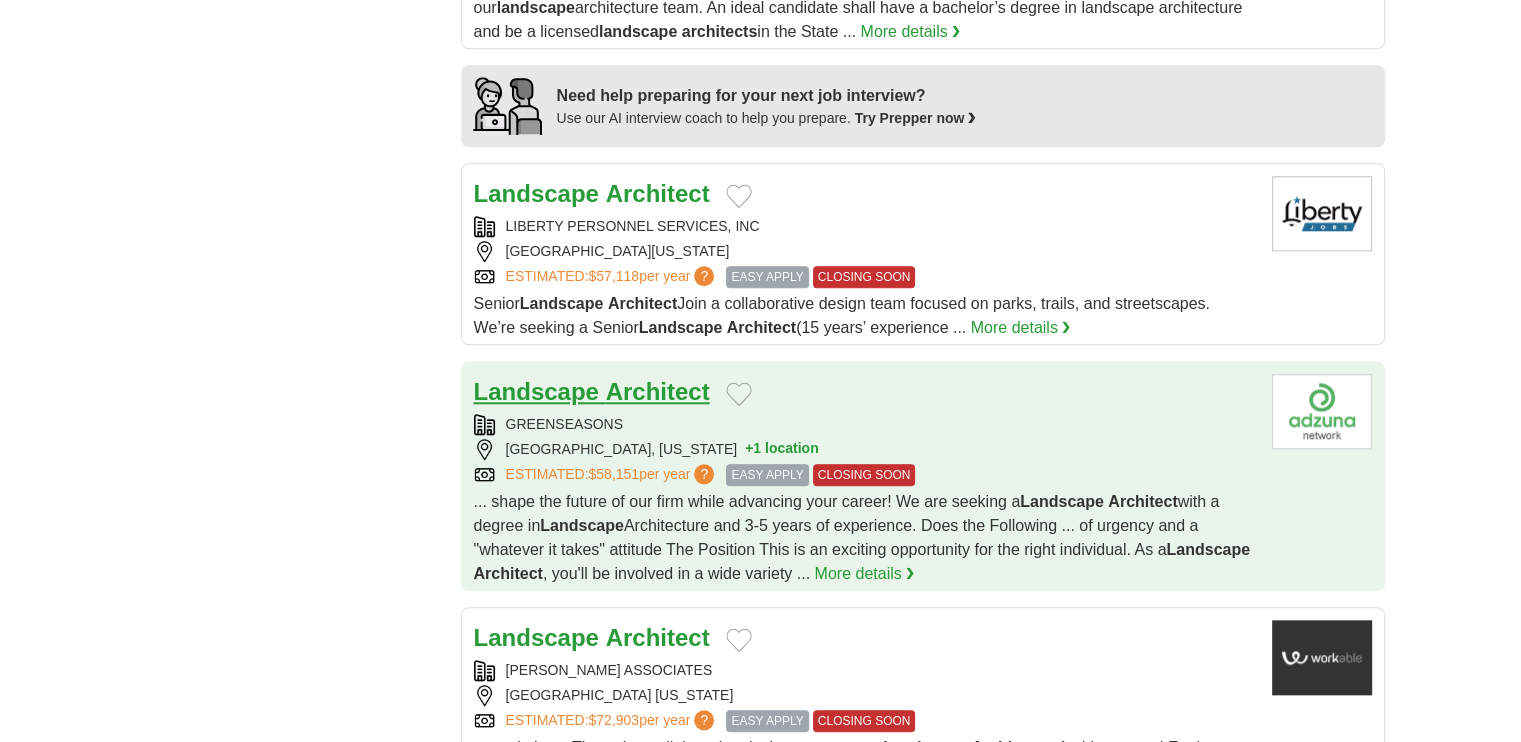 click on "Architect" at bounding box center (658, 391) 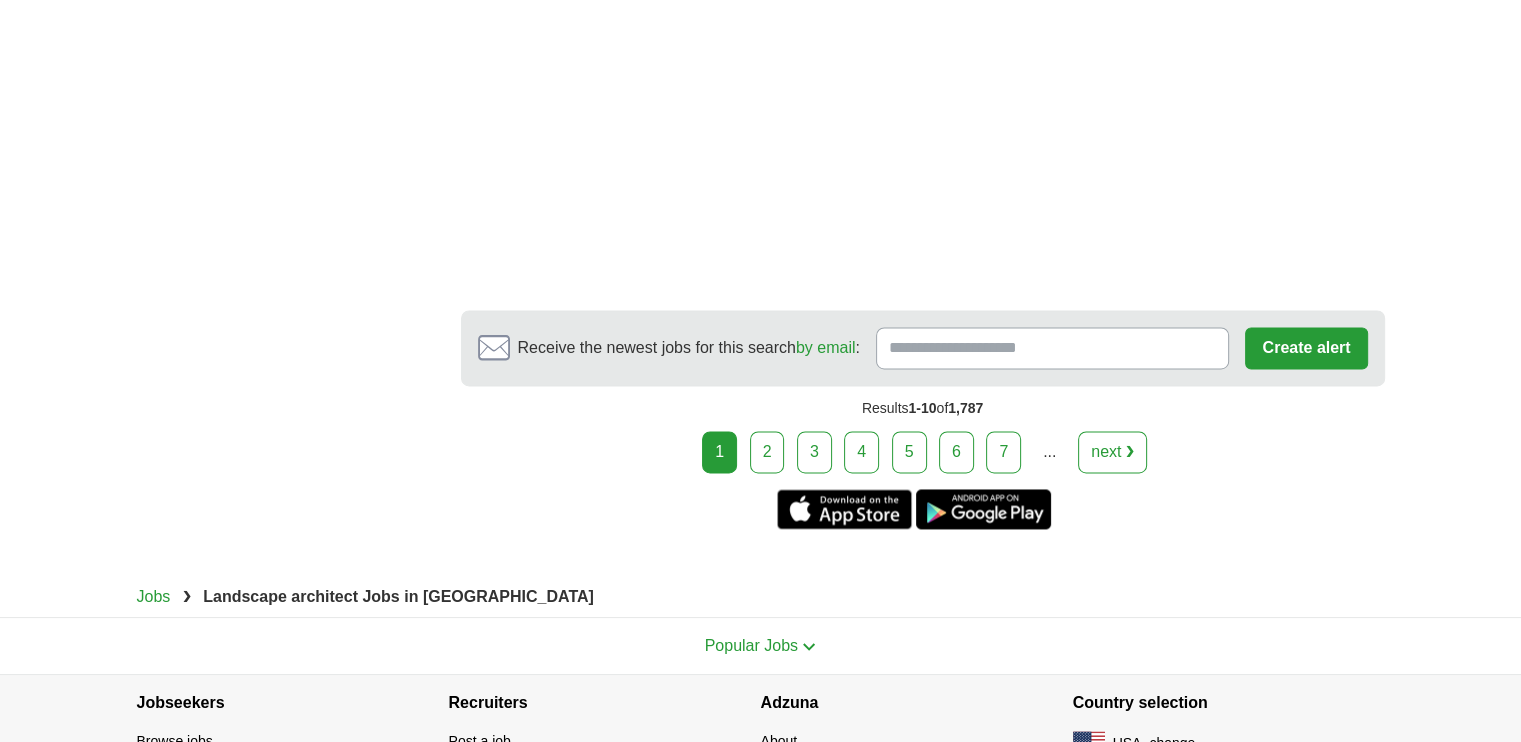 scroll, scrollTop: 3107, scrollLeft: 0, axis: vertical 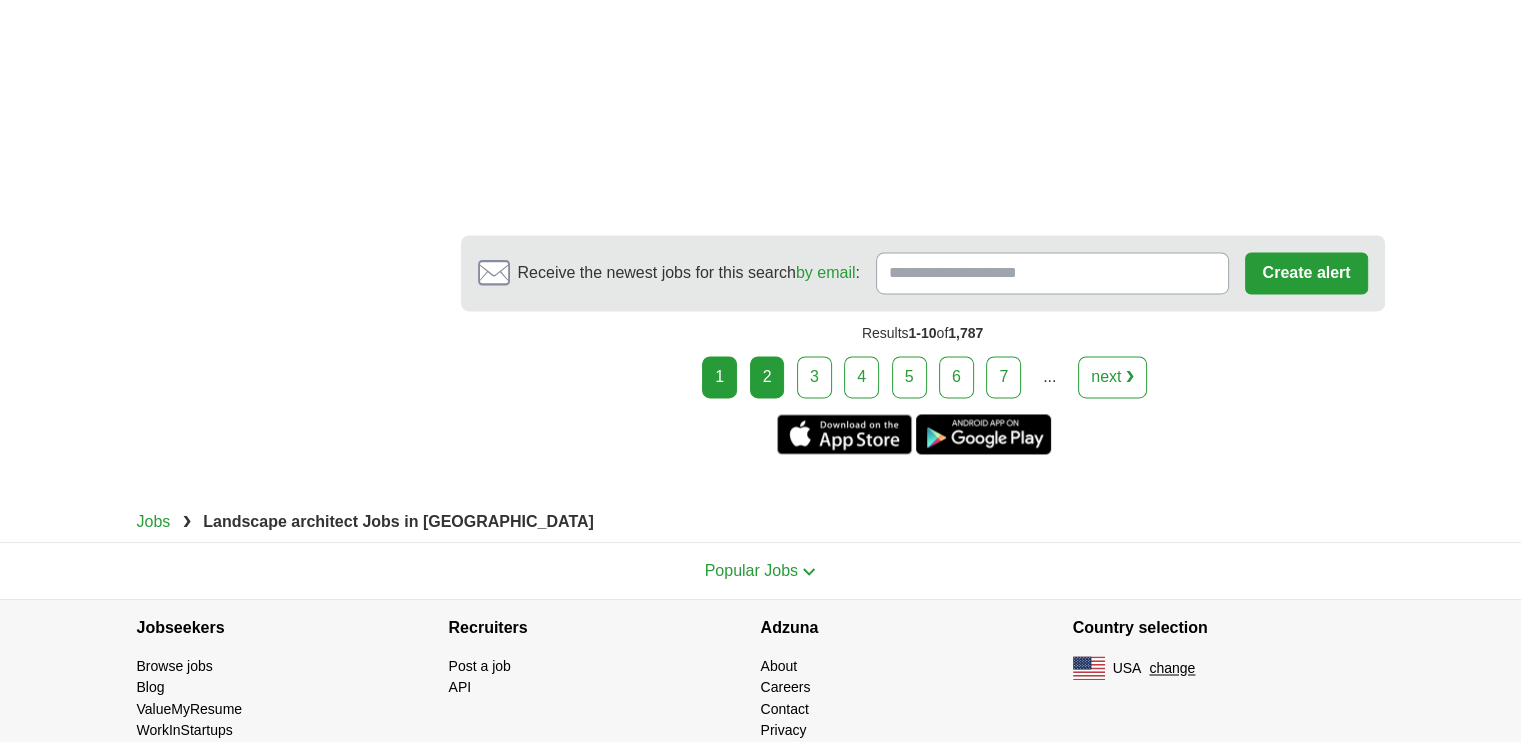 click on "2" at bounding box center (767, 377) 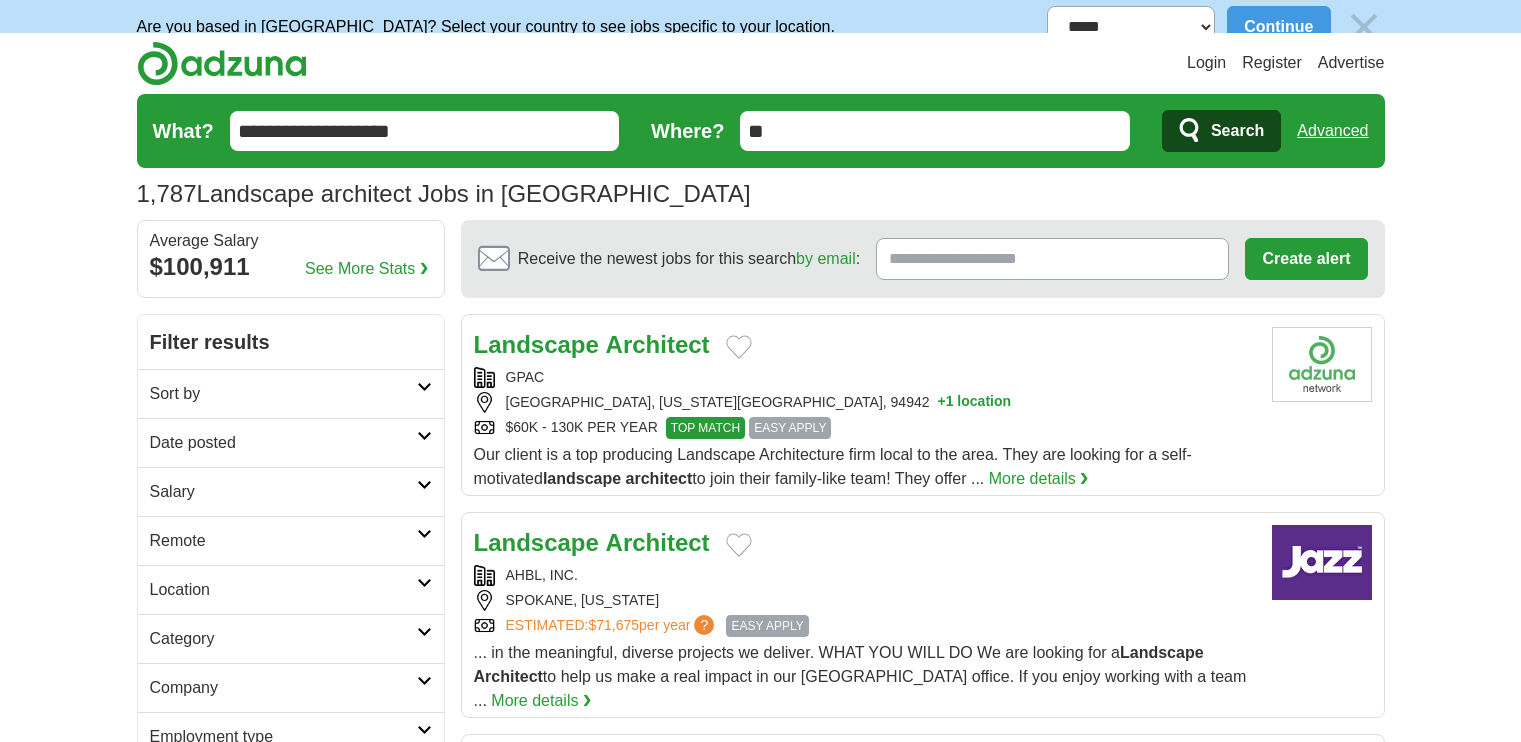 scroll, scrollTop: 0, scrollLeft: 0, axis: both 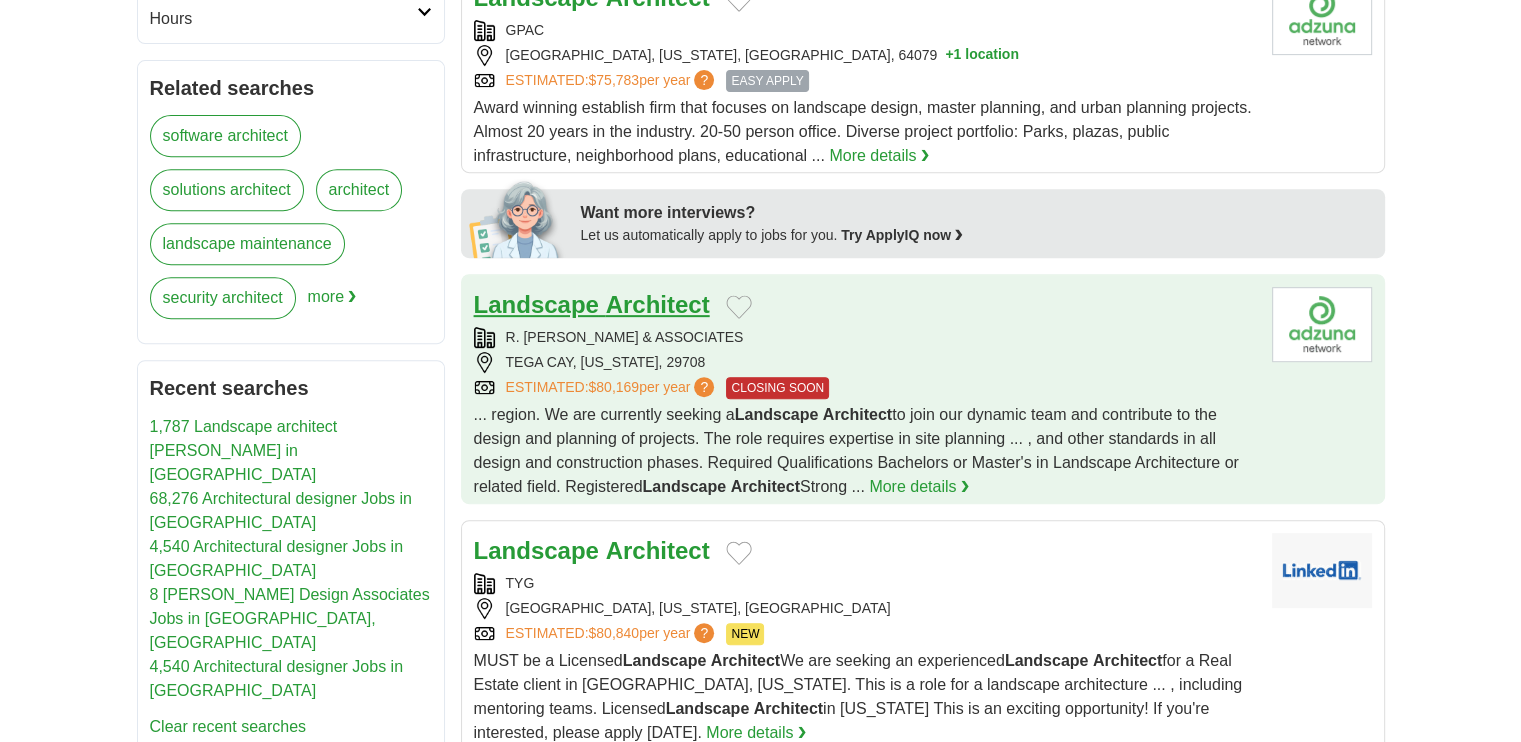 click on "Architect" at bounding box center (658, 304) 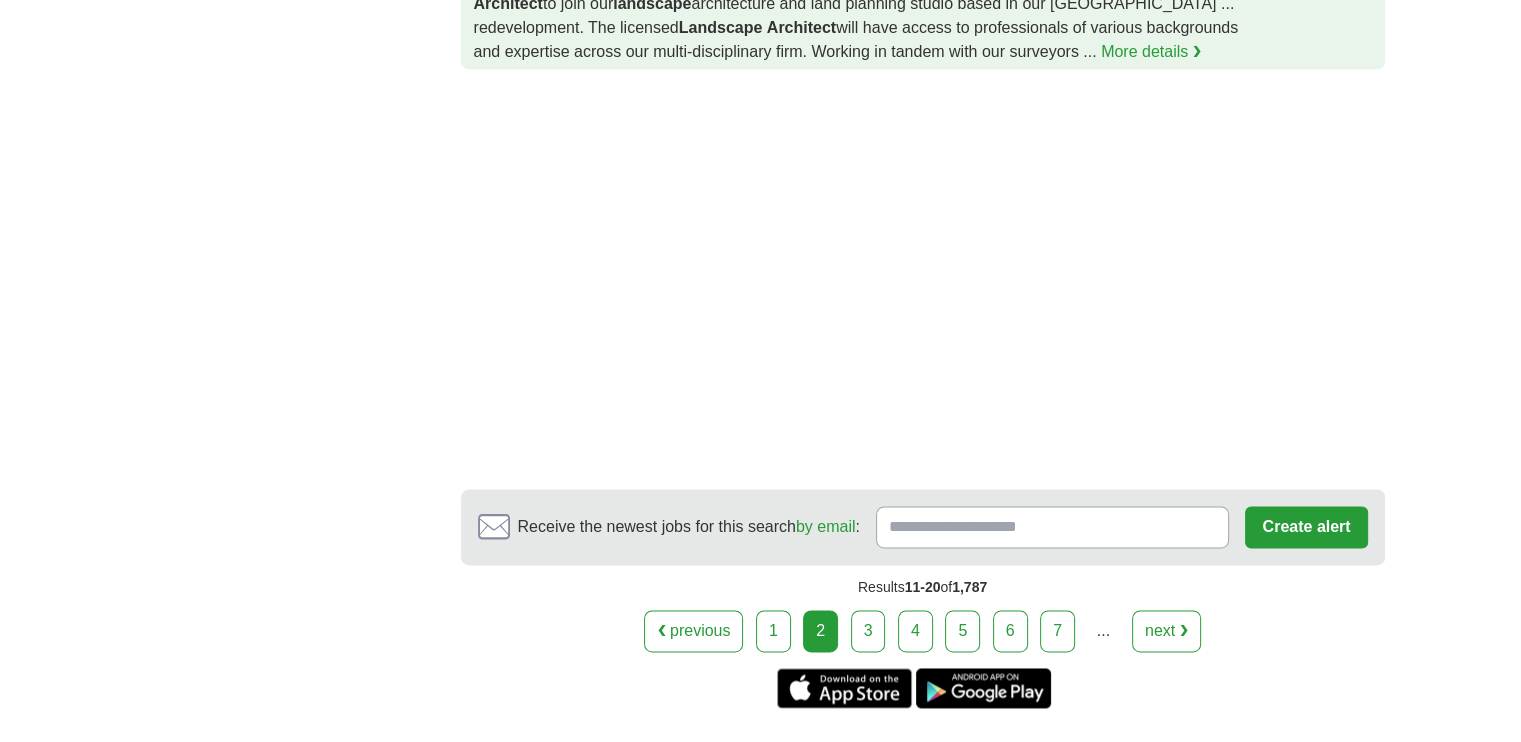 scroll, scrollTop: 2836, scrollLeft: 0, axis: vertical 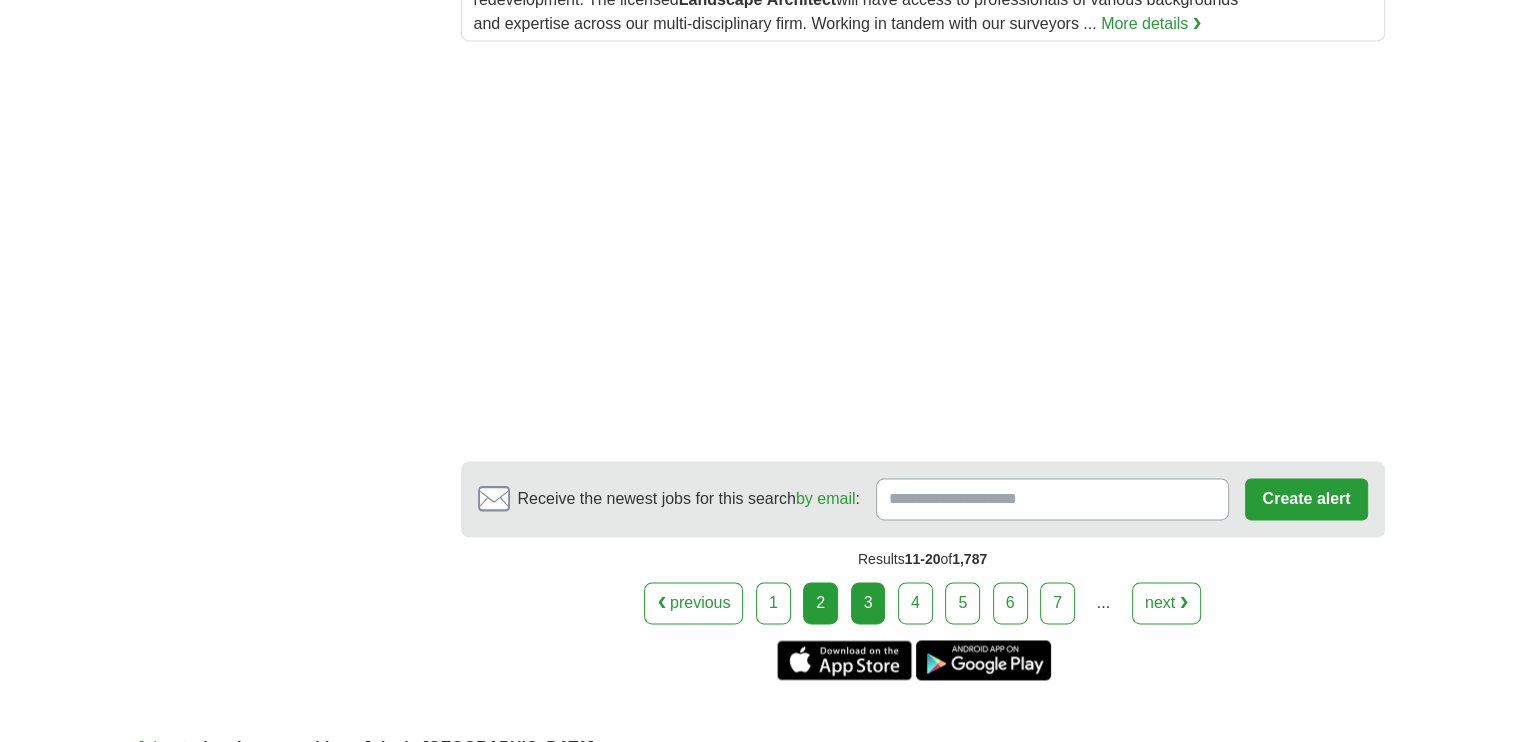 click on "3" at bounding box center [868, 603] 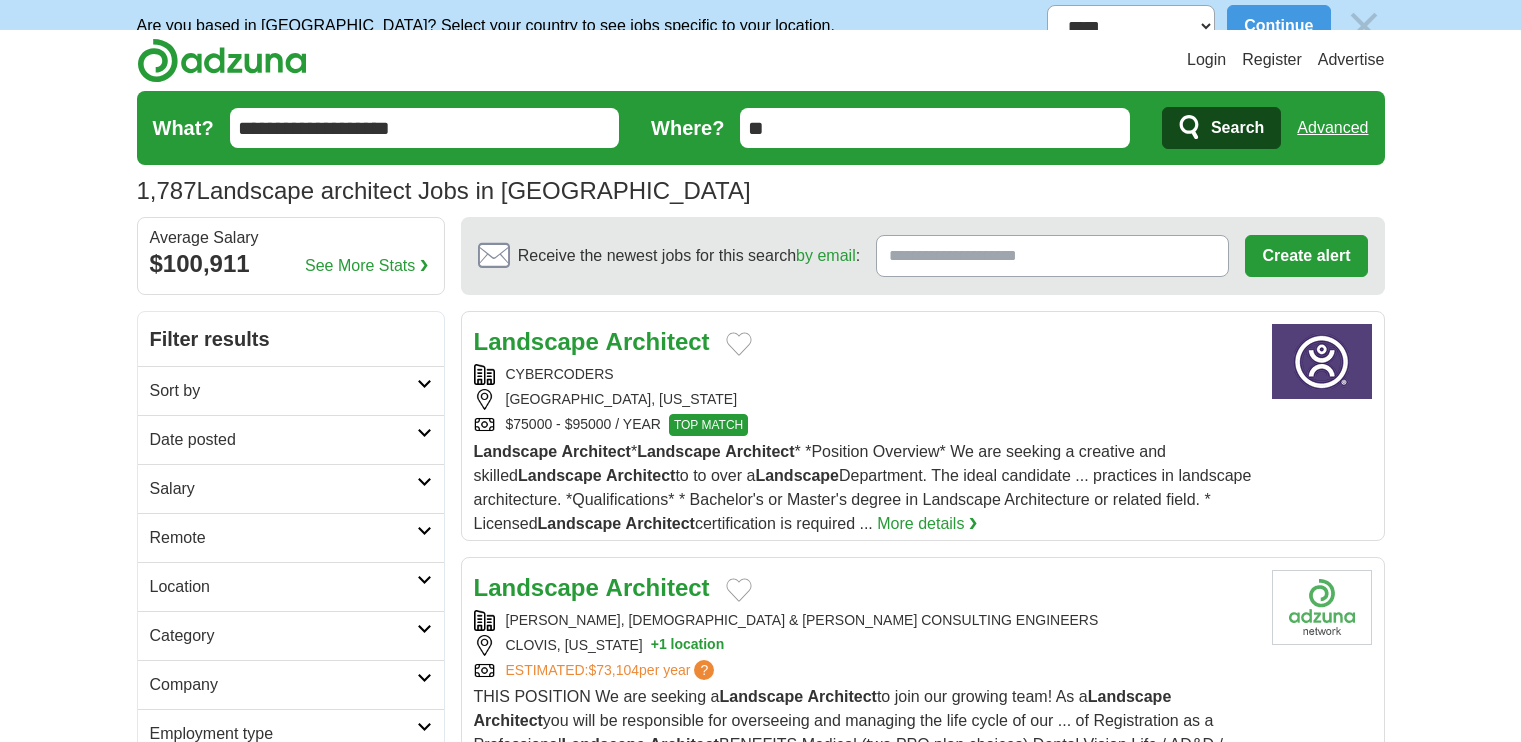 scroll, scrollTop: 0, scrollLeft: 0, axis: both 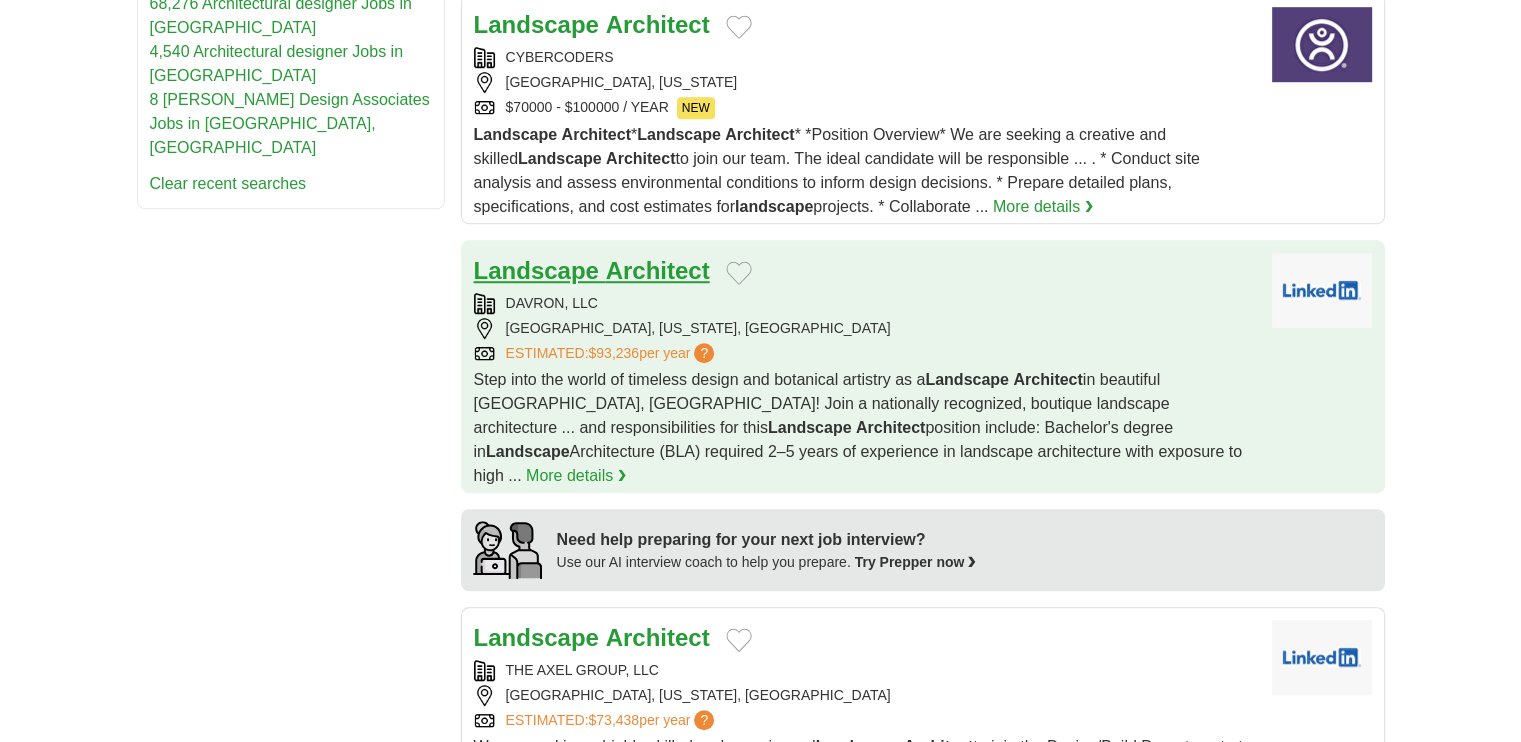 click on "Architect" at bounding box center (658, 270) 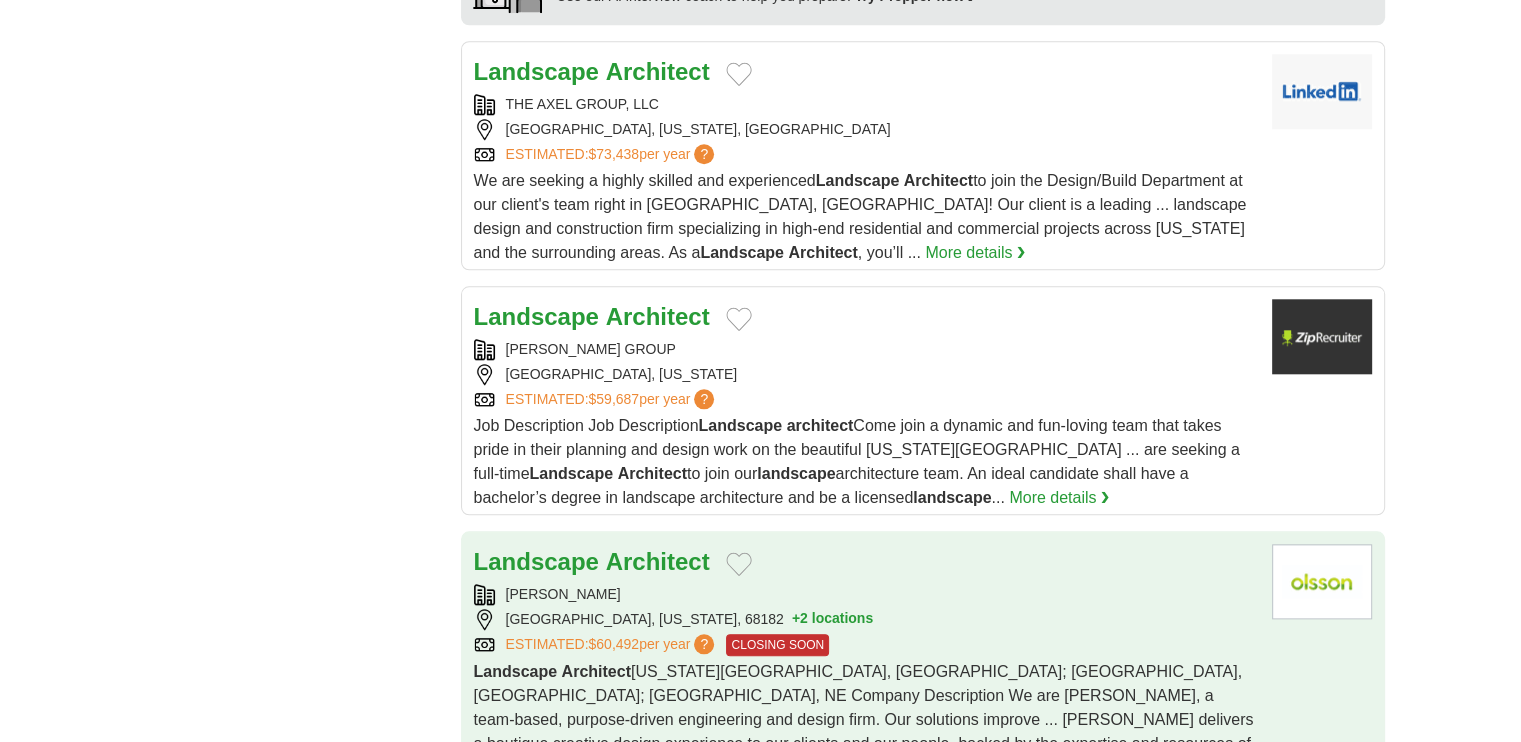 scroll, scrollTop: 1975, scrollLeft: 0, axis: vertical 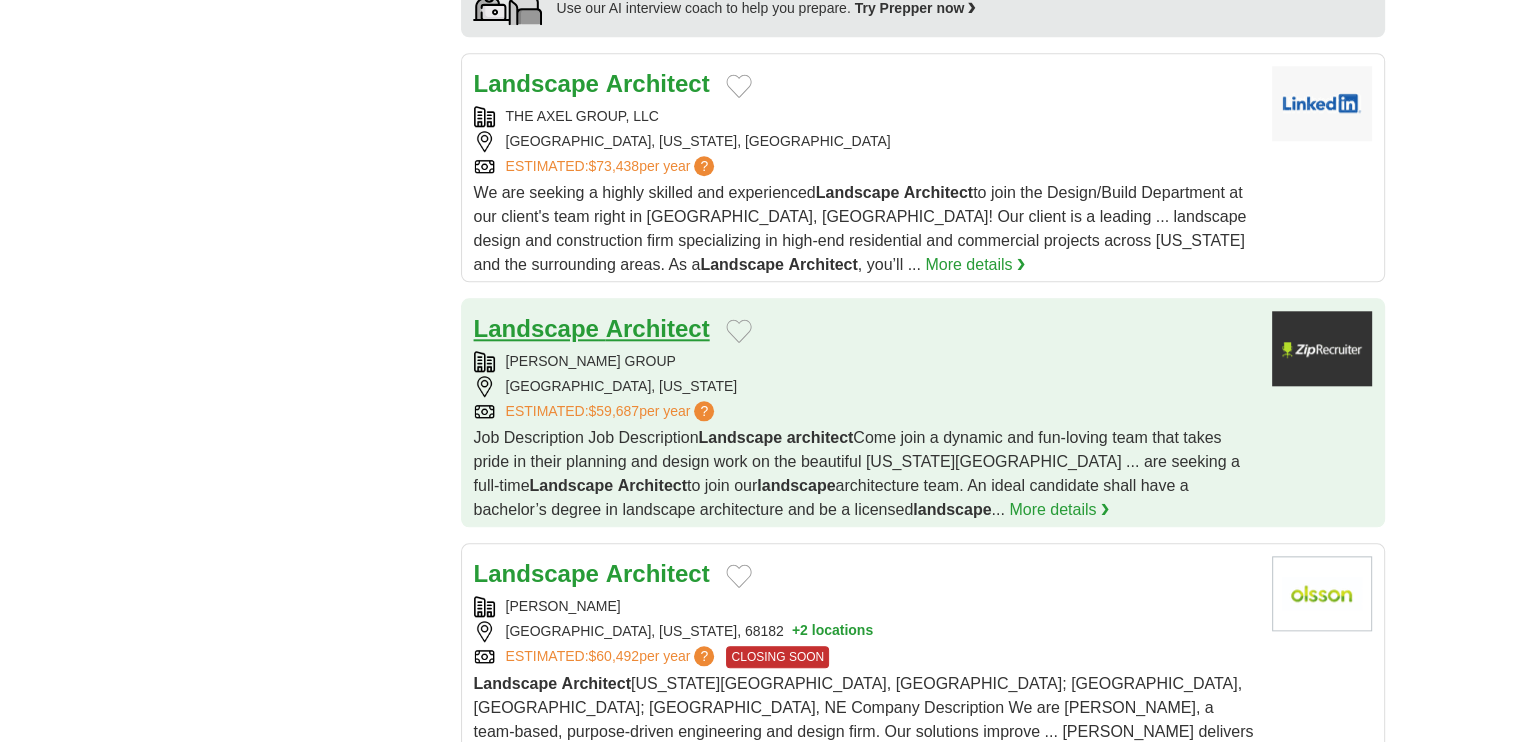 click on "Architect" at bounding box center (658, 328) 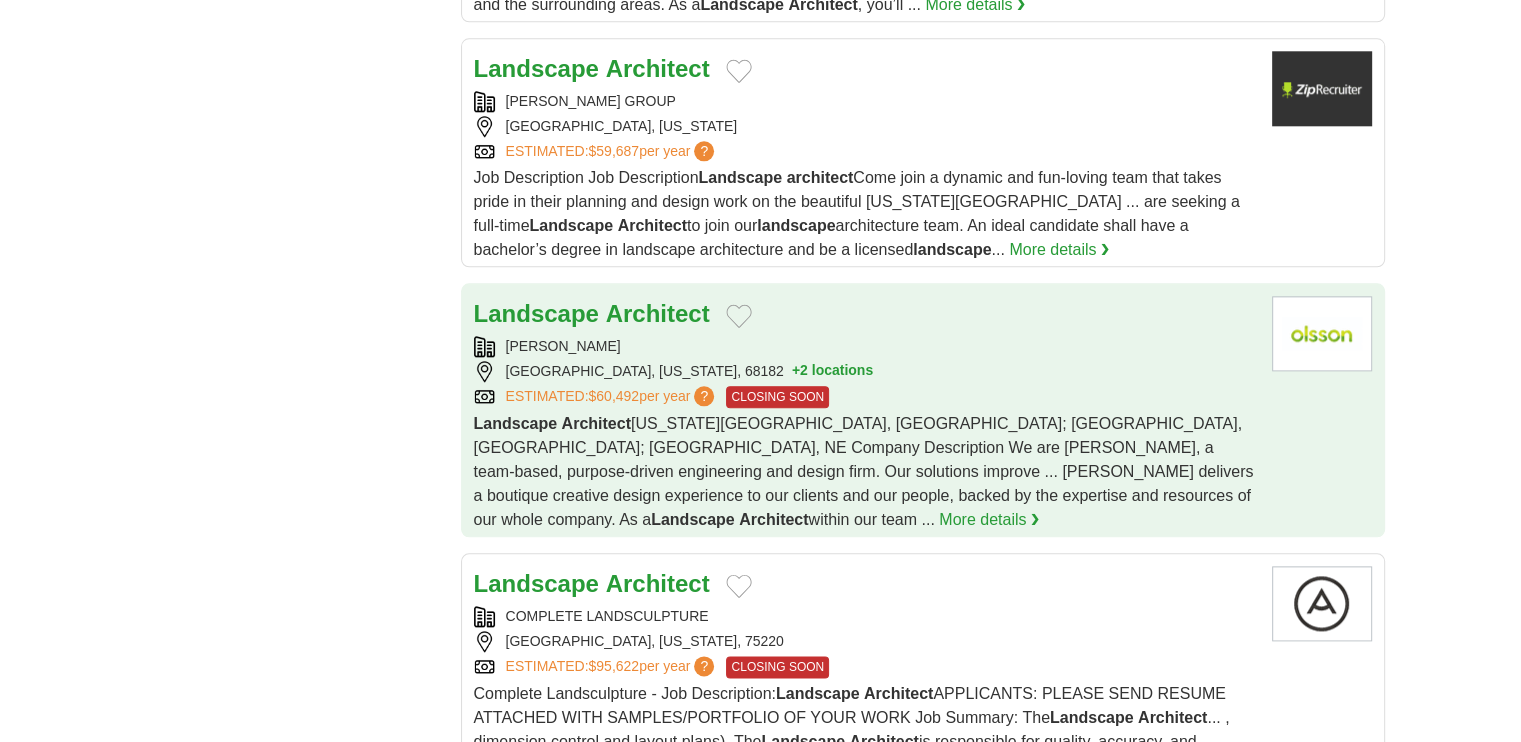 scroll, scrollTop: 2426, scrollLeft: 0, axis: vertical 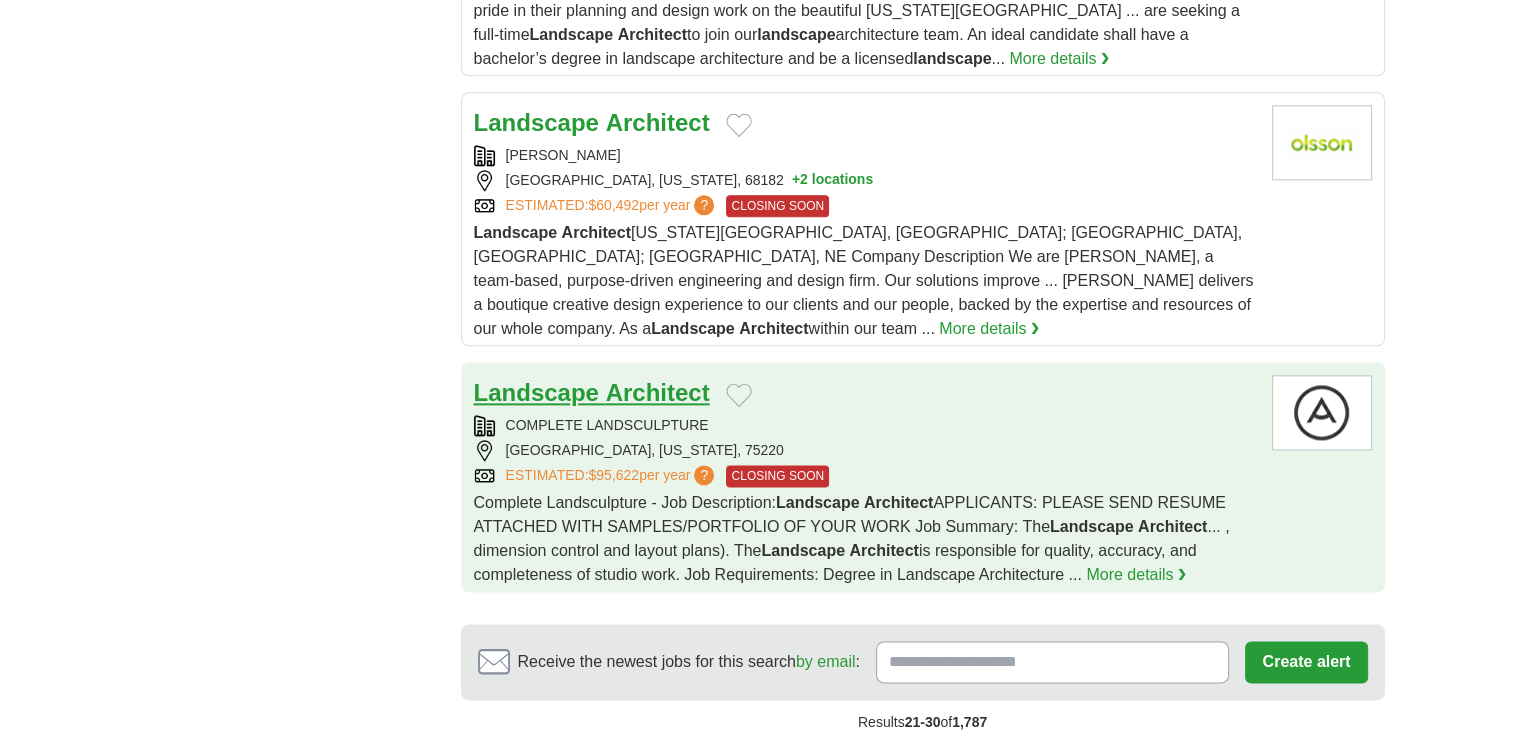 click on "Landscape" at bounding box center (536, 392) 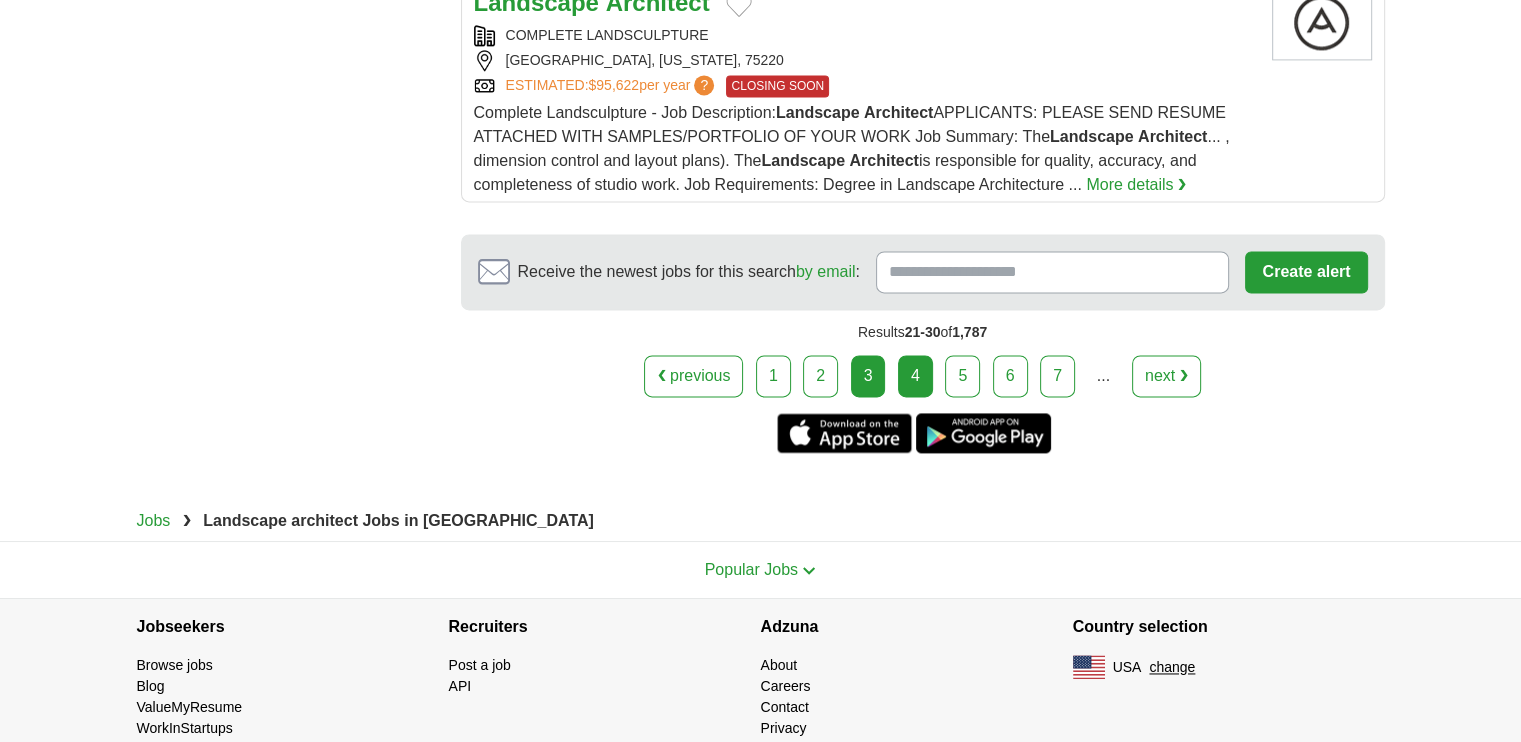 click on "4" at bounding box center (915, 376) 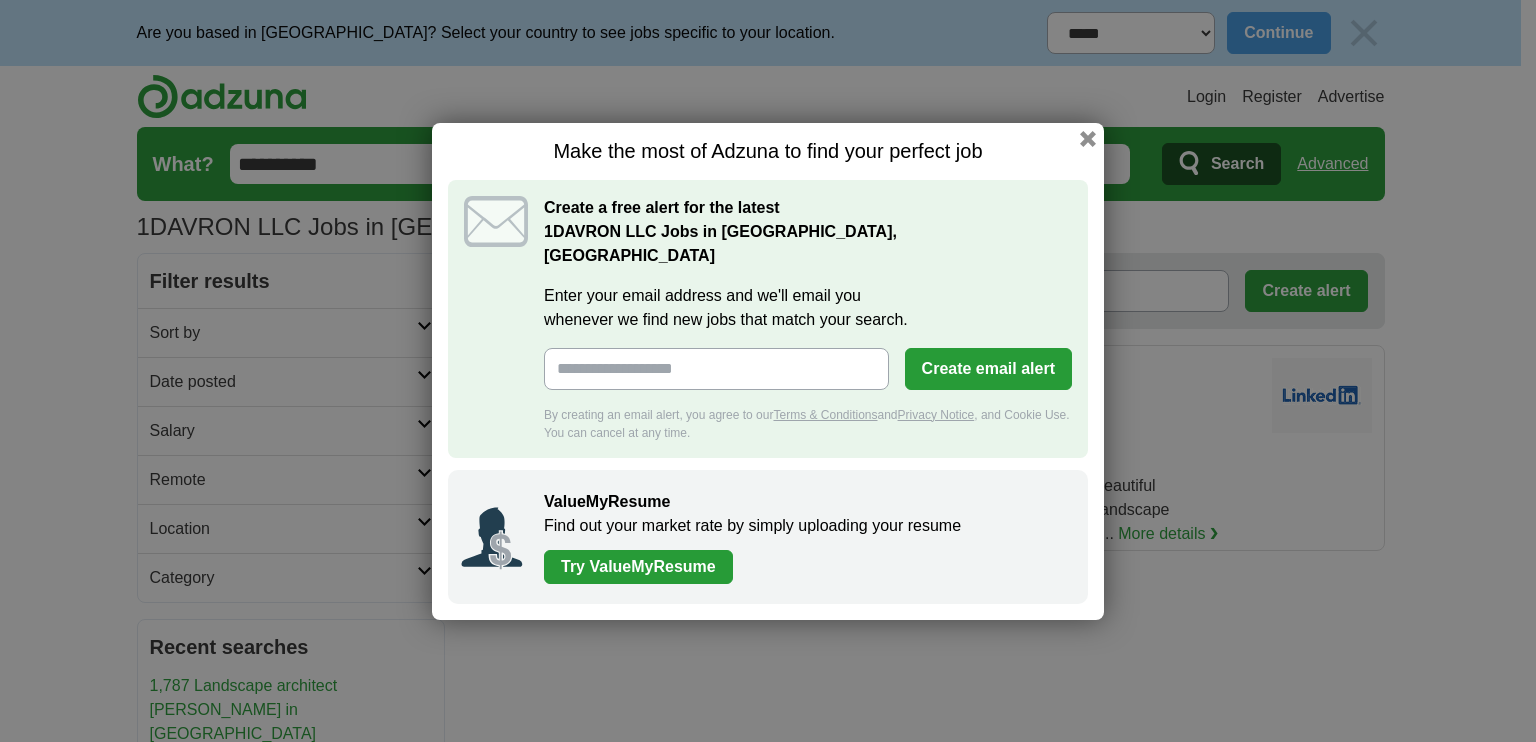 scroll, scrollTop: 0, scrollLeft: 0, axis: both 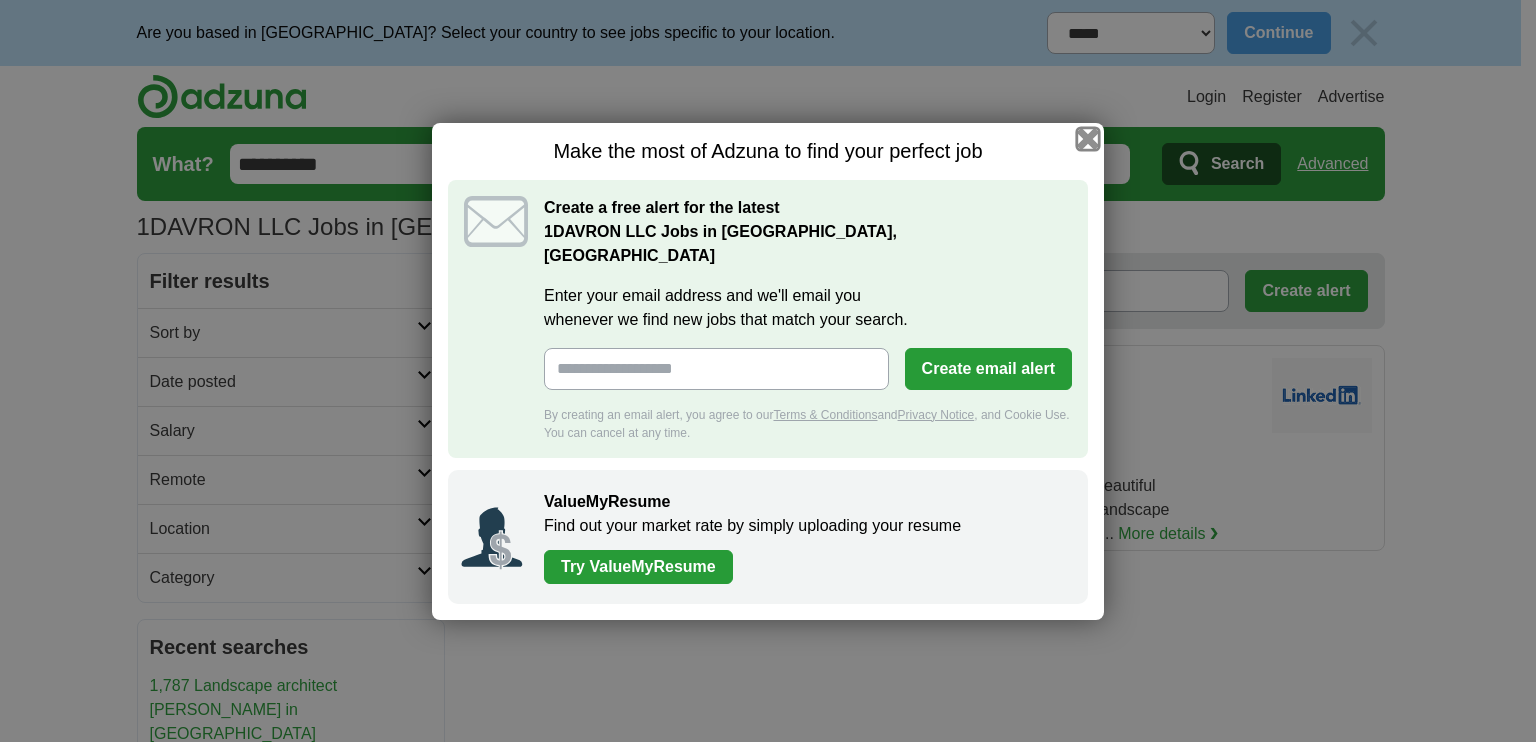 click at bounding box center (1088, 138) 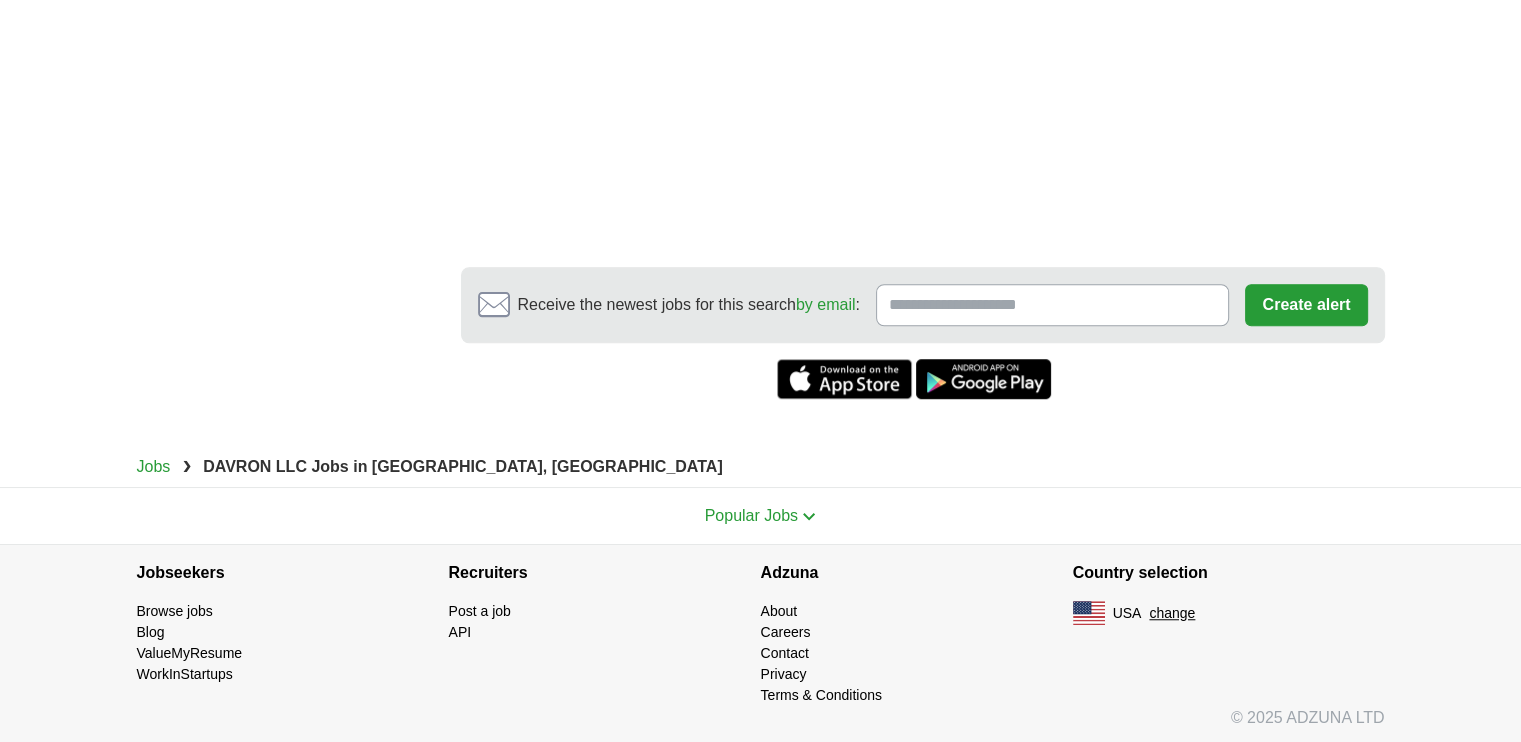 scroll, scrollTop: 779, scrollLeft: 0, axis: vertical 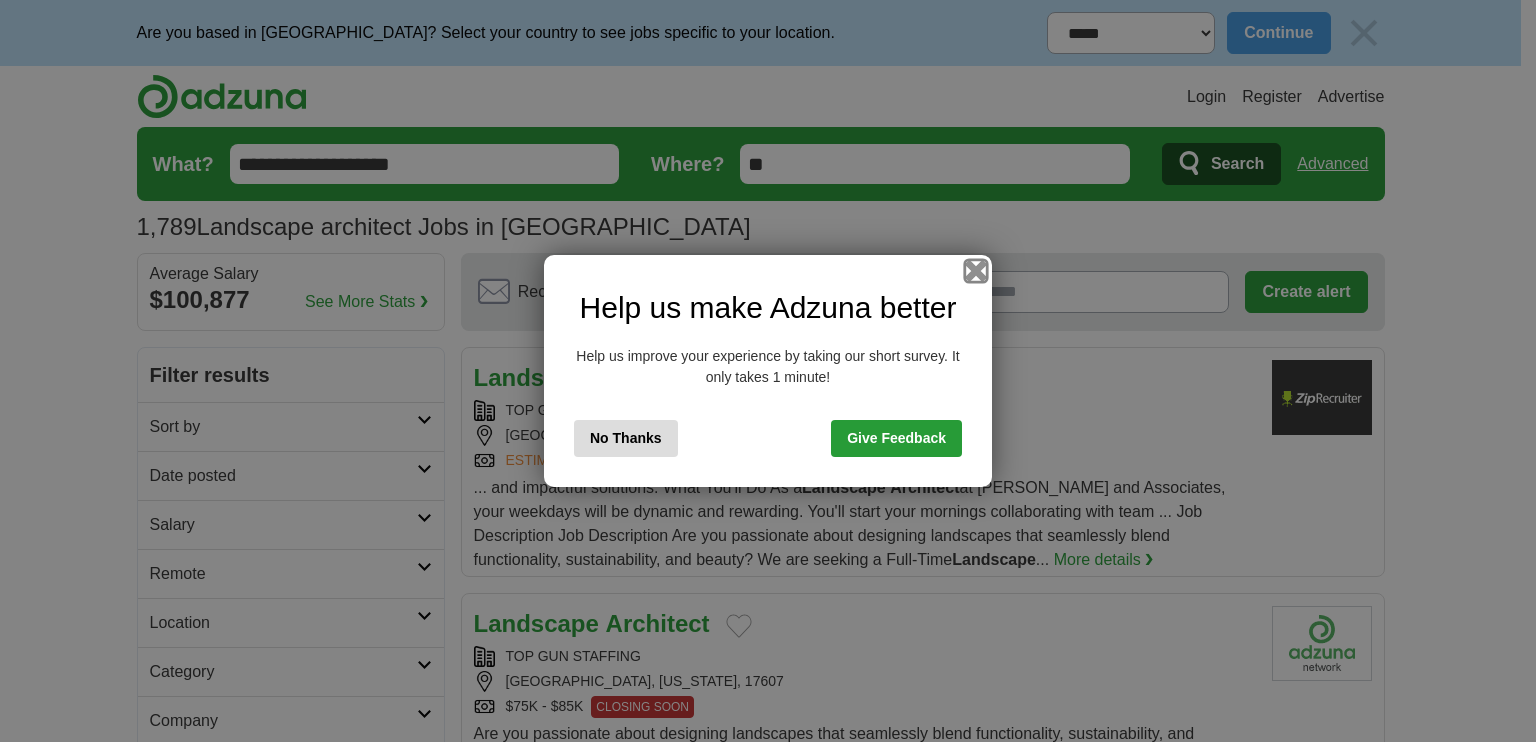 click at bounding box center [976, 271] 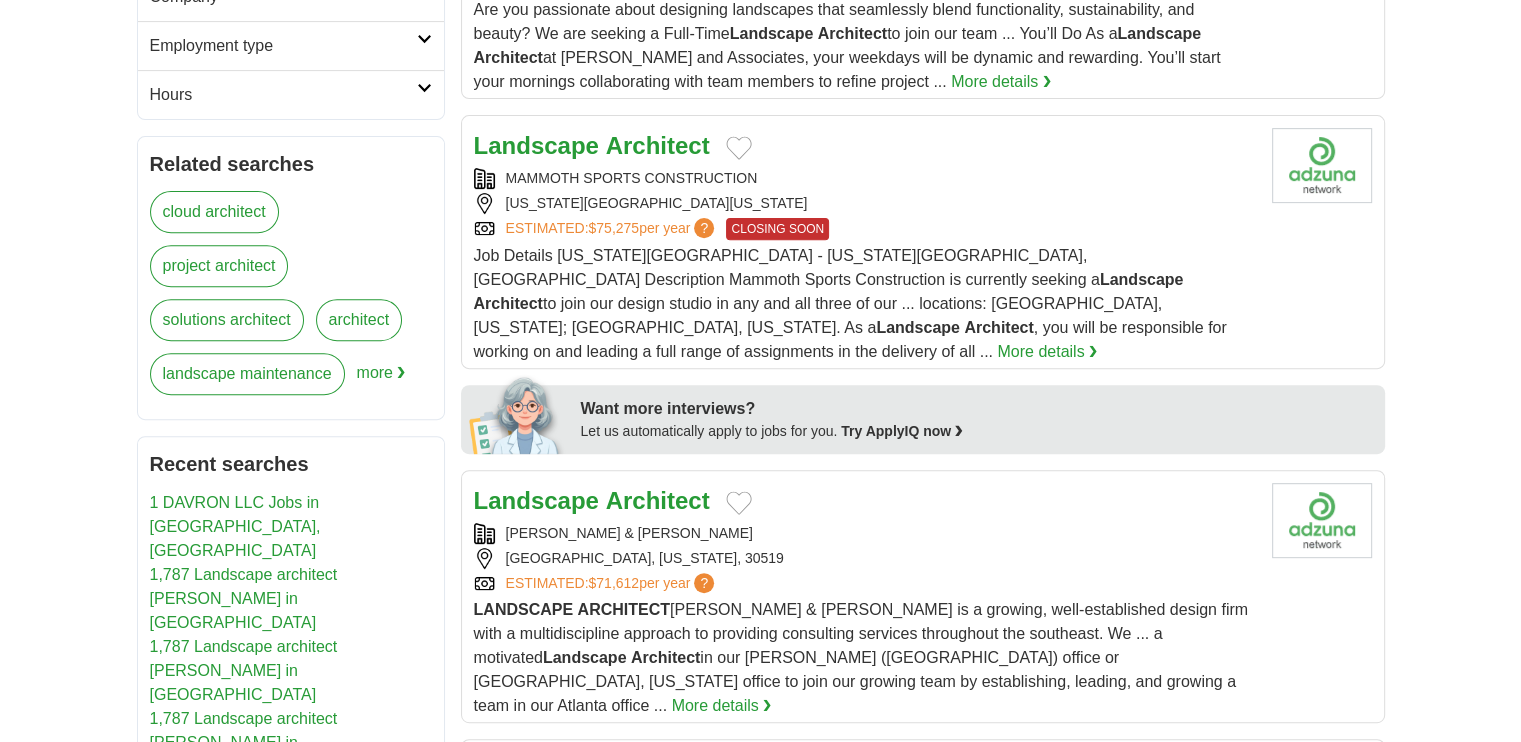 scroll, scrollTop: 752, scrollLeft: 0, axis: vertical 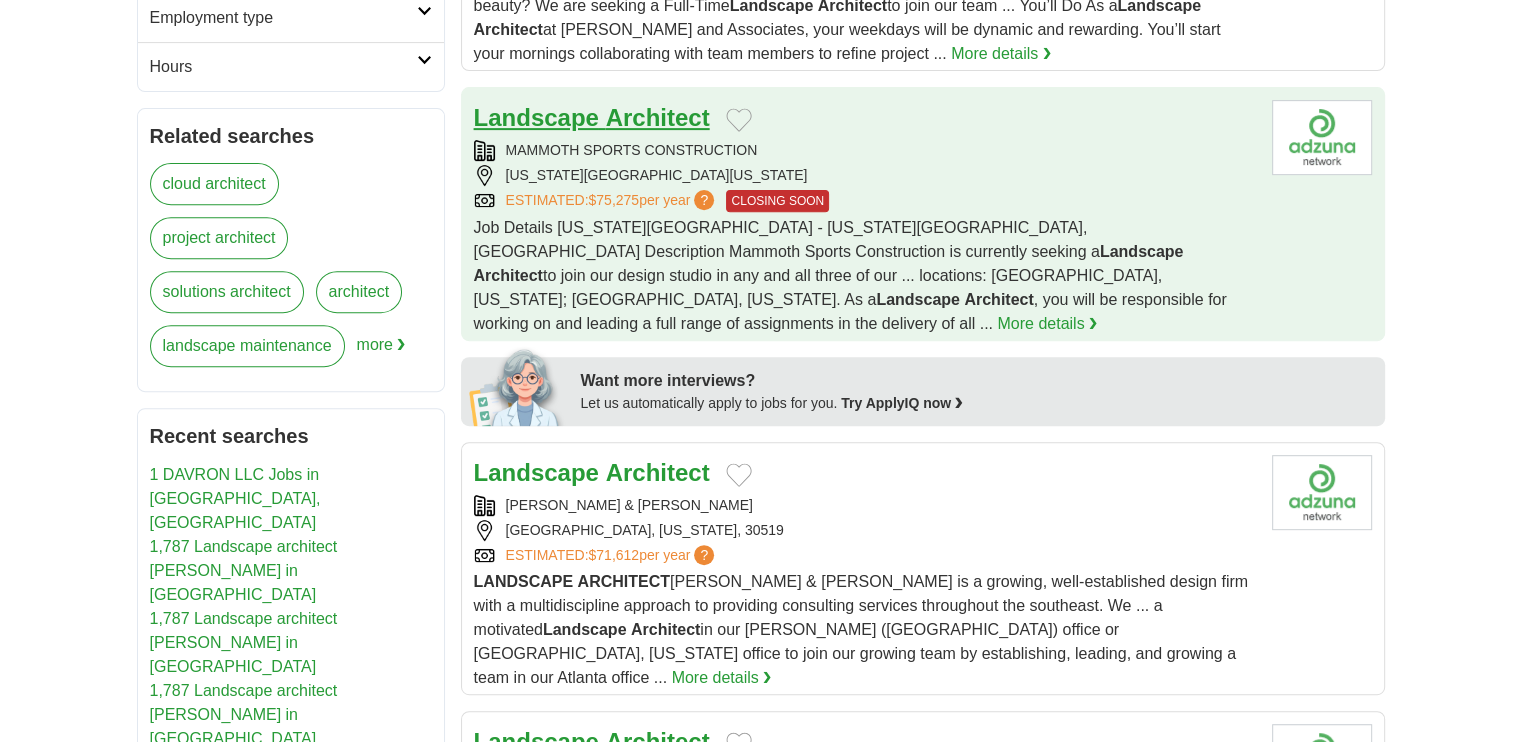 click on "Architect" at bounding box center [658, 117] 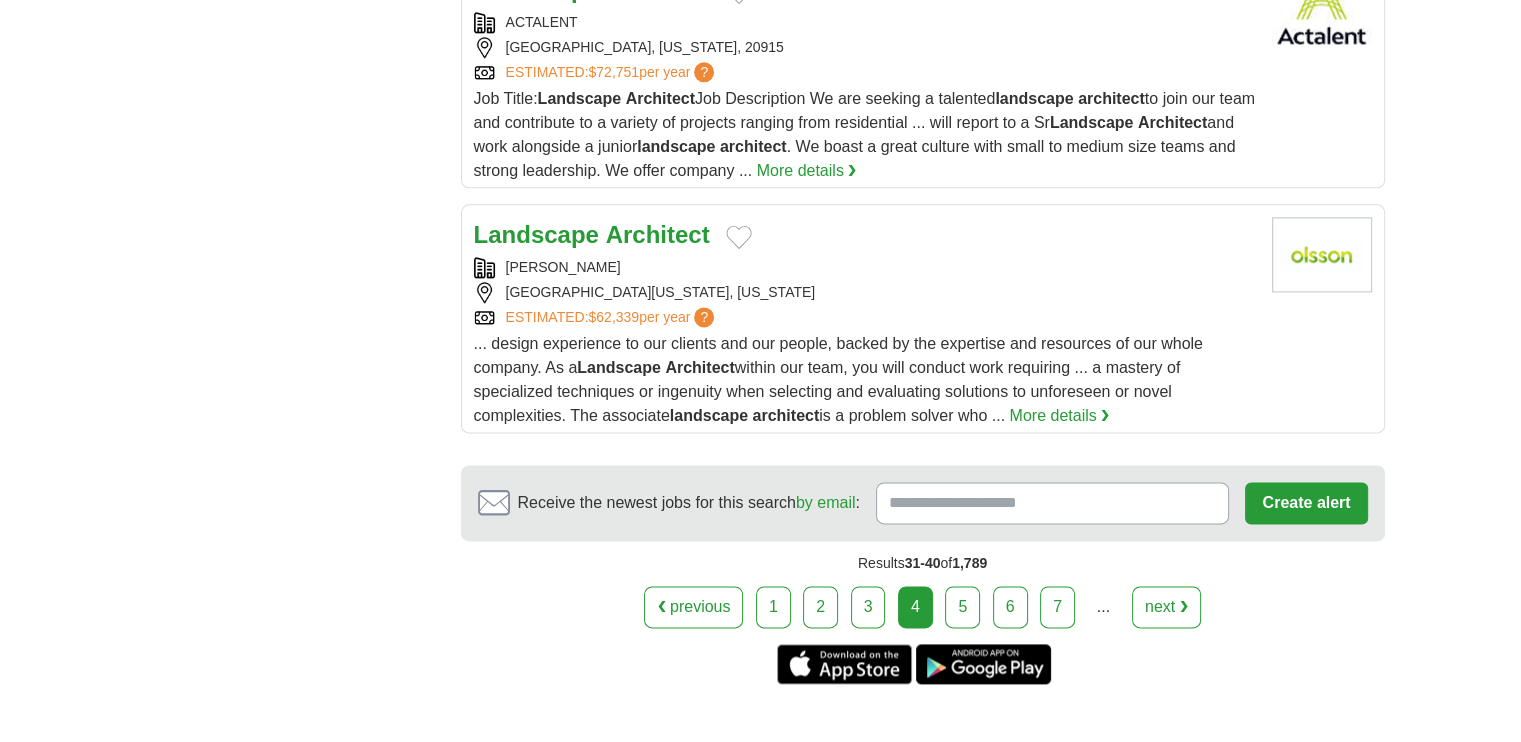 scroll, scrollTop: 2583, scrollLeft: 0, axis: vertical 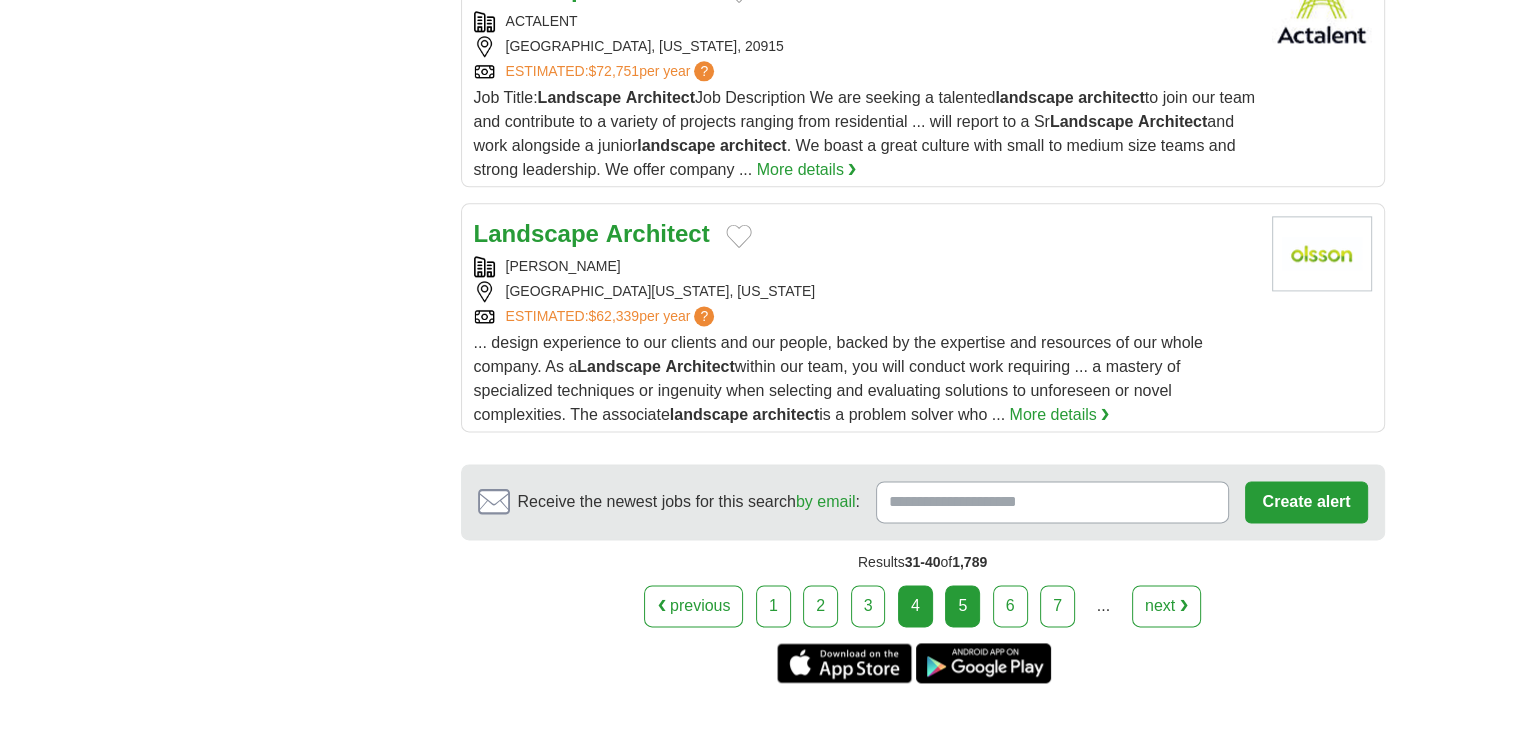 click on "5" at bounding box center [962, 606] 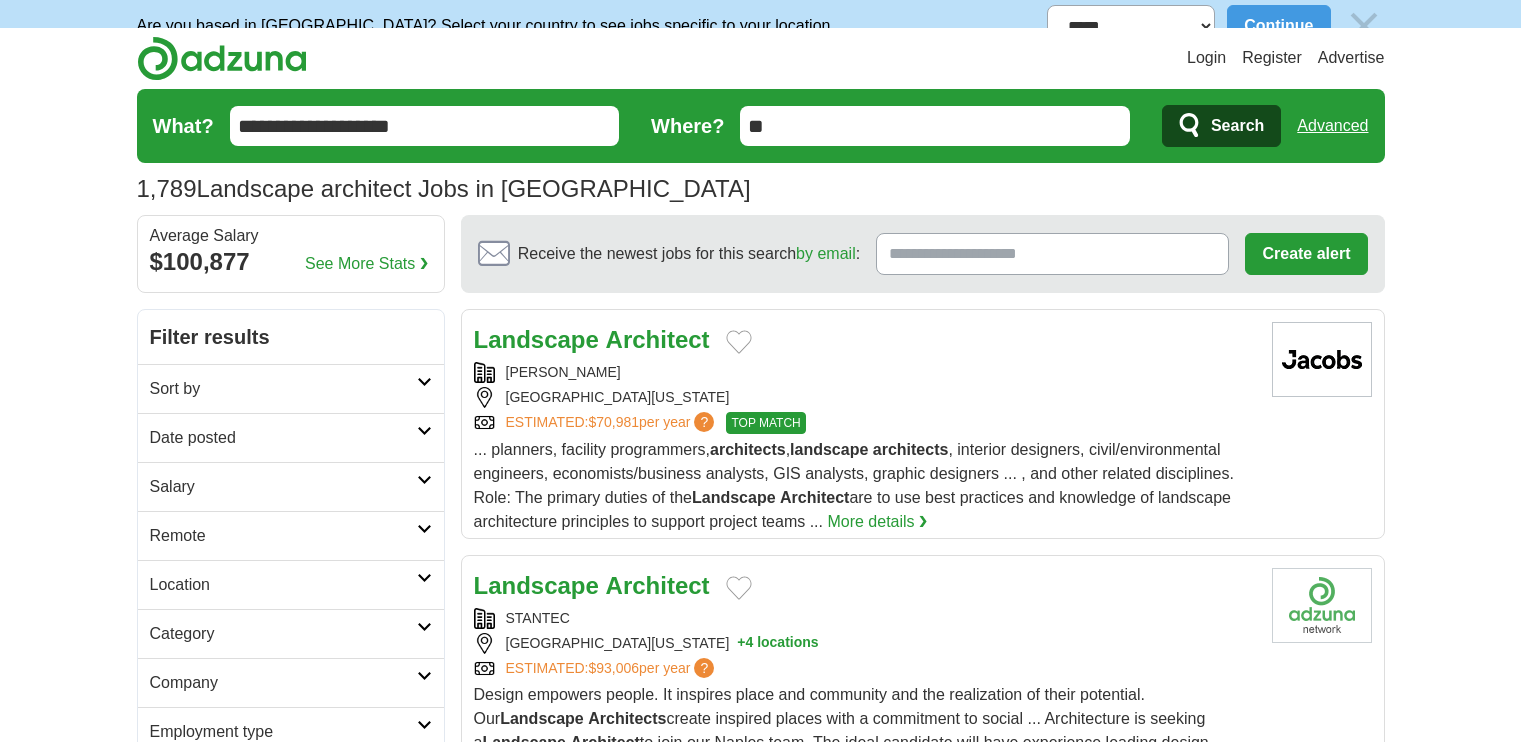 scroll, scrollTop: 0, scrollLeft: 0, axis: both 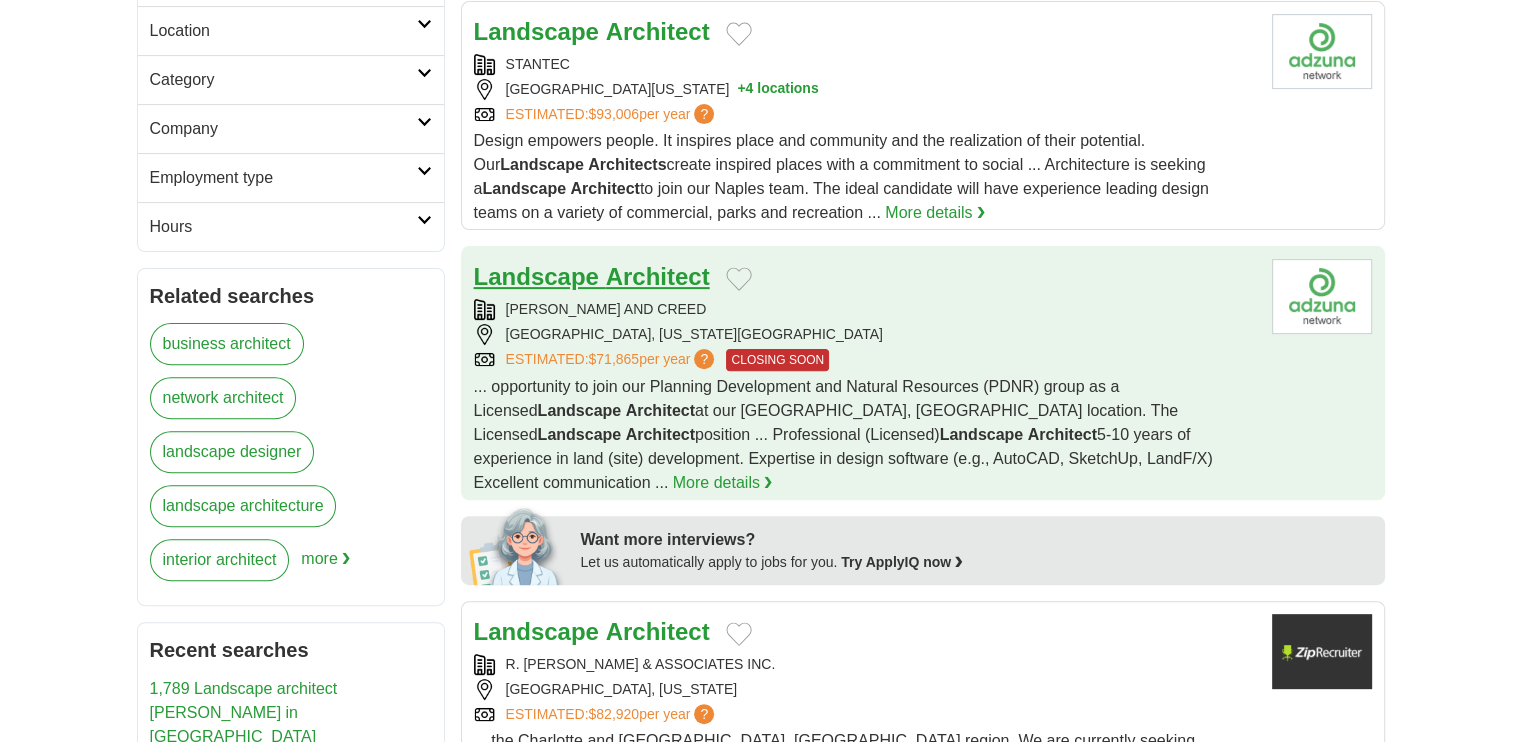 click on "Landscape" at bounding box center (536, 276) 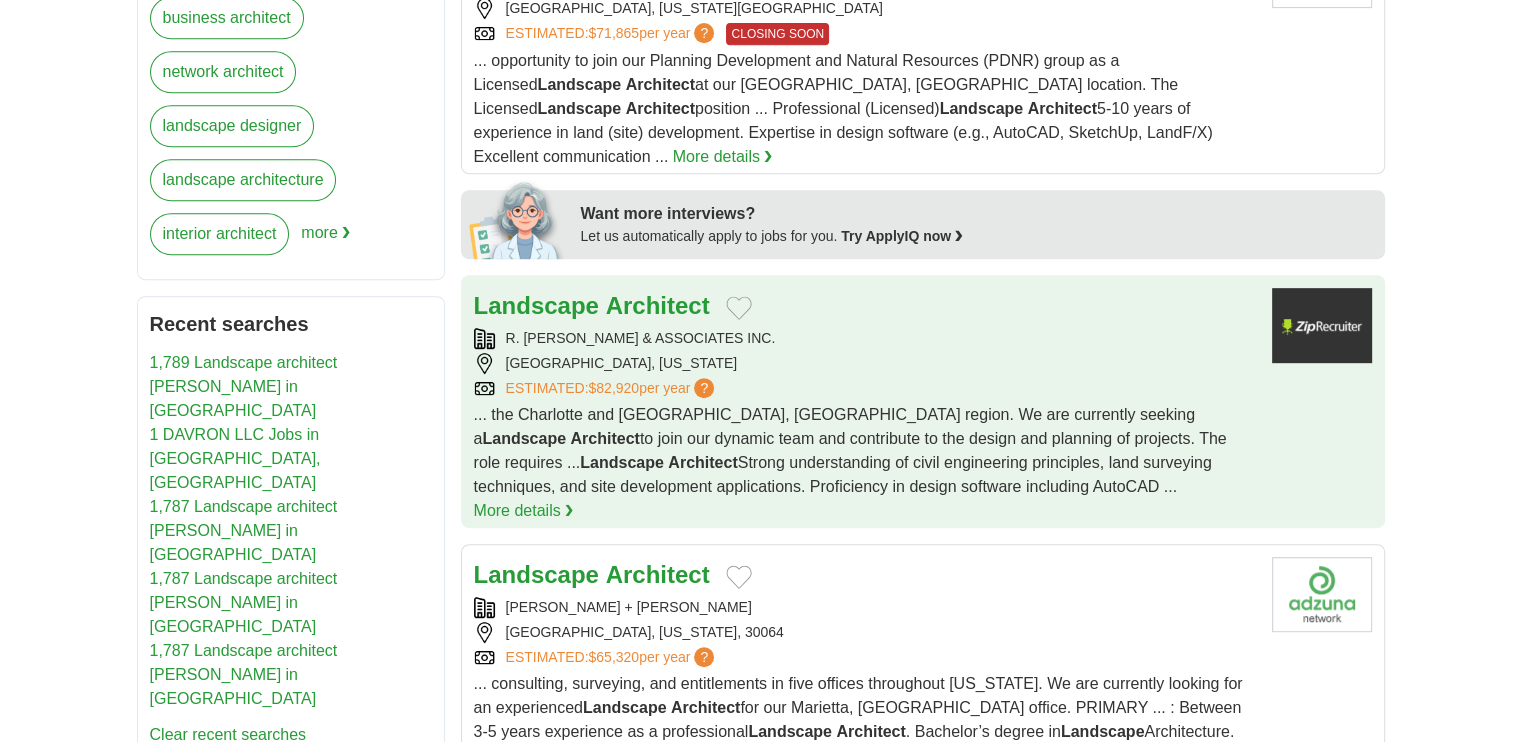 scroll, scrollTop: 966, scrollLeft: 0, axis: vertical 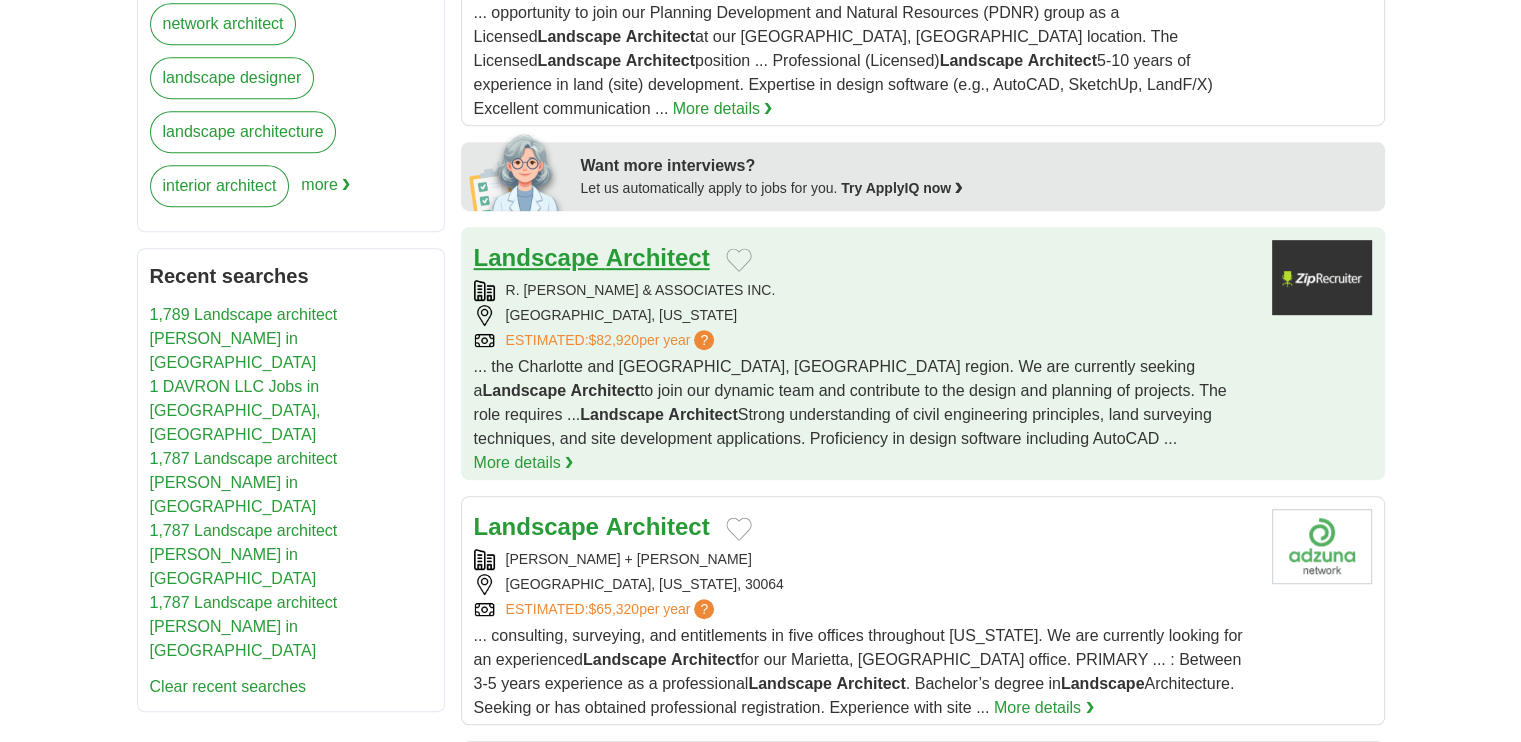 click on "Architect" at bounding box center [658, 257] 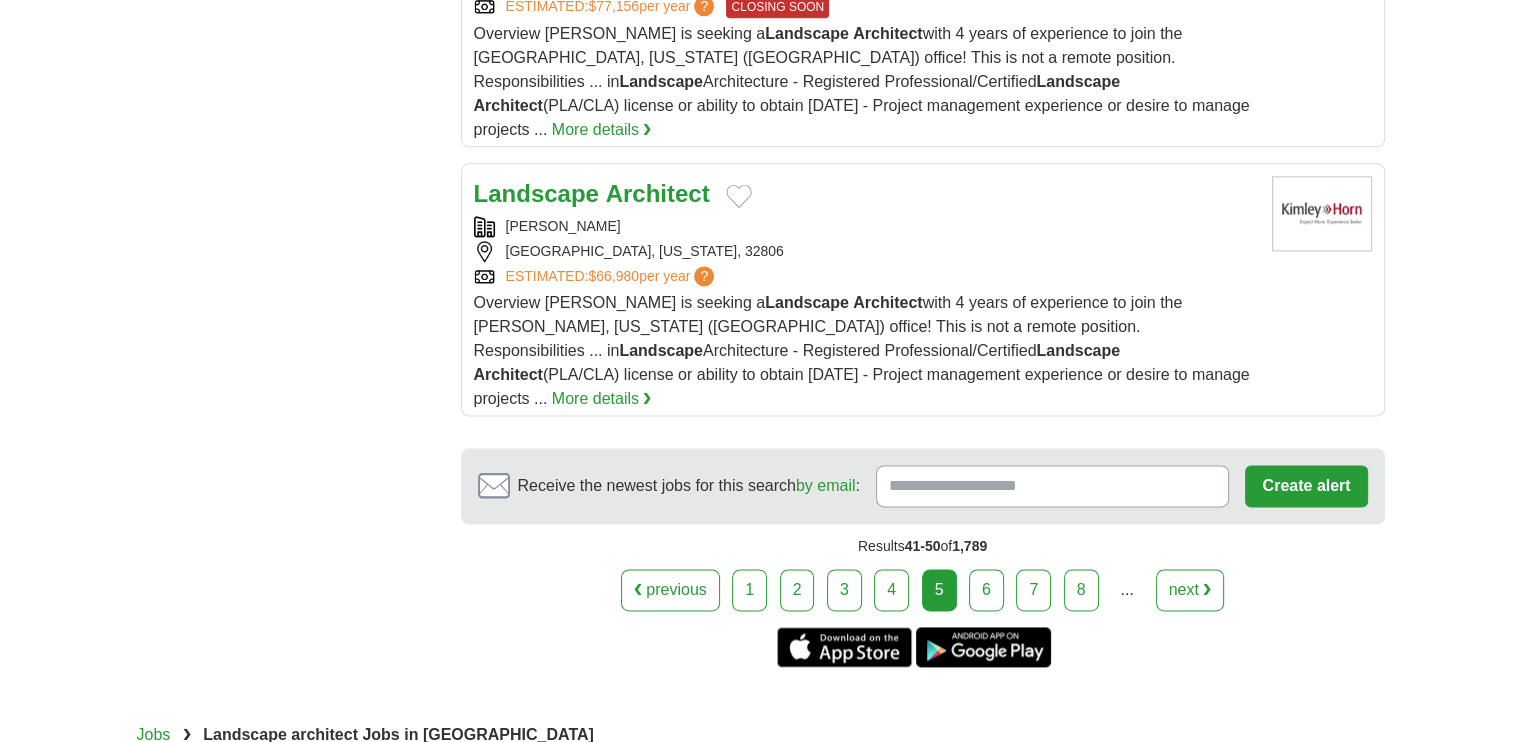 scroll, scrollTop: 2714, scrollLeft: 0, axis: vertical 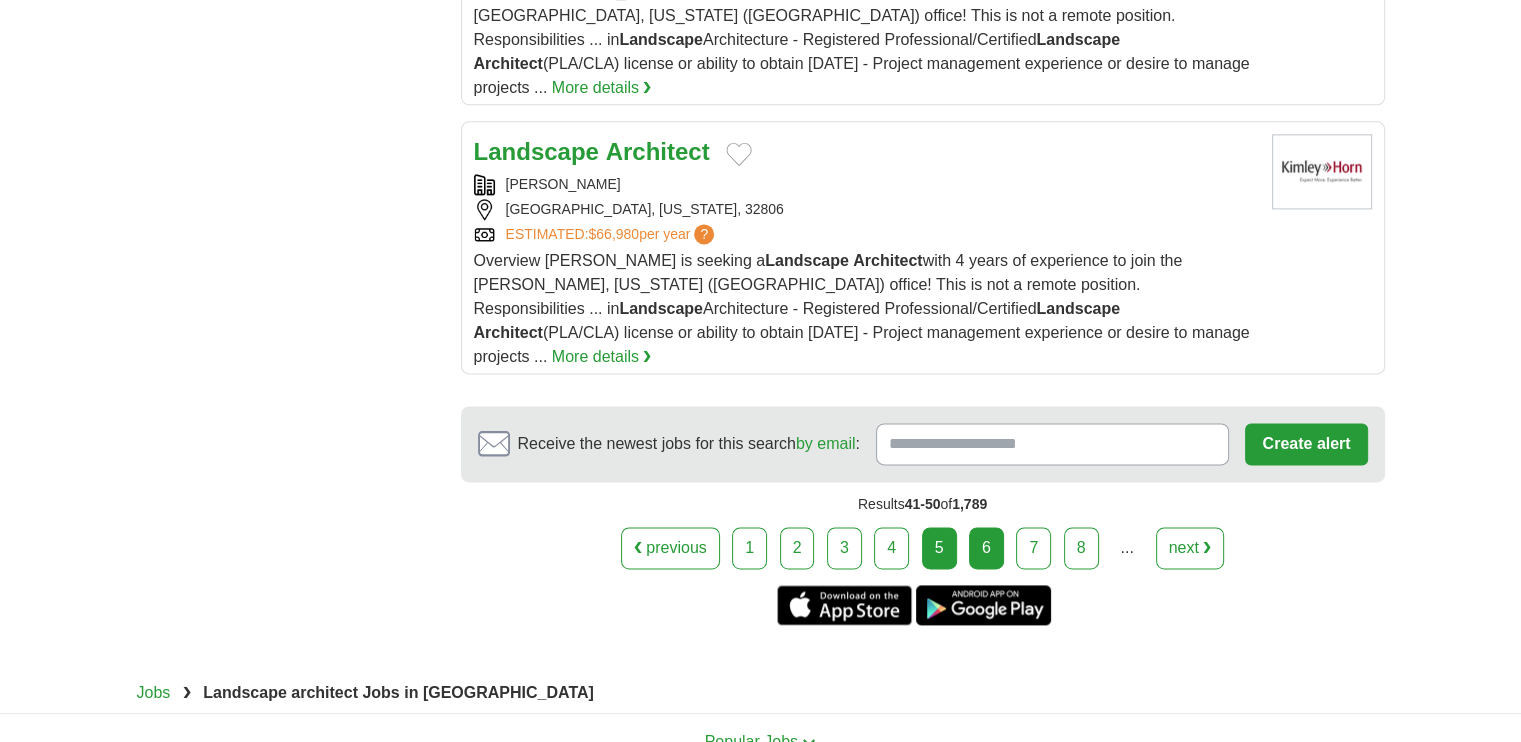 click on "6" at bounding box center [986, 548] 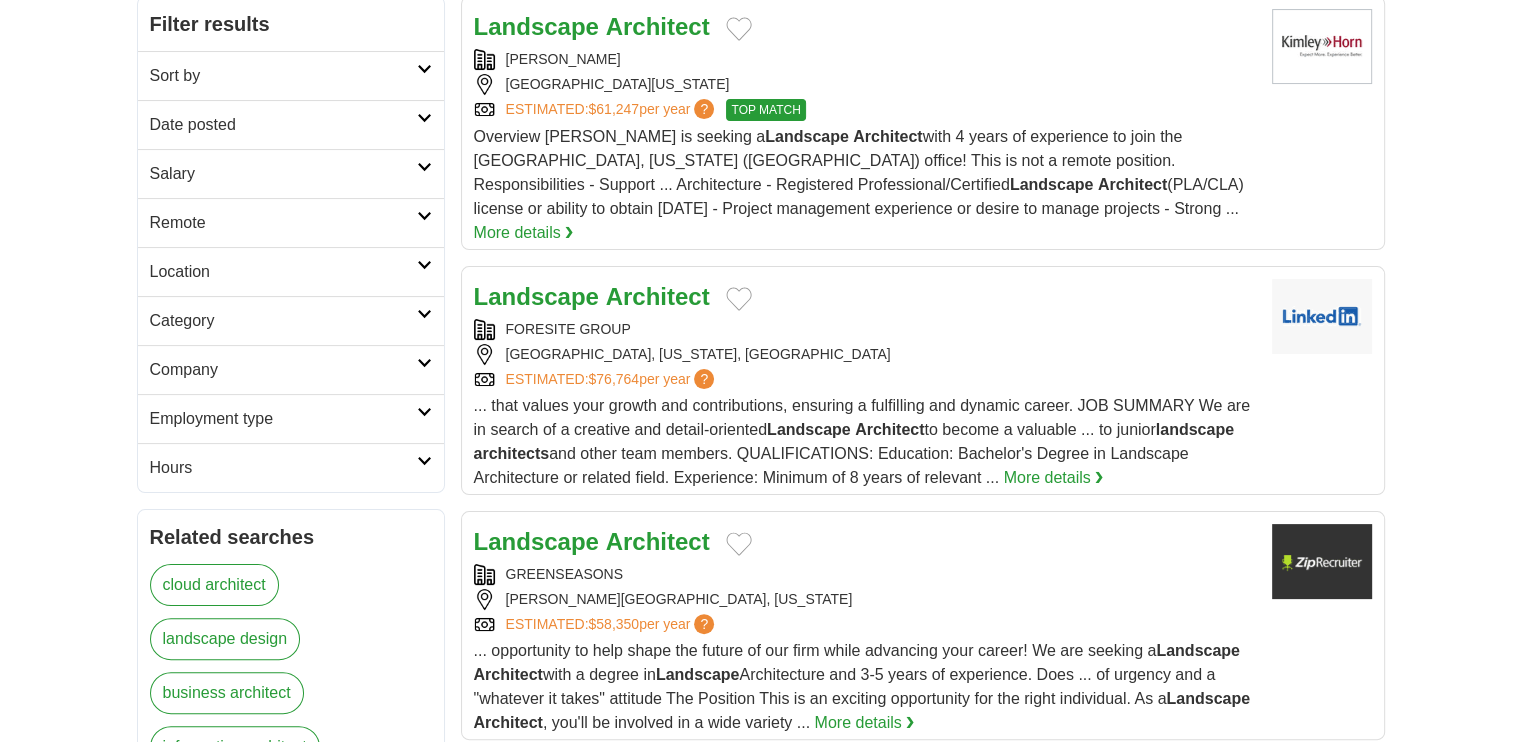 scroll, scrollTop: 0, scrollLeft: 0, axis: both 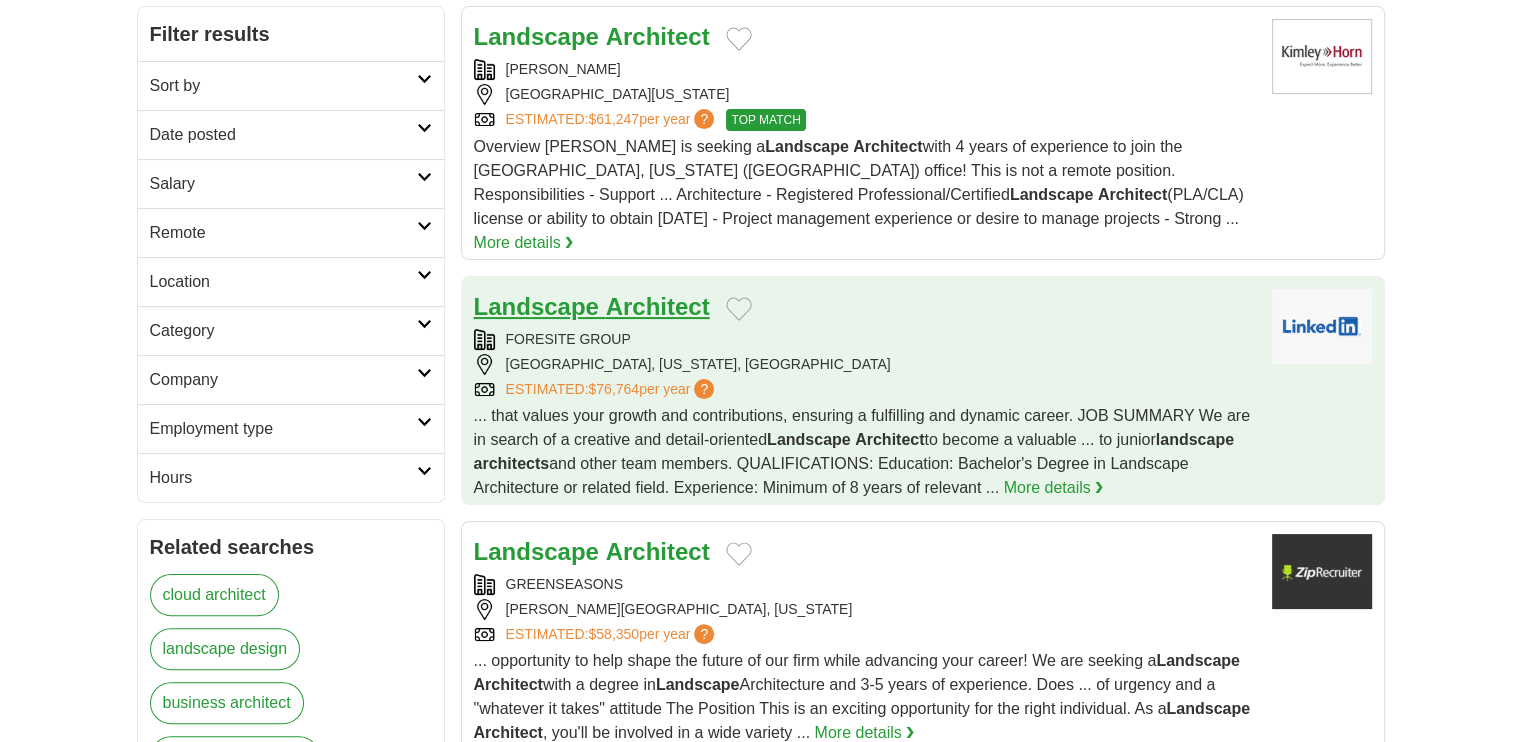 click on "Architect" at bounding box center [658, 306] 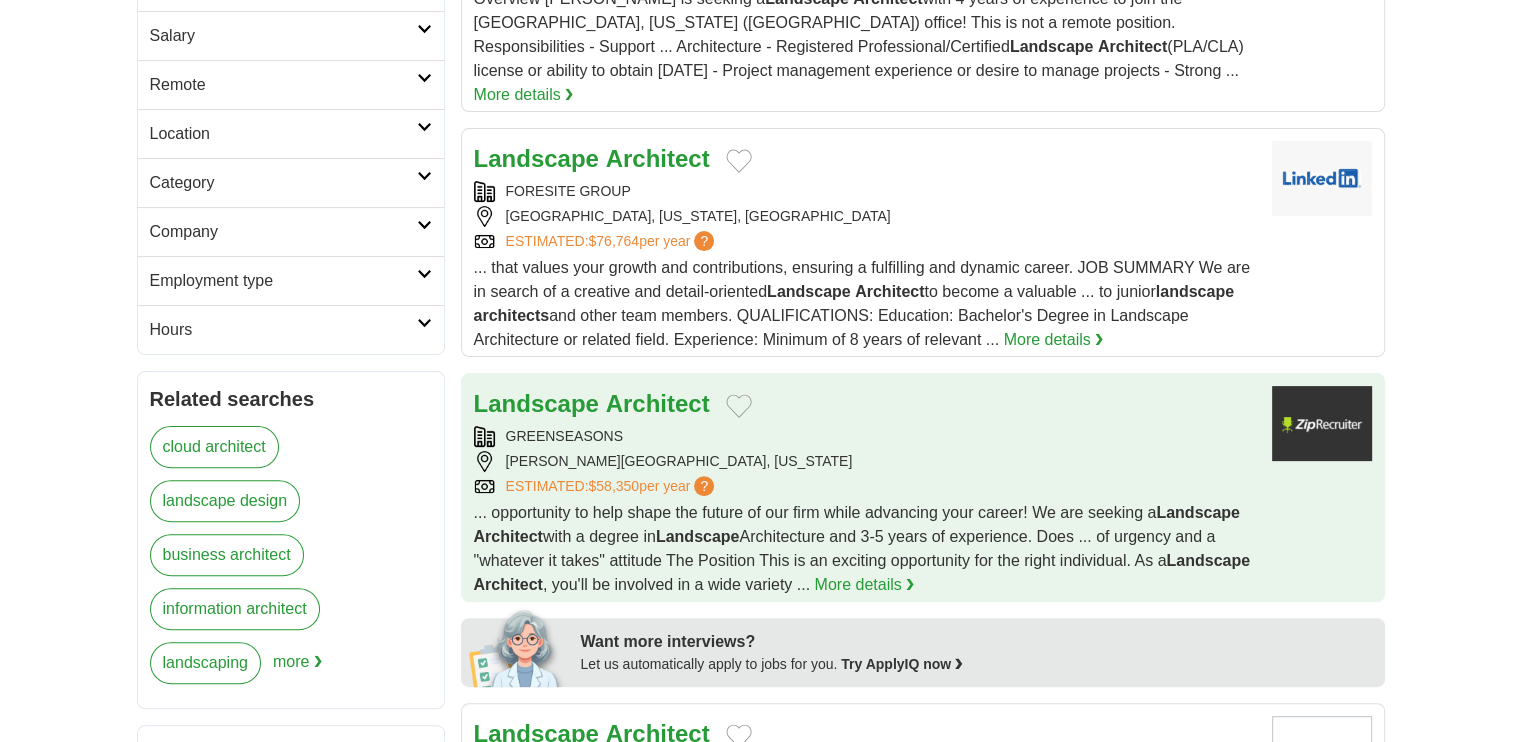 scroll, scrollTop: 663, scrollLeft: 0, axis: vertical 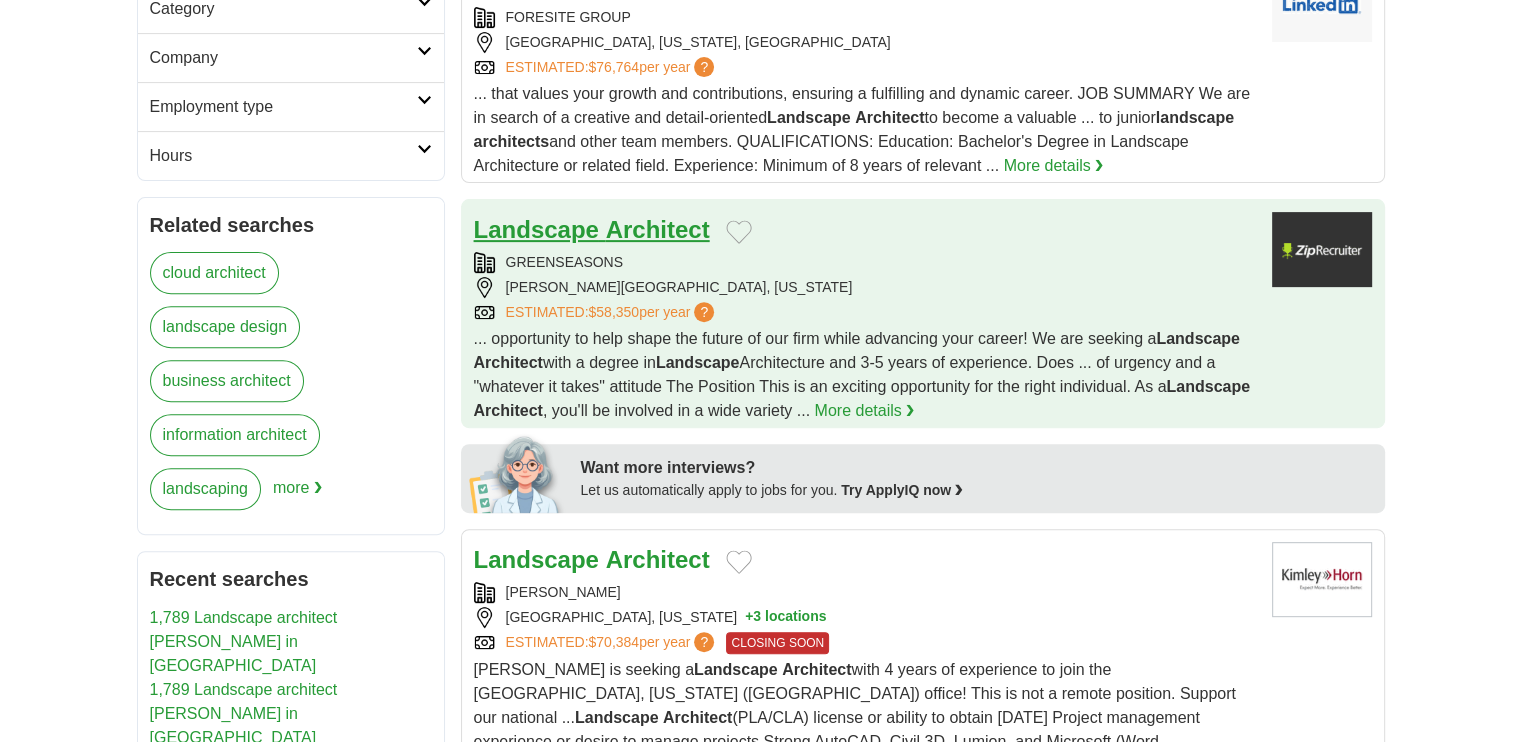 click on "Architect" at bounding box center (658, 229) 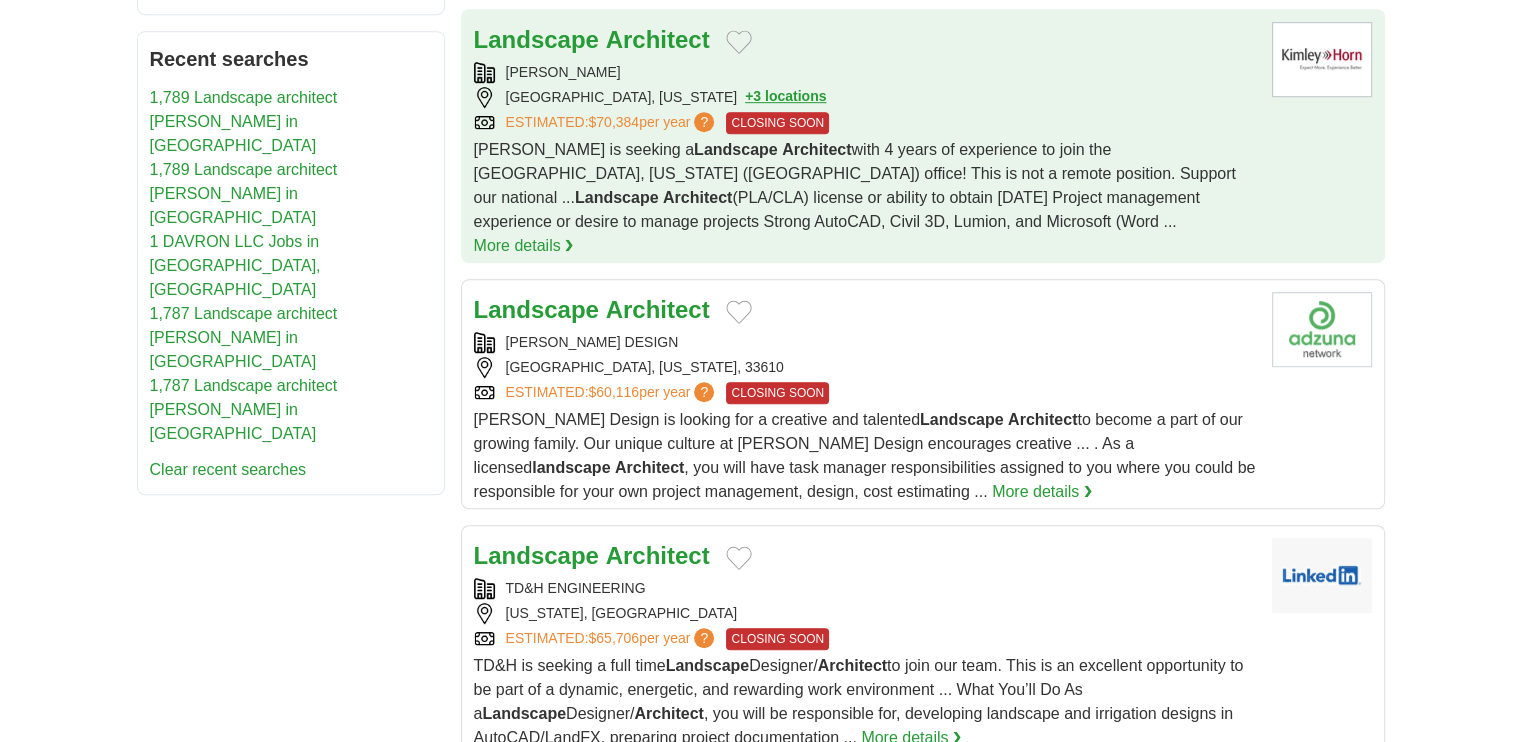 scroll, scrollTop: 1192, scrollLeft: 0, axis: vertical 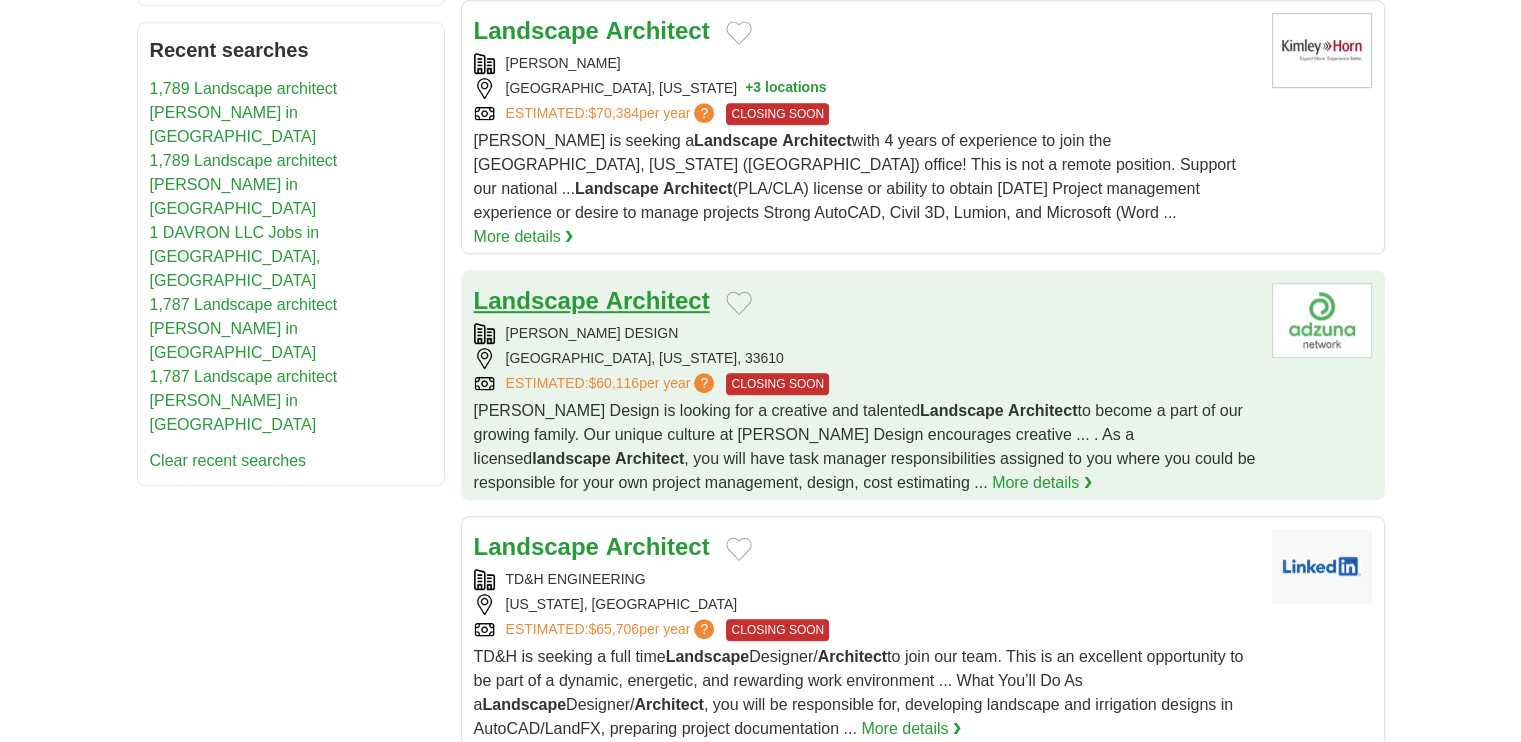 click on "Architect" at bounding box center [658, 300] 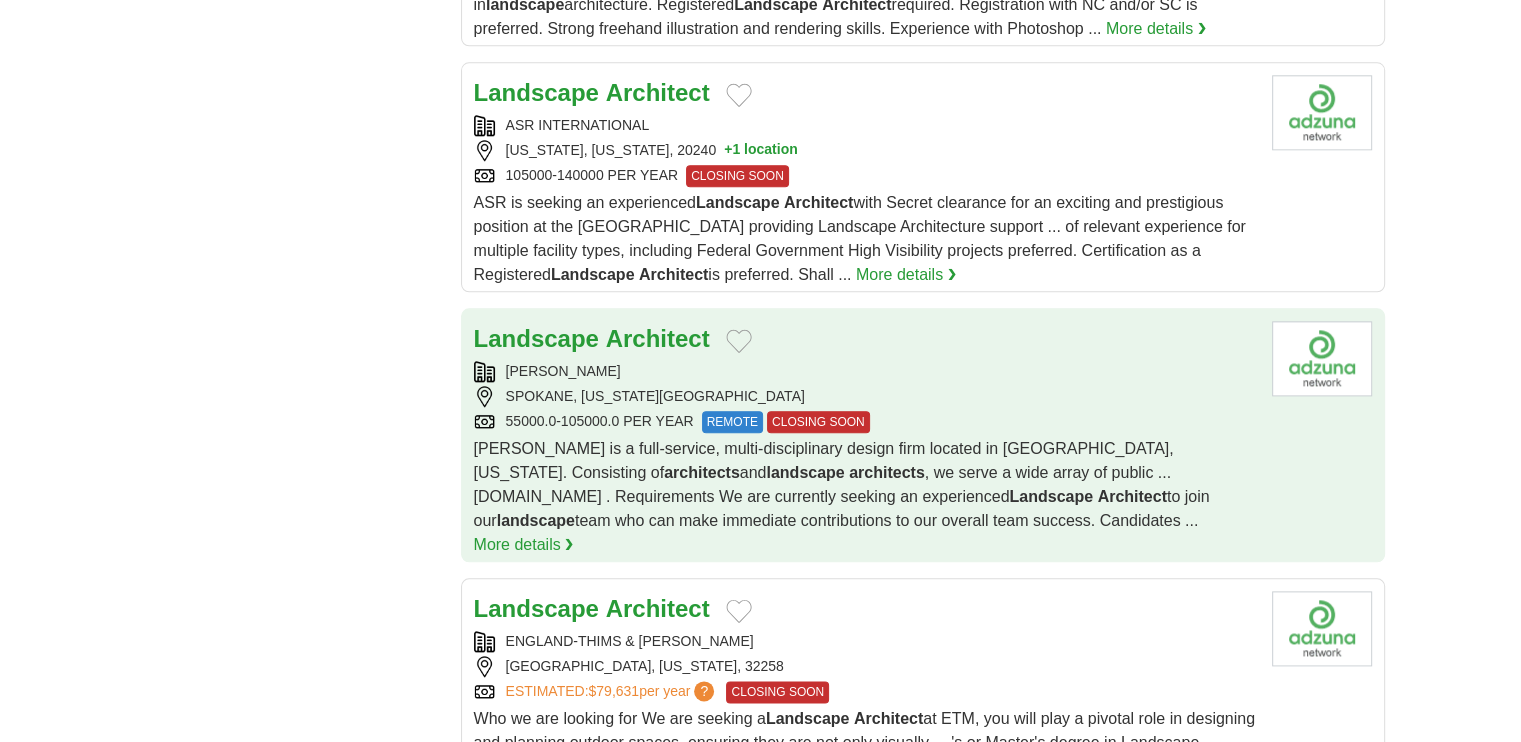 scroll, scrollTop: 2261, scrollLeft: 0, axis: vertical 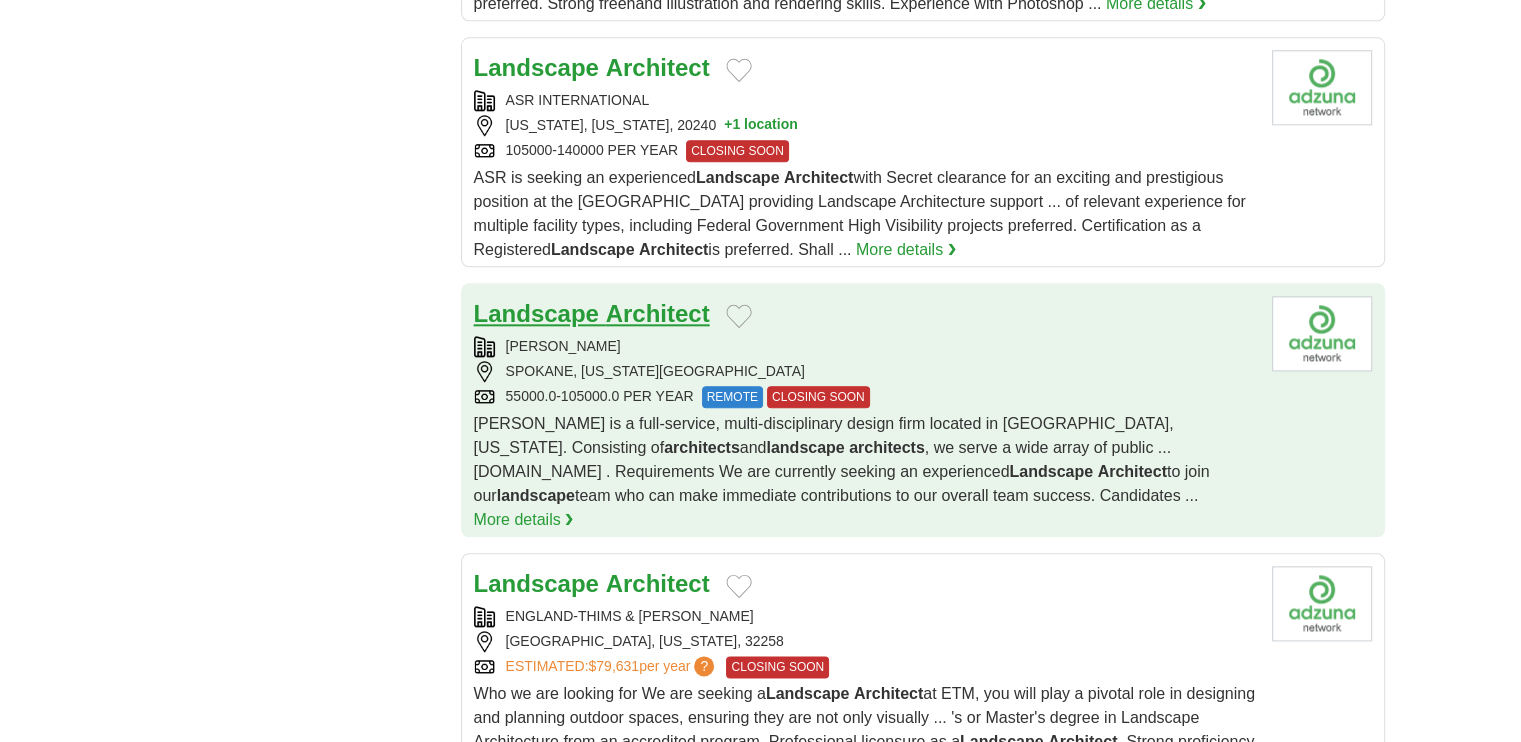 click on "Architect" at bounding box center (658, 313) 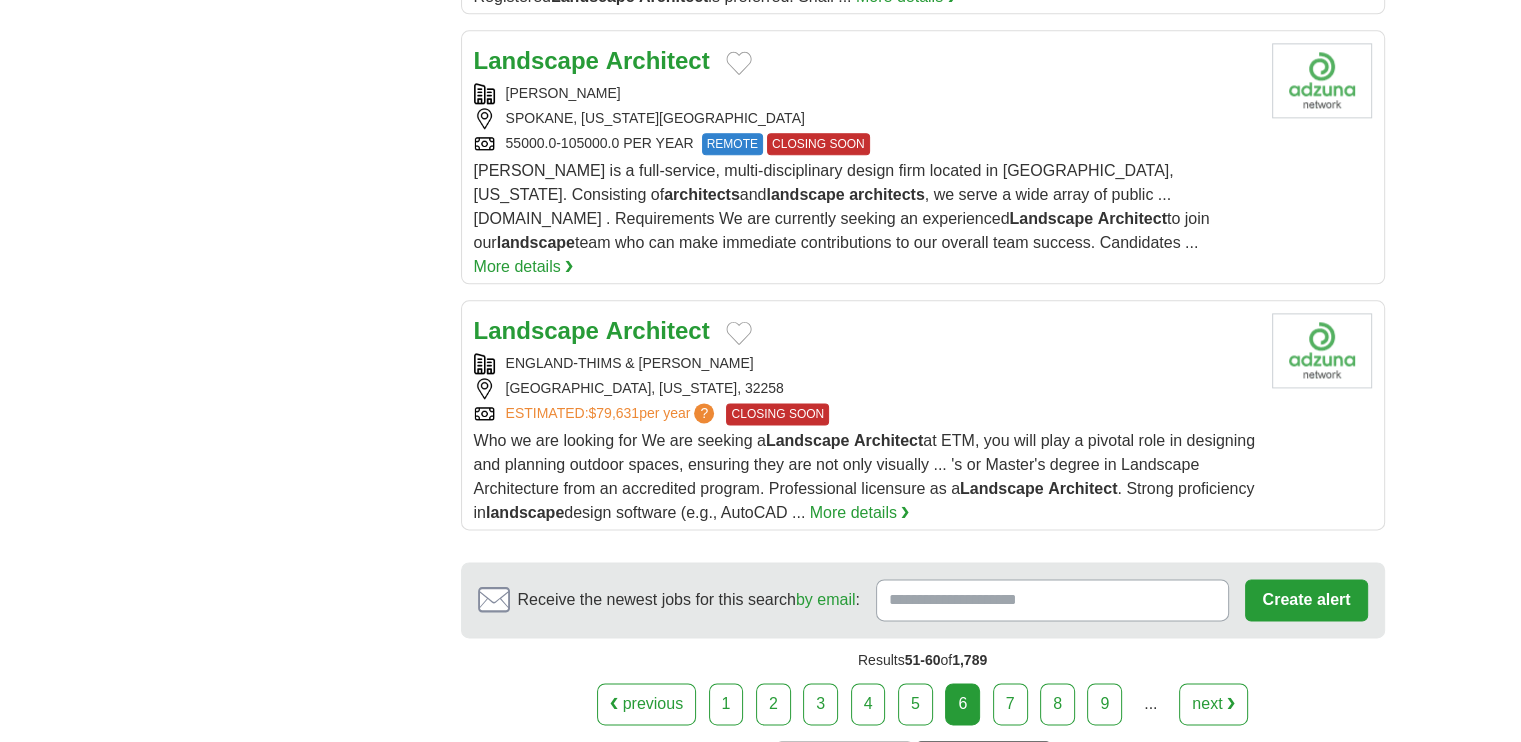 scroll, scrollTop: 2515, scrollLeft: 0, axis: vertical 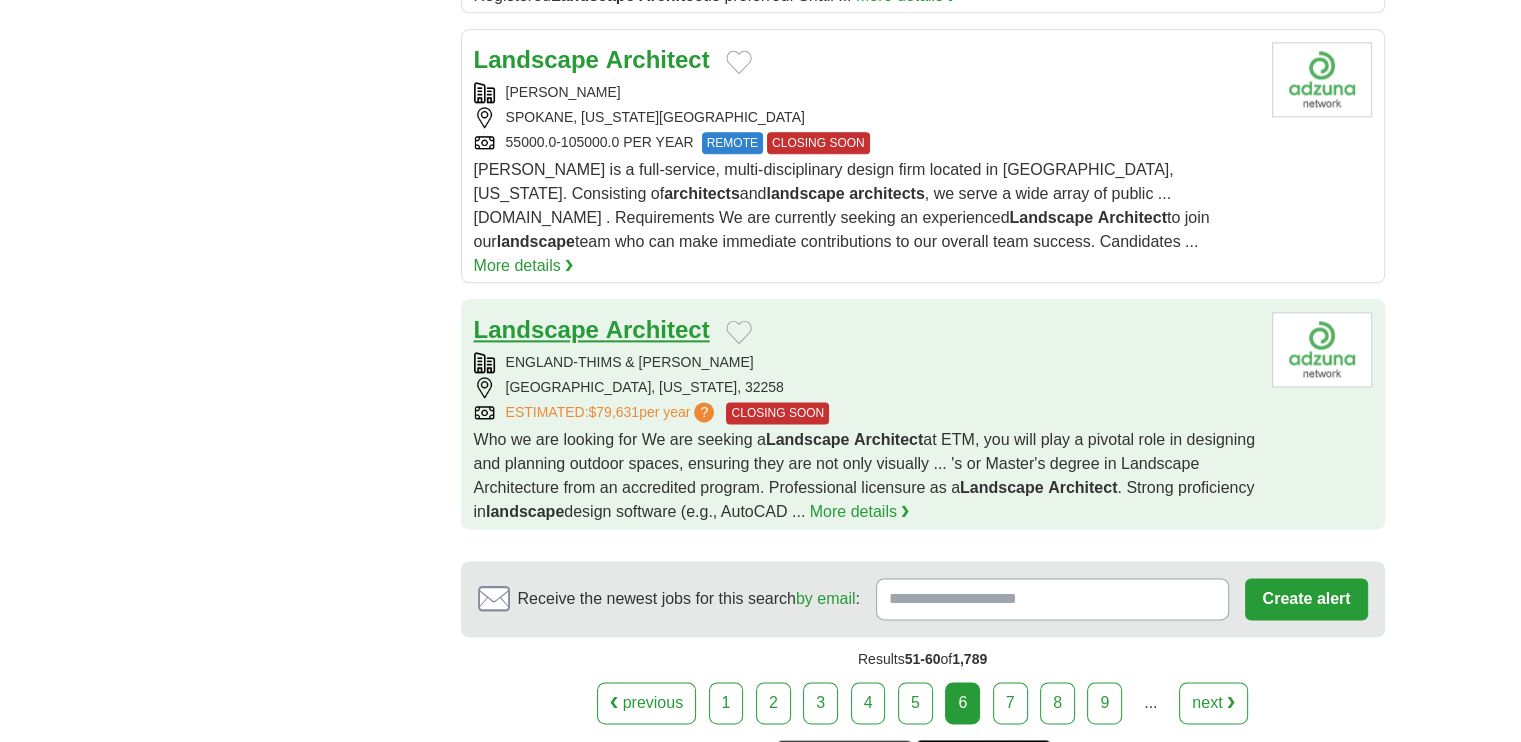 click on "Architect" at bounding box center [658, 329] 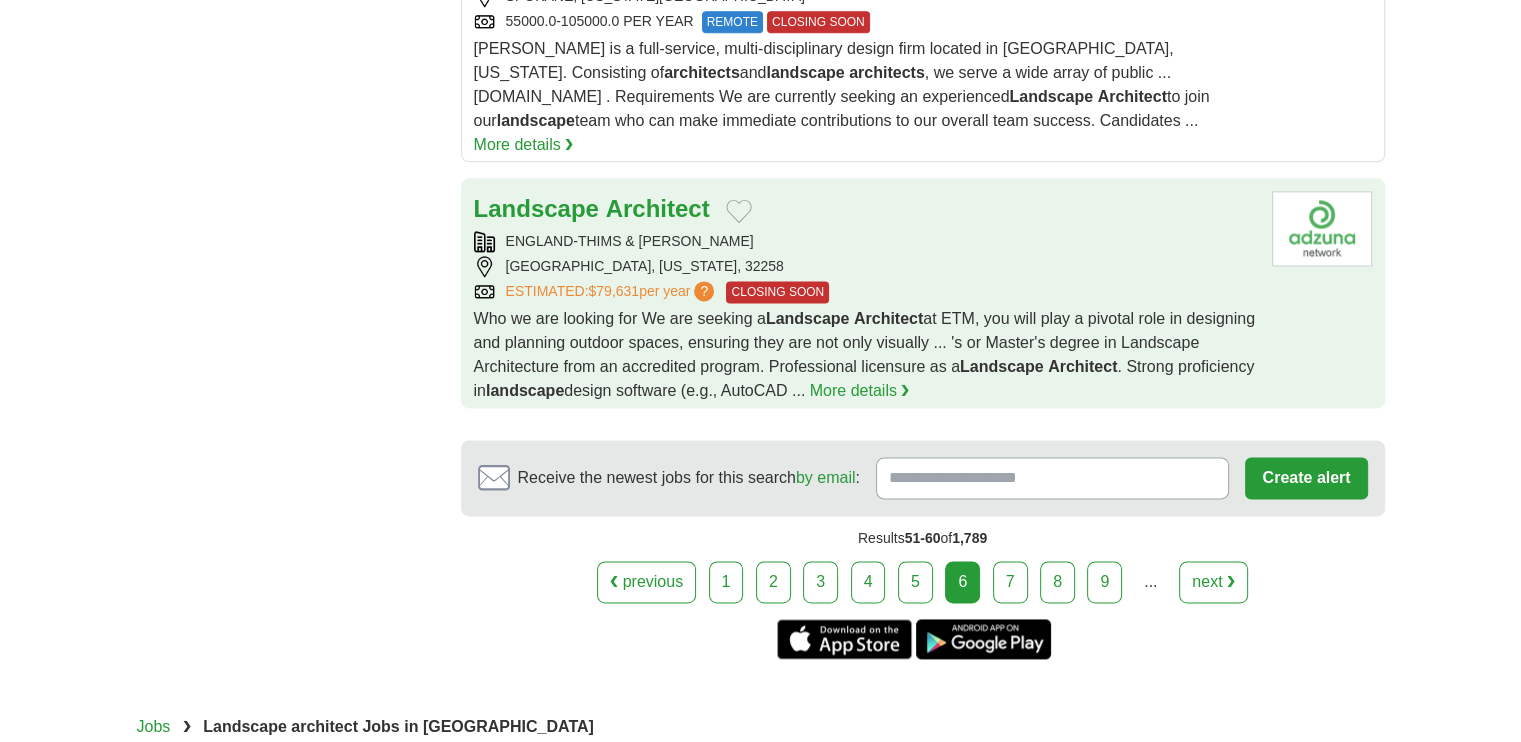 scroll, scrollTop: 2638, scrollLeft: 0, axis: vertical 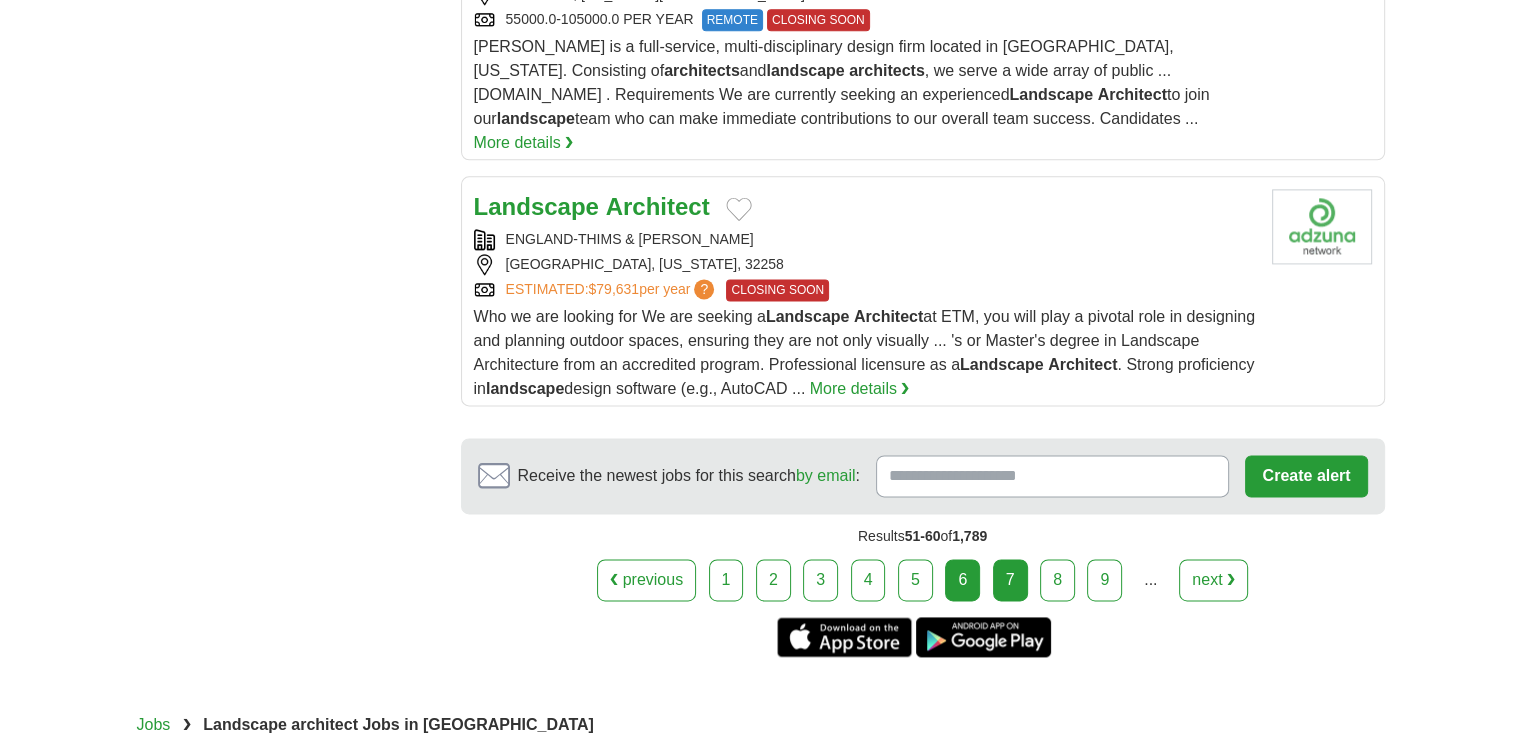 click on "7" at bounding box center (1010, 580) 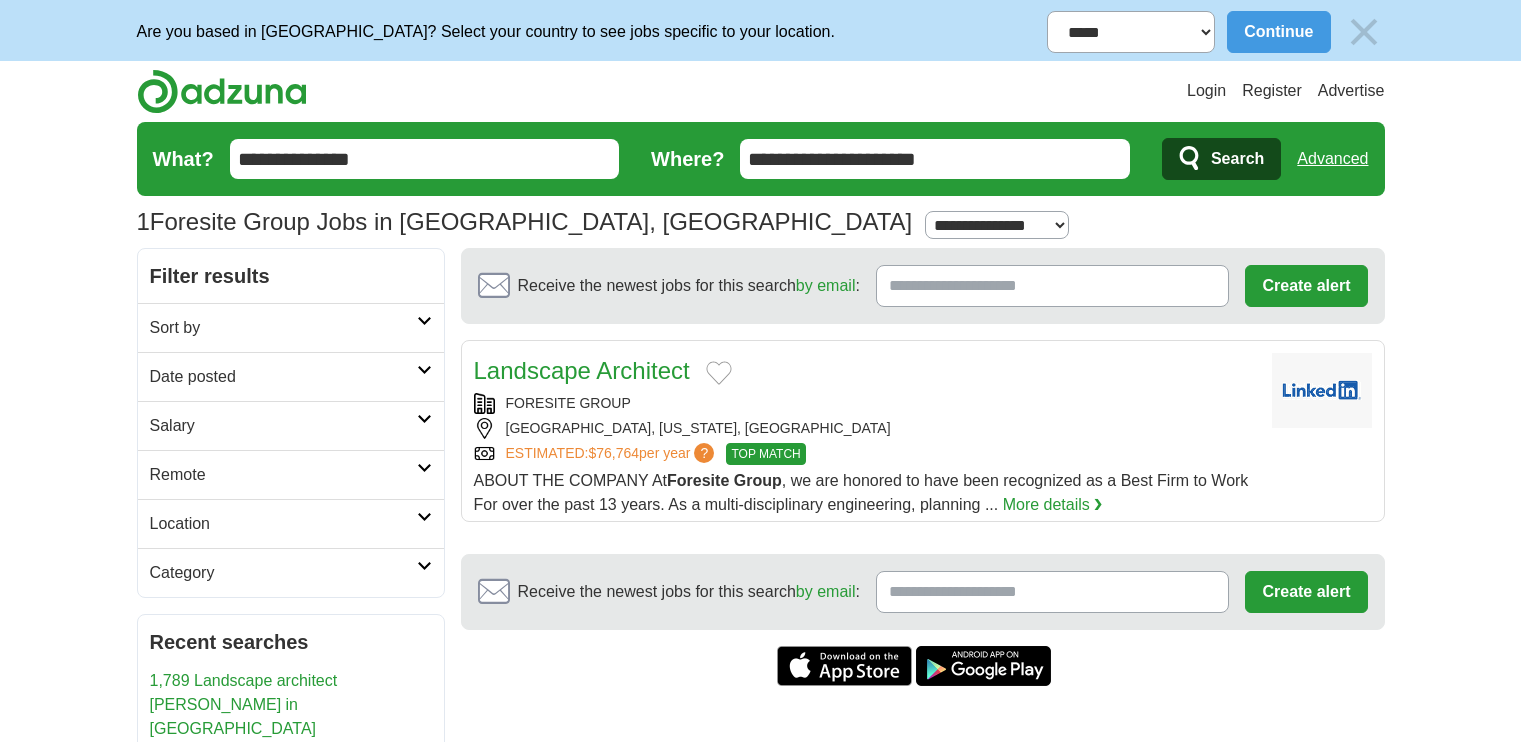 scroll, scrollTop: 468, scrollLeft: 0, axis: vertical 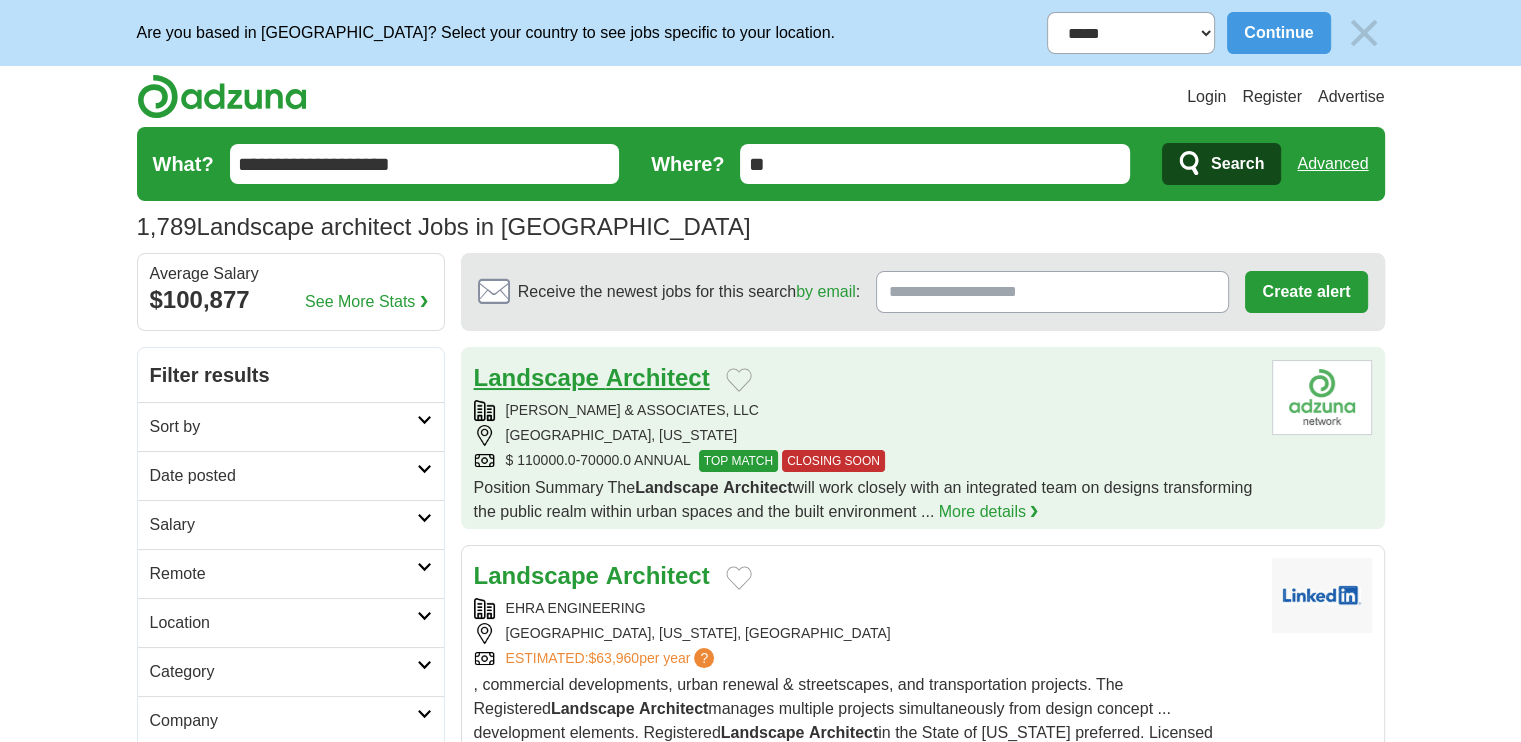 click on "Architect" at bounding box center [658, 377] 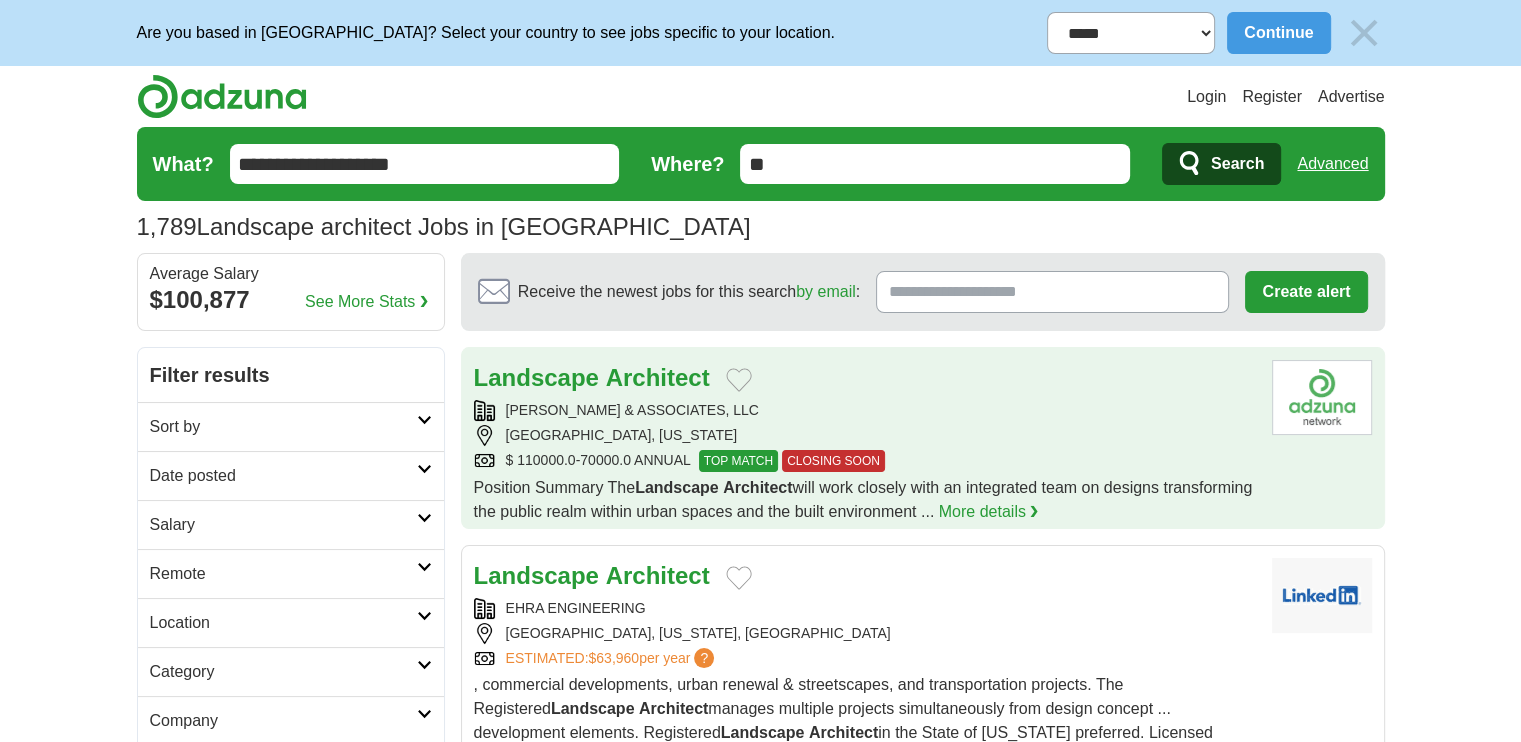 scroll, scrollTop: 312, scrollLeft: 0, axis: vertical 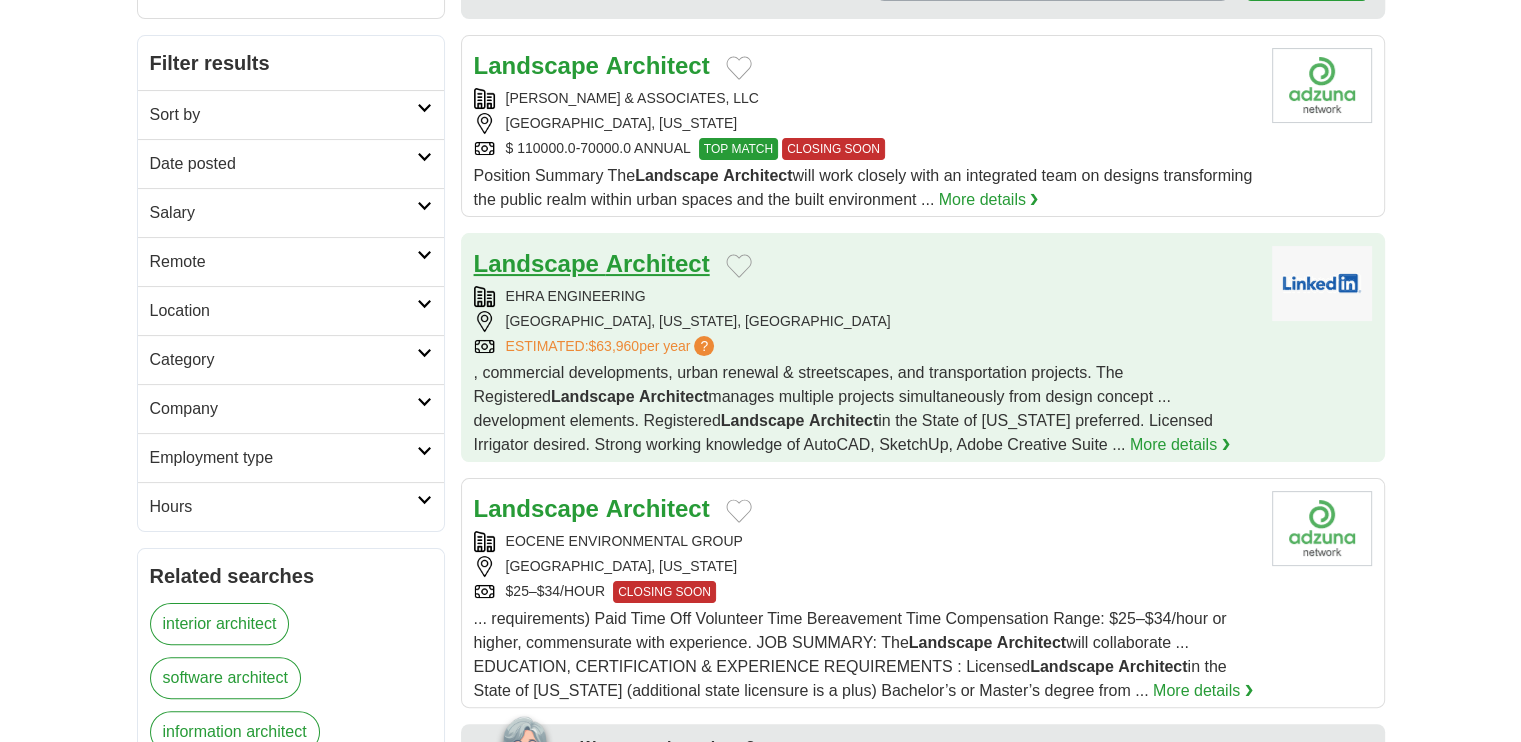click on "Architect" at bounding box center (658, 263) 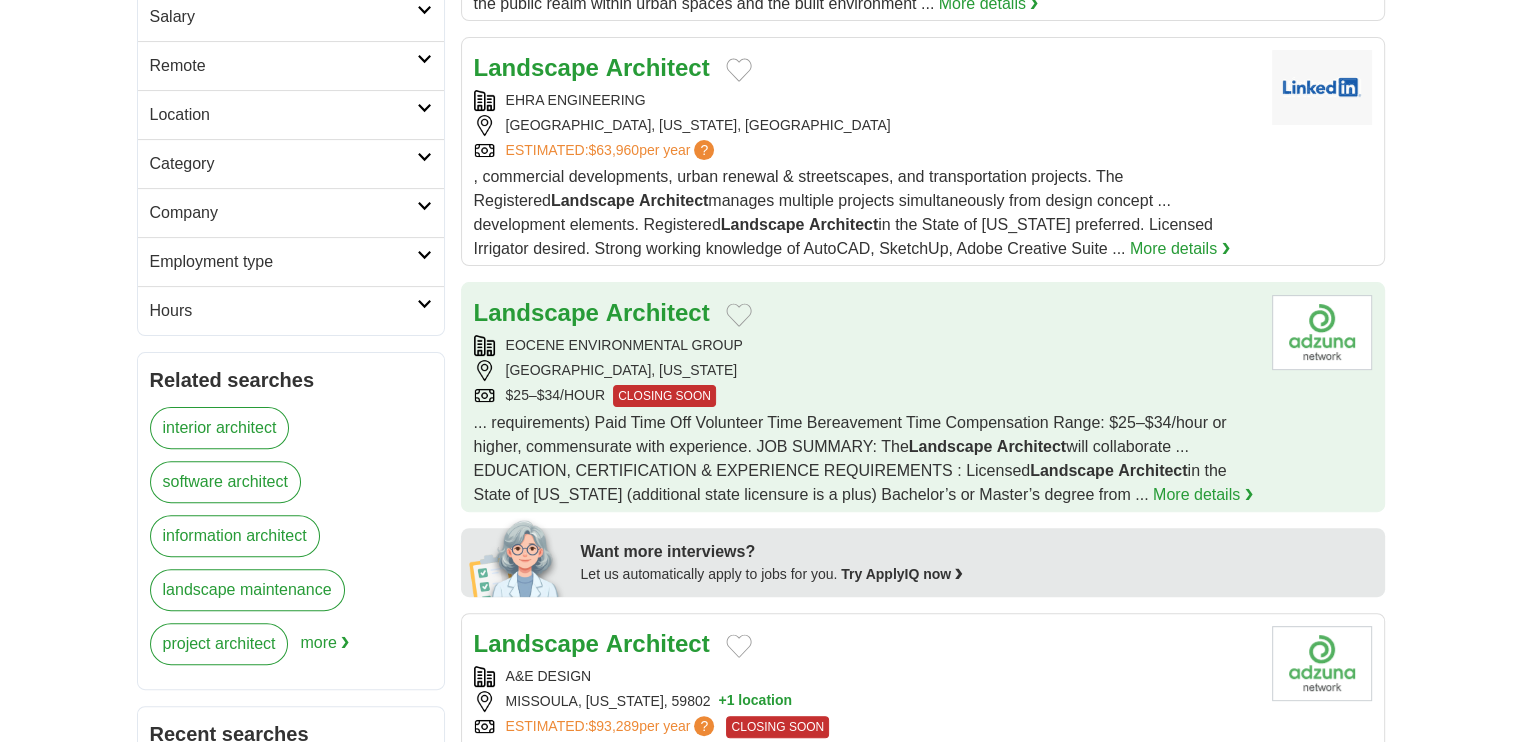 scroll, scrollTop: 552, scrollLeft: 0, axis: vertical 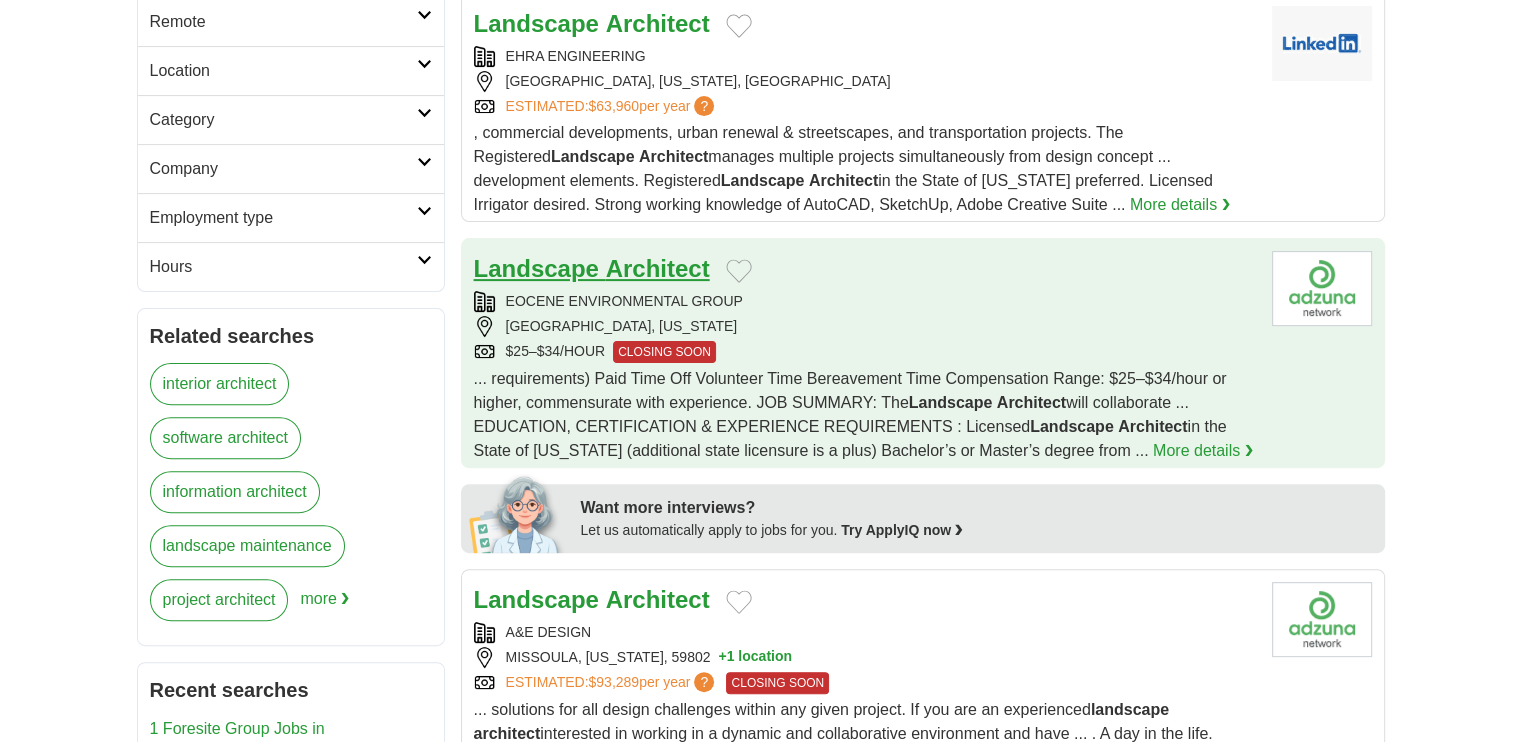 click on "Architect" at bounding box center (658, 268) 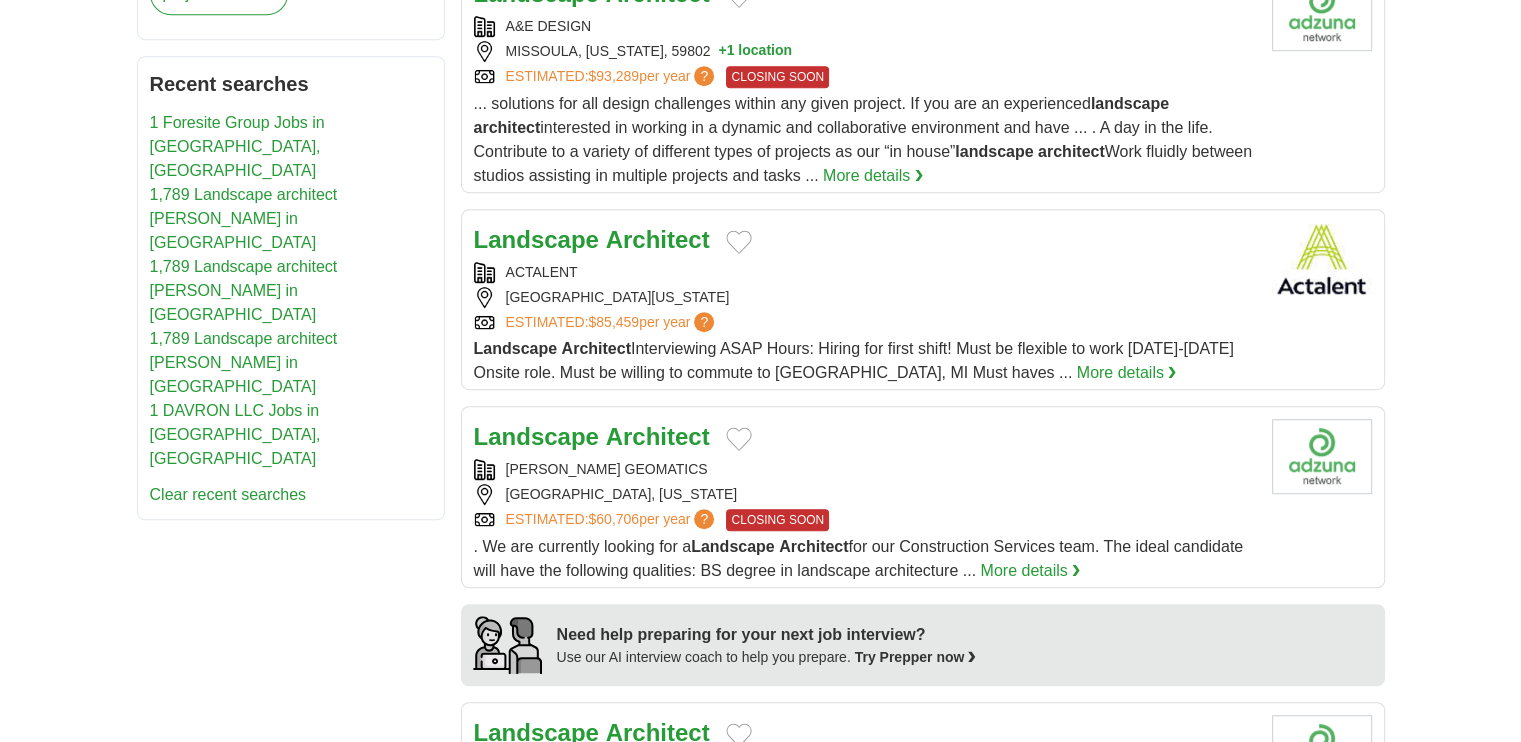 scroll, scrollTop: 1159, scrollLeft: 0, axis: vertical 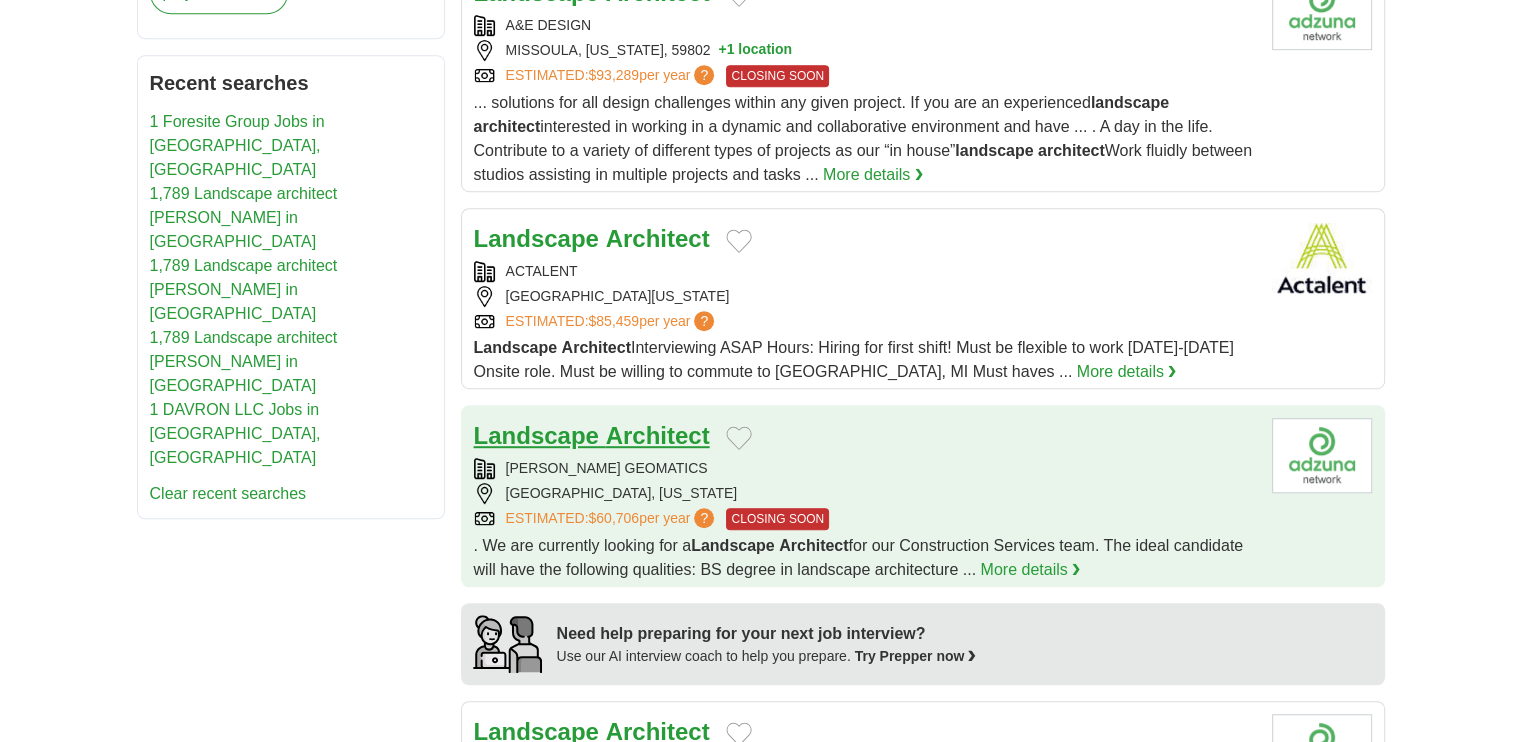 click on "Architect" at bounding box center [658, 435] 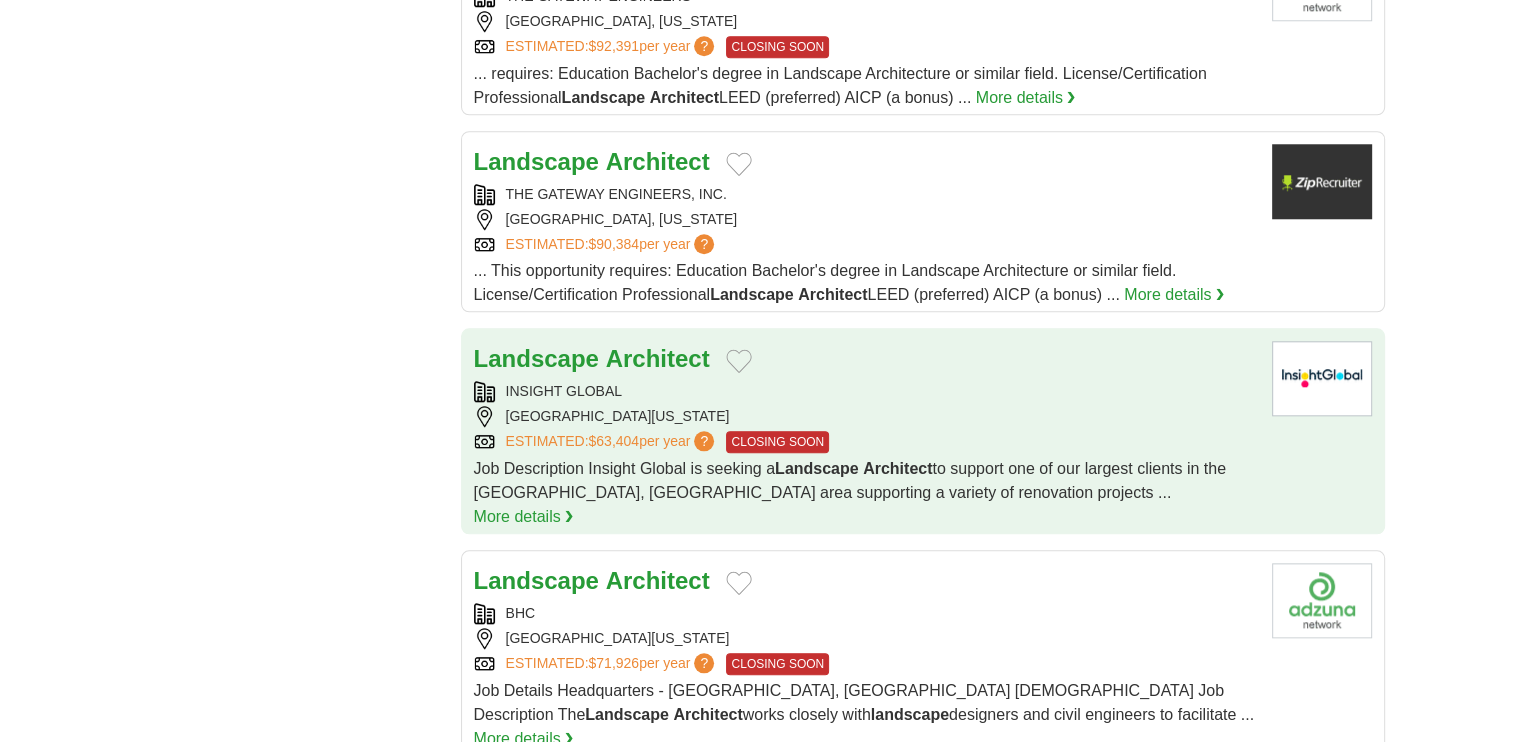 scroll, scrollTop: 1926, scrollLeft: 0, axis: vertical 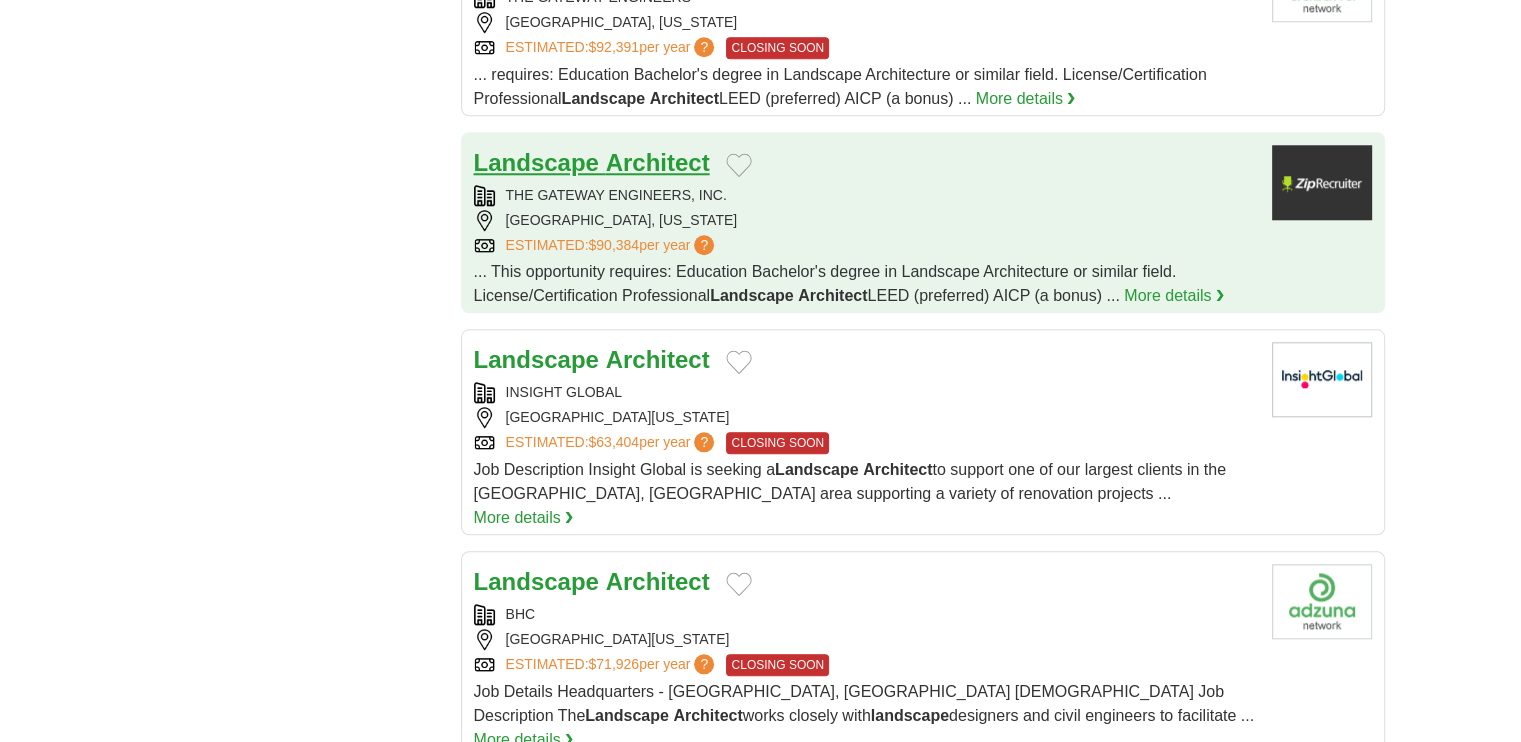 click on "Architect" at bounding box center (658, 162) 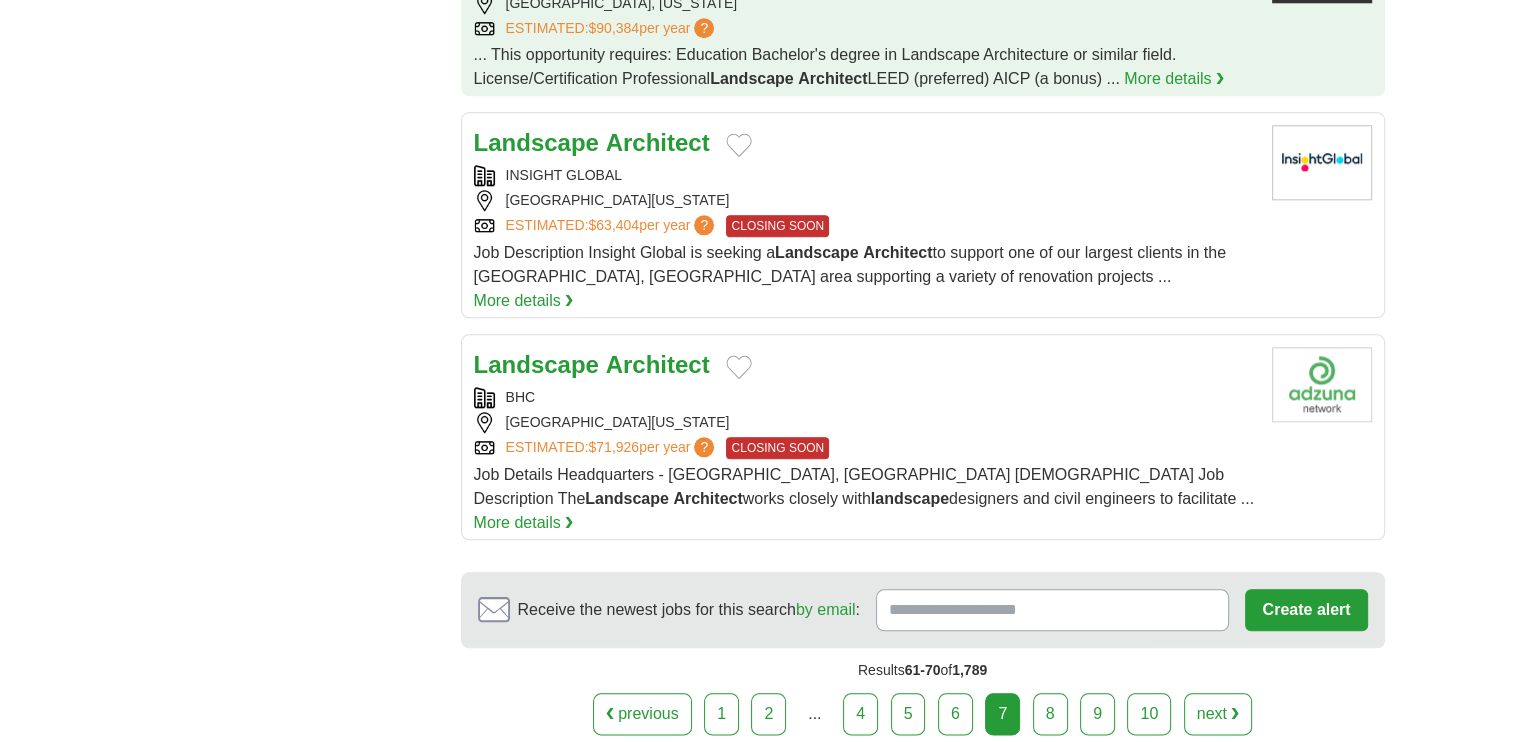 scroll, scrollTop: 2144, scrollLeft: 0, axis: vertical 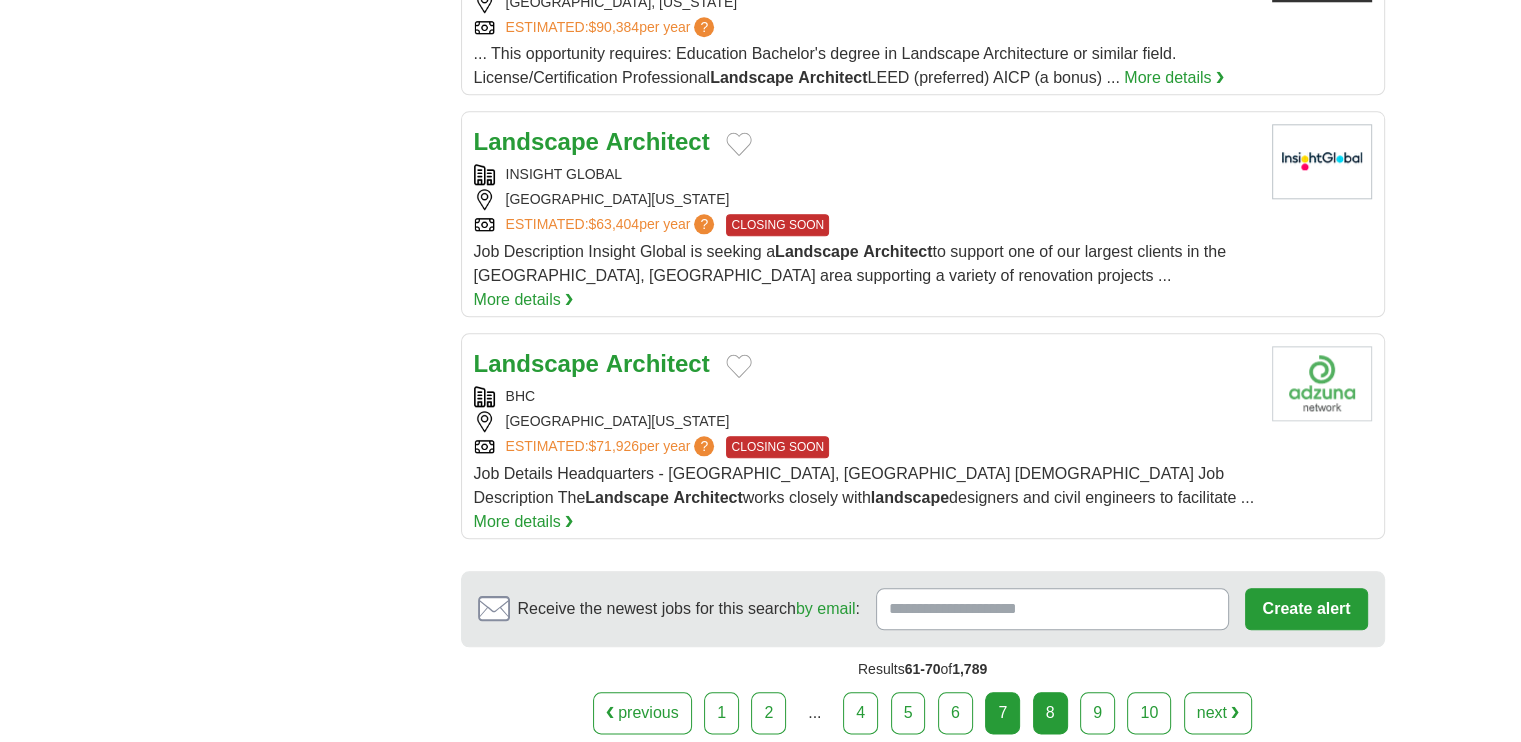click on "8" at bounding box center [1050, 713] 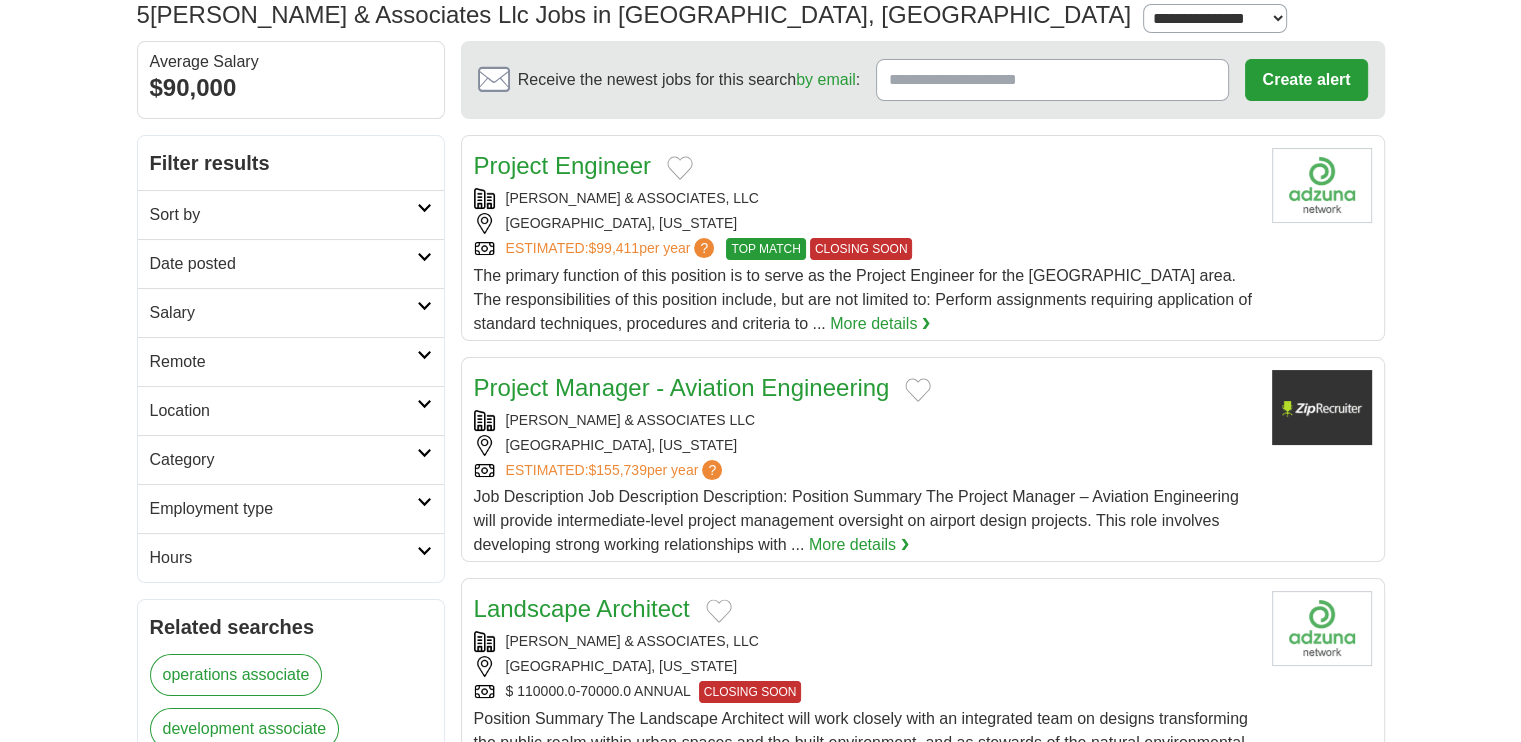 scroll, scrollTop: 229, scrollLeft: 0, axis: vertical 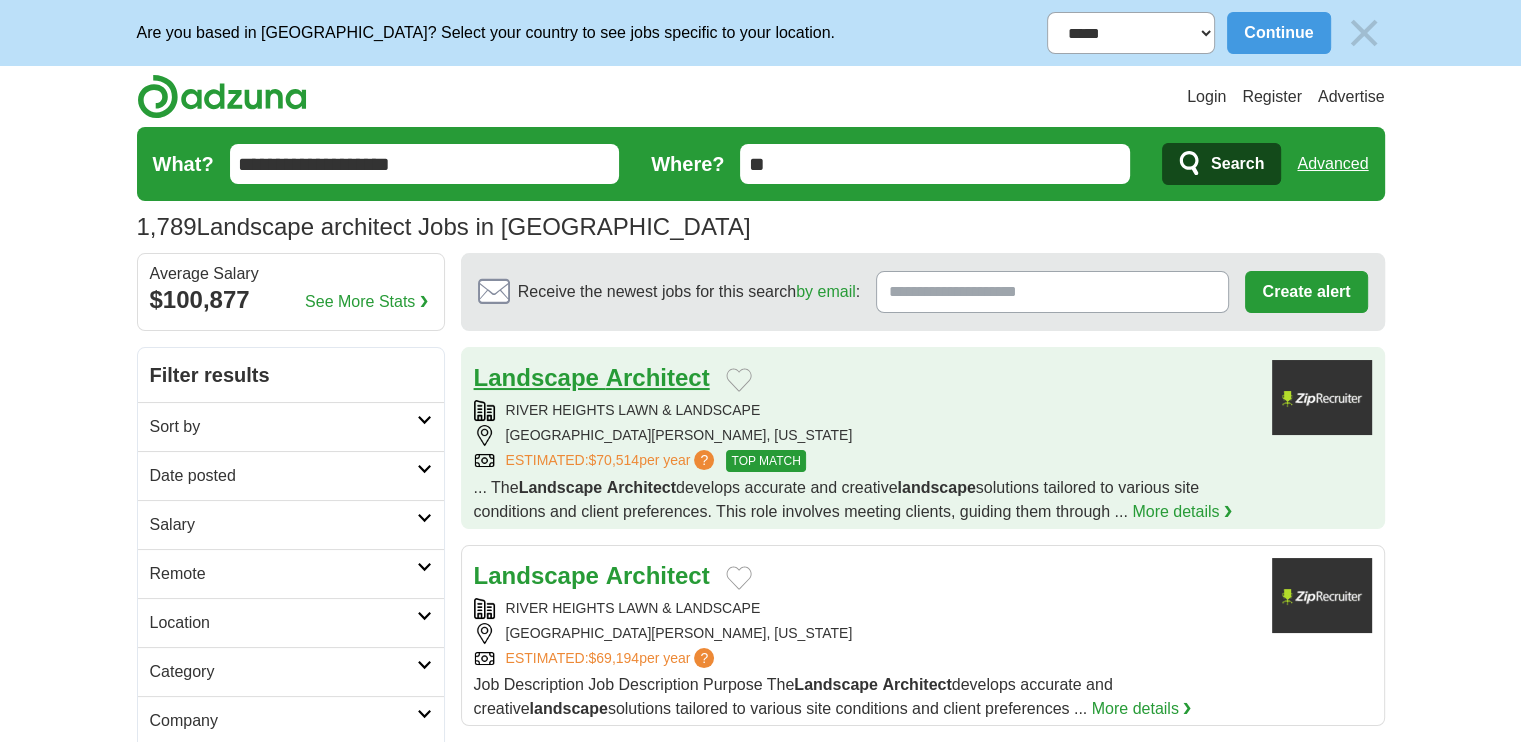 click on "Architect" at bounding box center (658, 377) 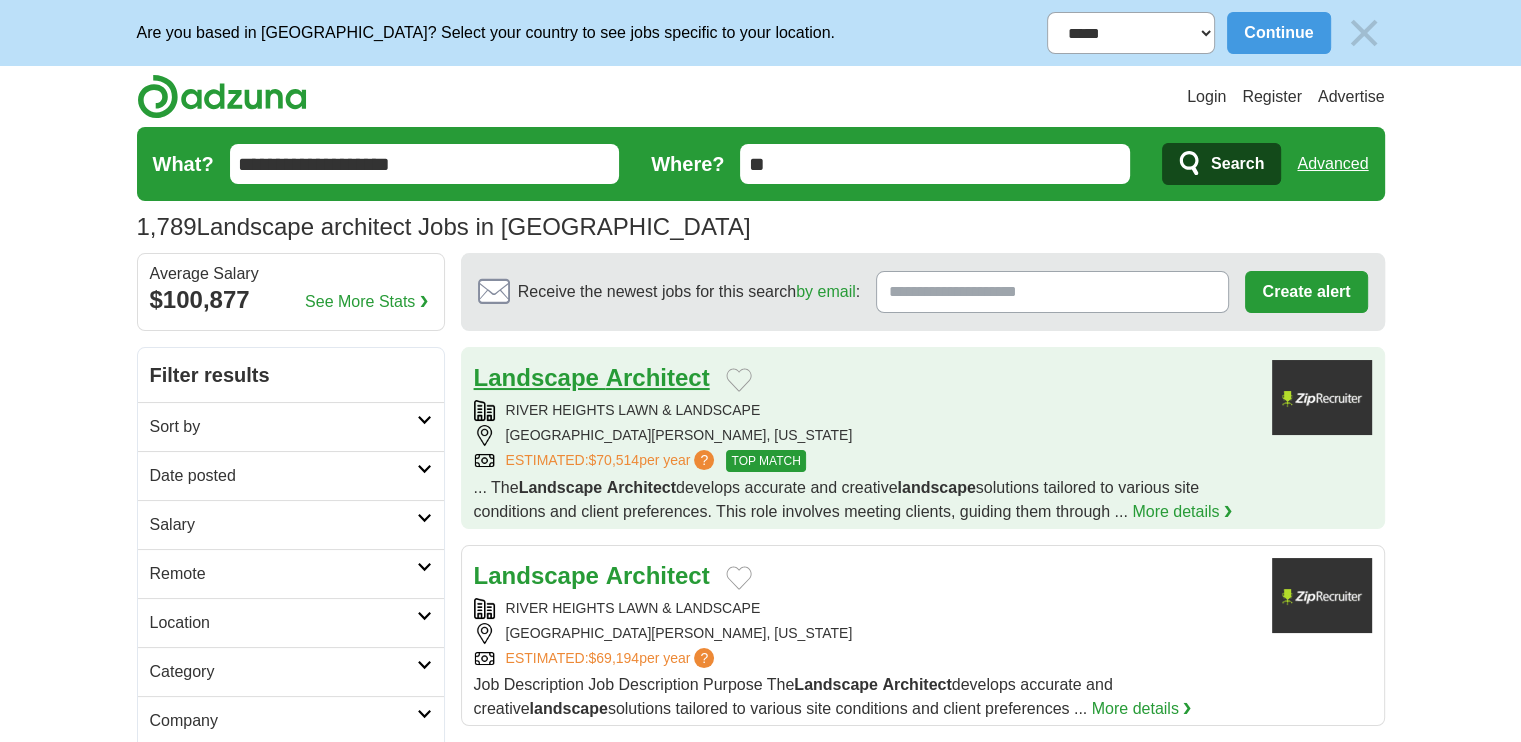 scroll, scrollTop: 0, scrollLeft: 0, axis: both 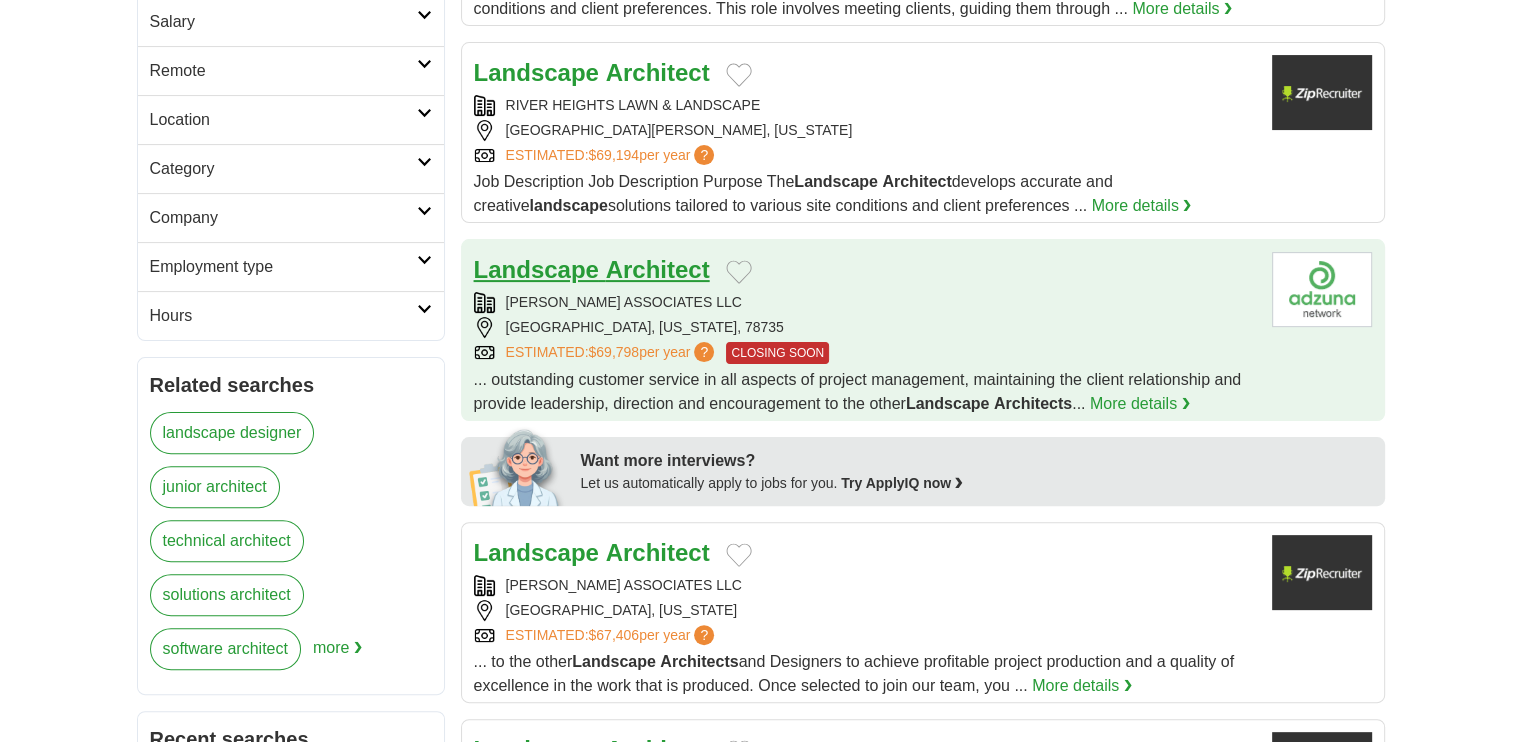 click on "Architect" at bounding box center (658, 269) 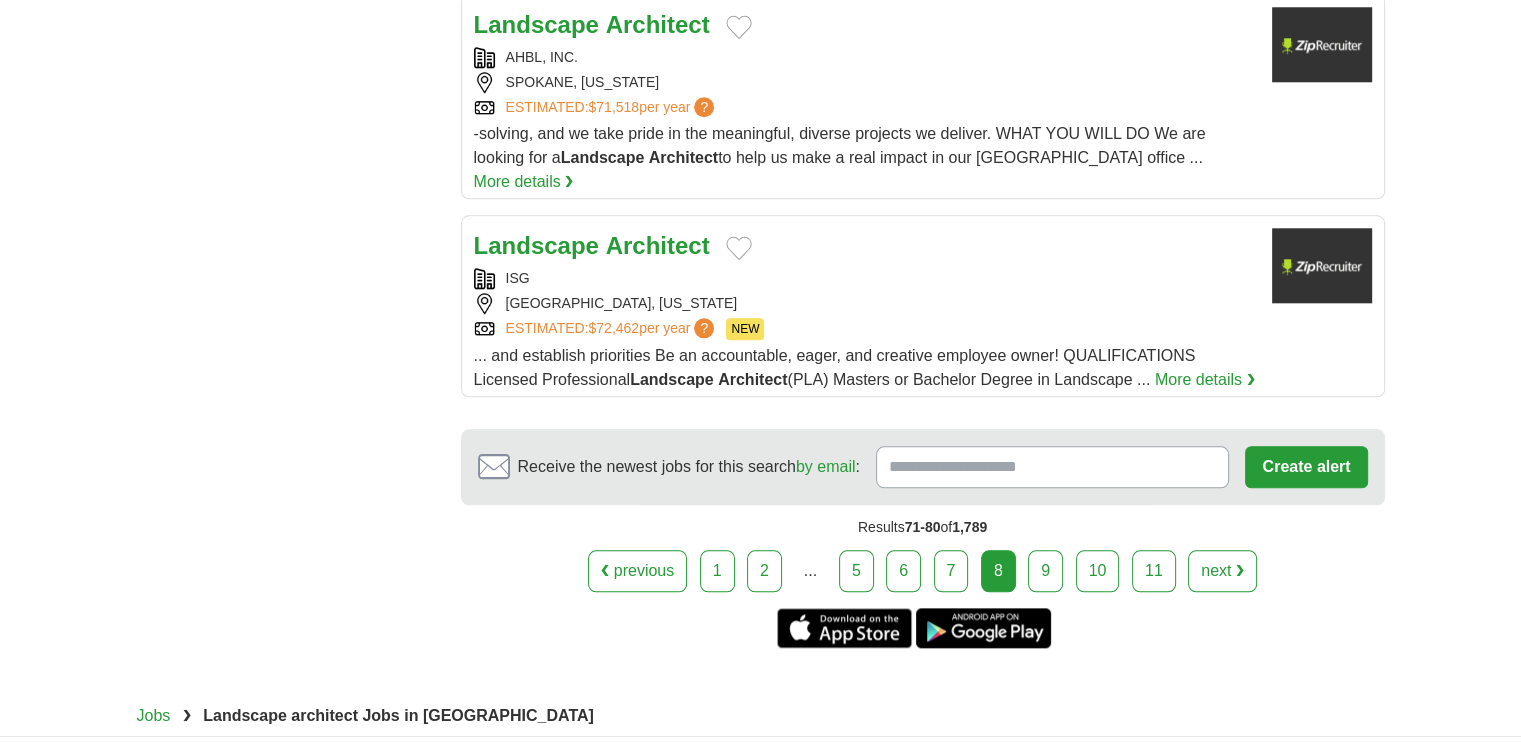 scroll, scrollTop: 2128, scrollLeft: 0, axis: vertical 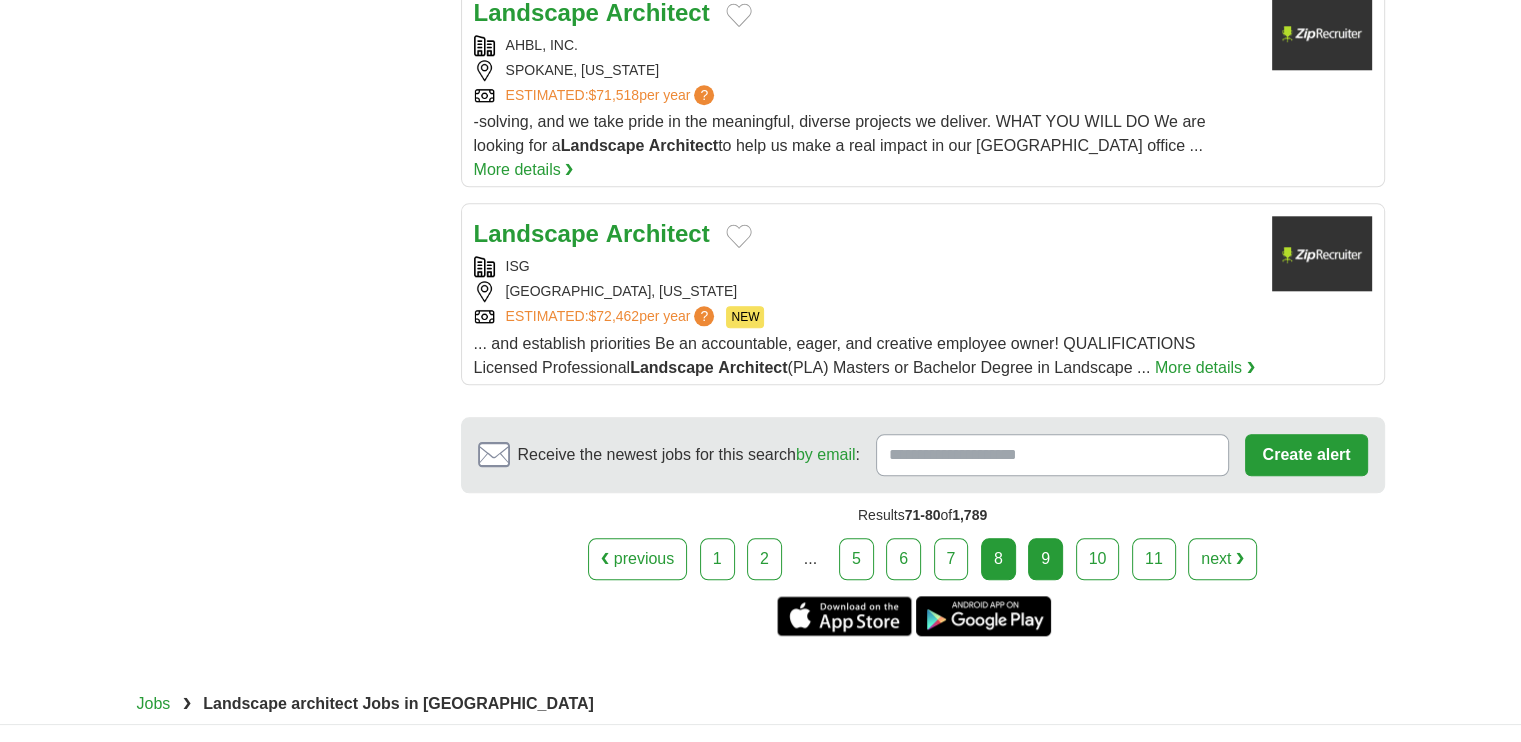 click on "9" at bounding box center [1045, 559] 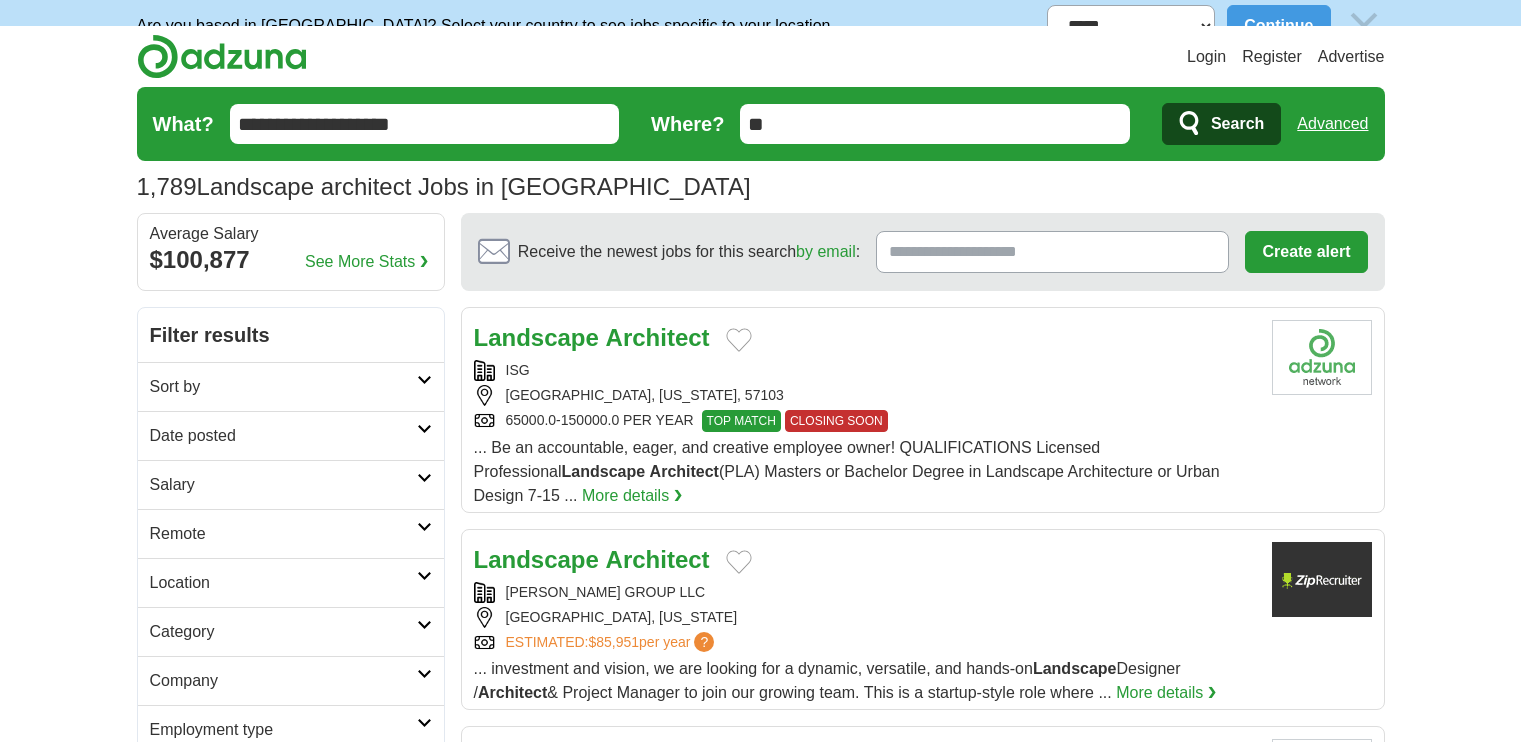 scroll, scrollTop: 0, scrollLeft: 0, axis: both 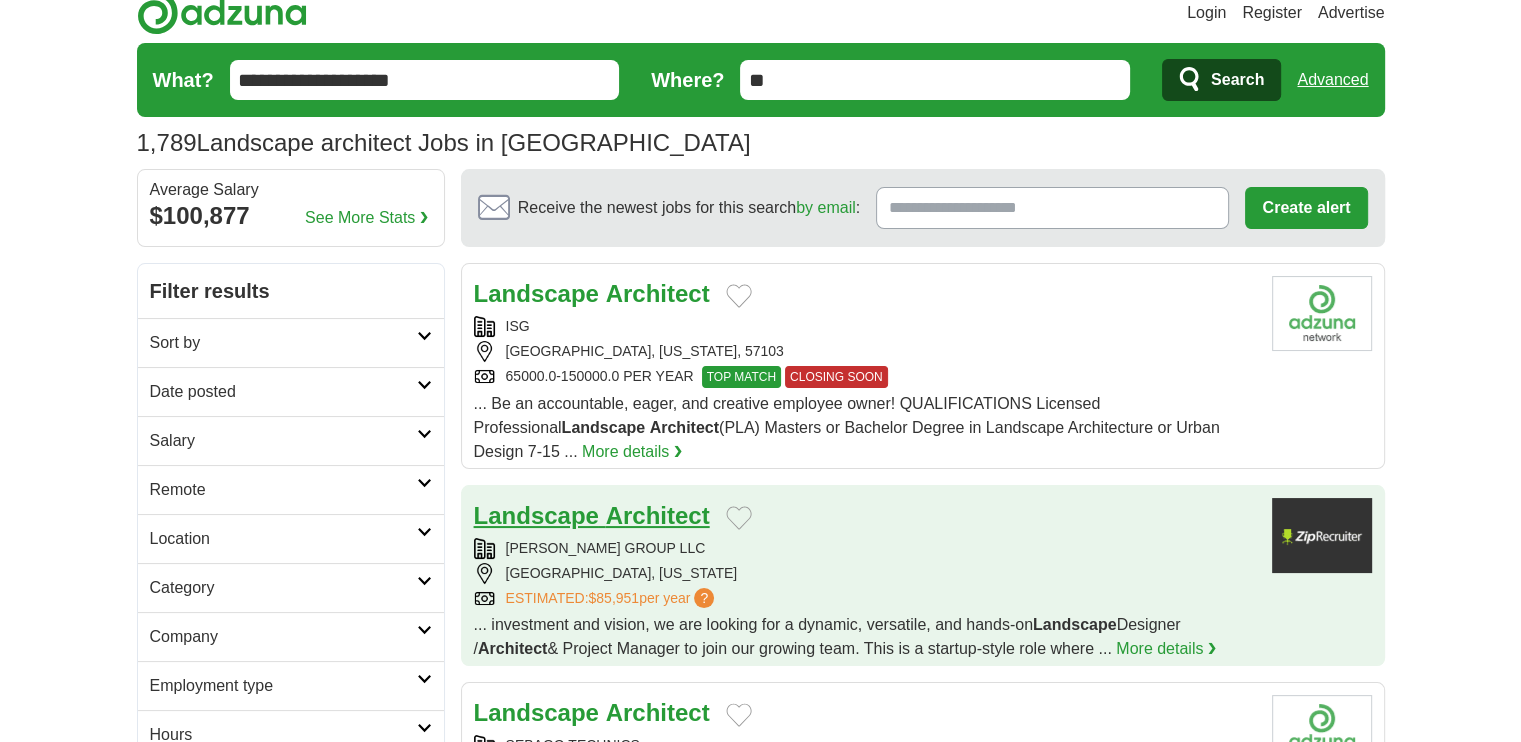 click on "Architect" at bounding box center (658, 515) 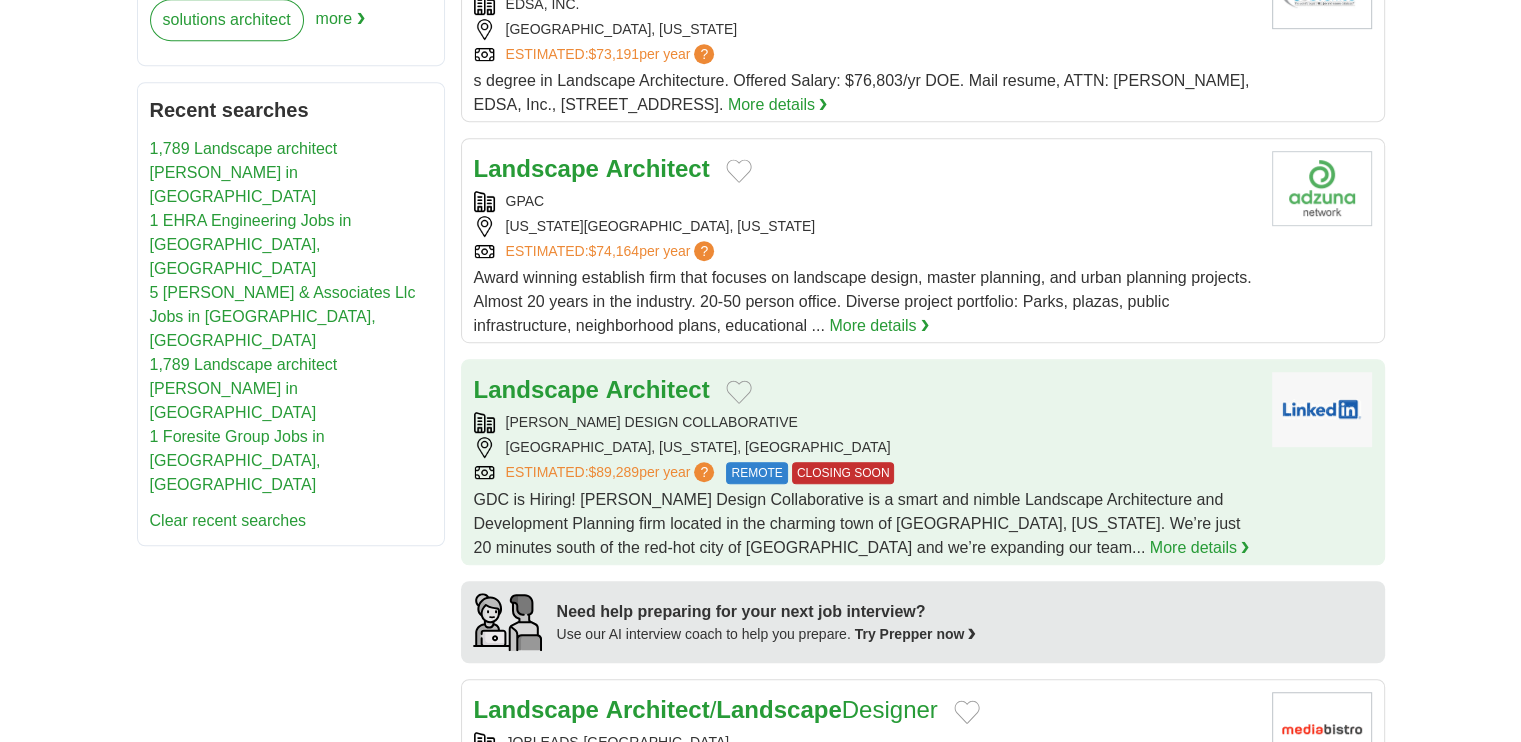 scroll, scrollTop: 1228, scrollLeft: 0, axis: vertical 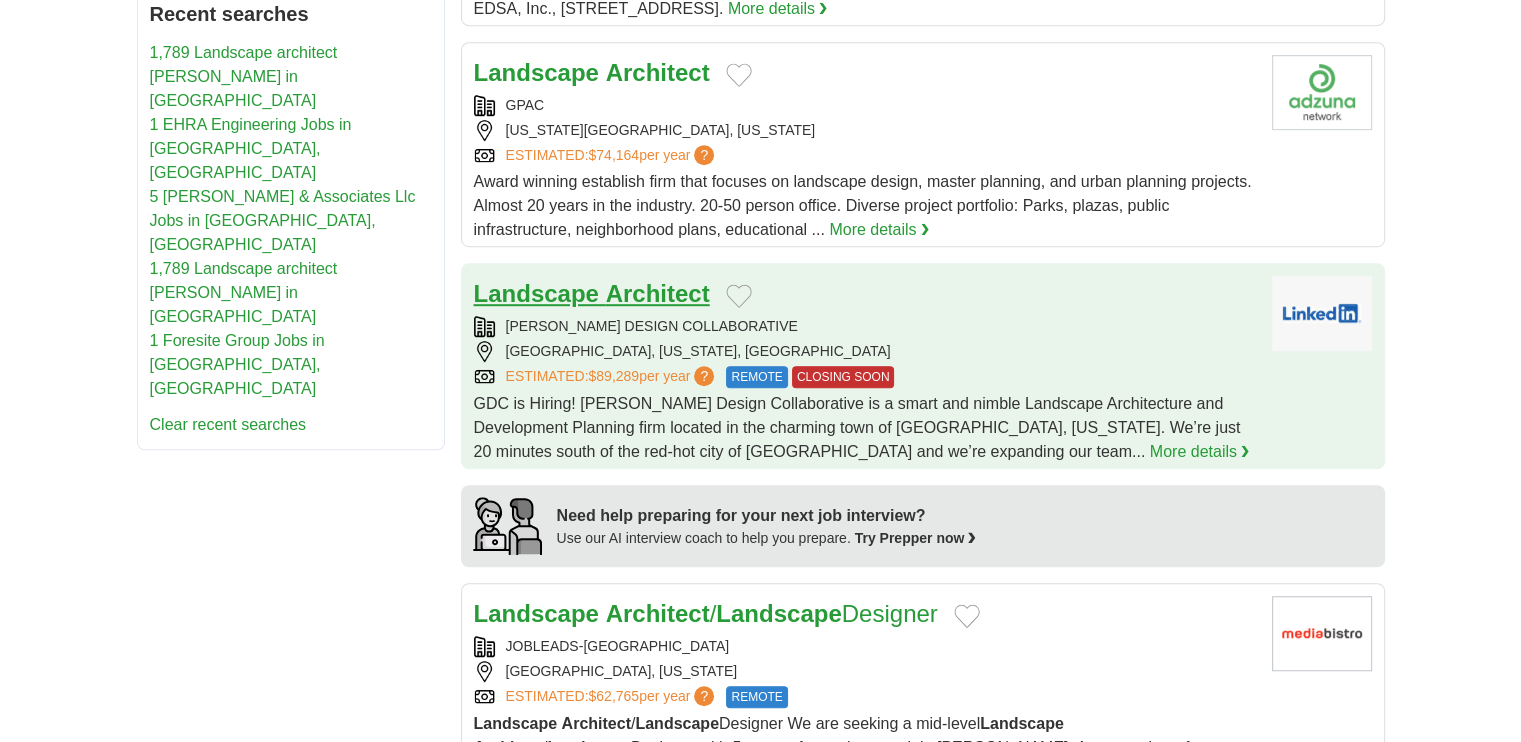 click on "Architect" at bounding box center (658, 293) 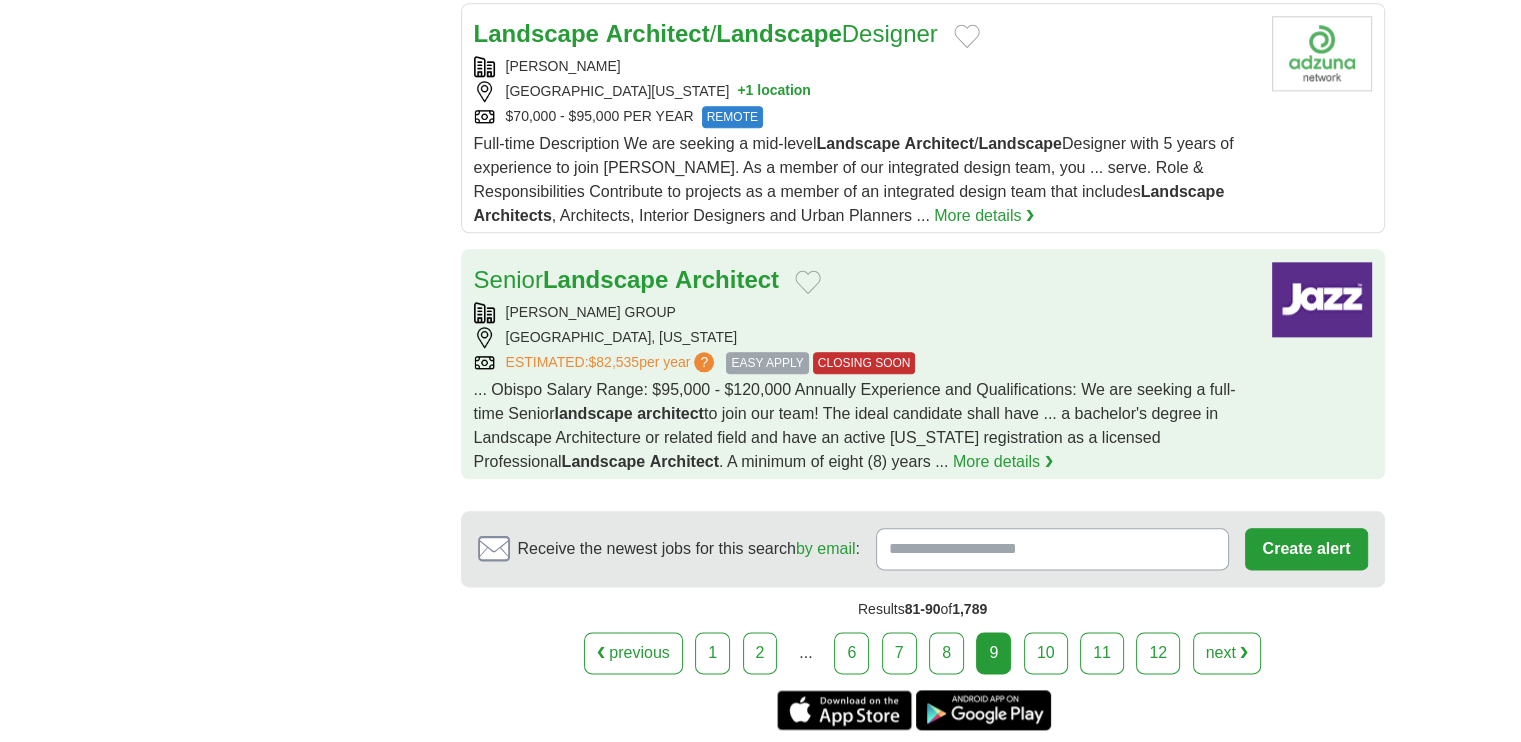scroll, scrollTop: 2452, scrollLeft: 0, axis: vertical 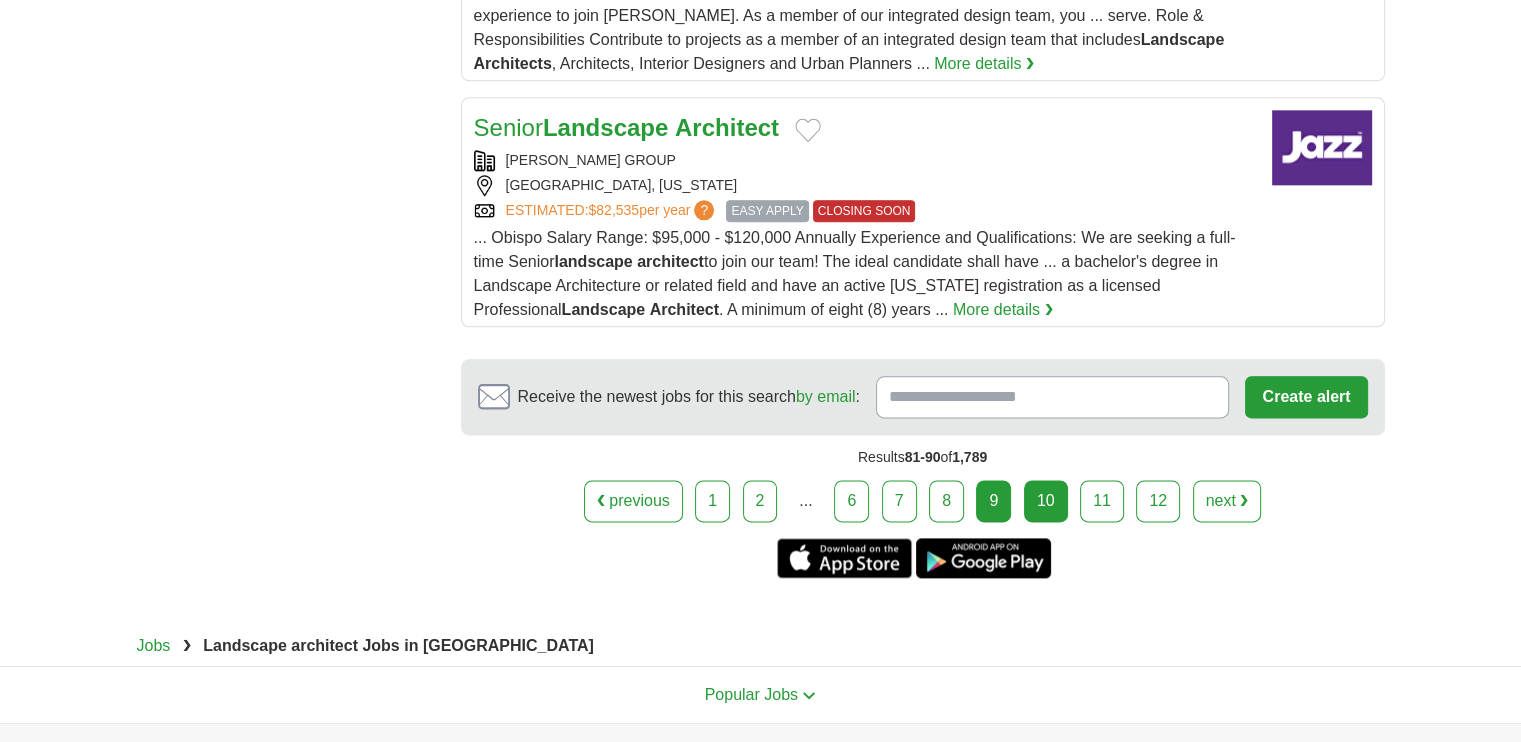 click on "10" at bounding box center (1046, 501) 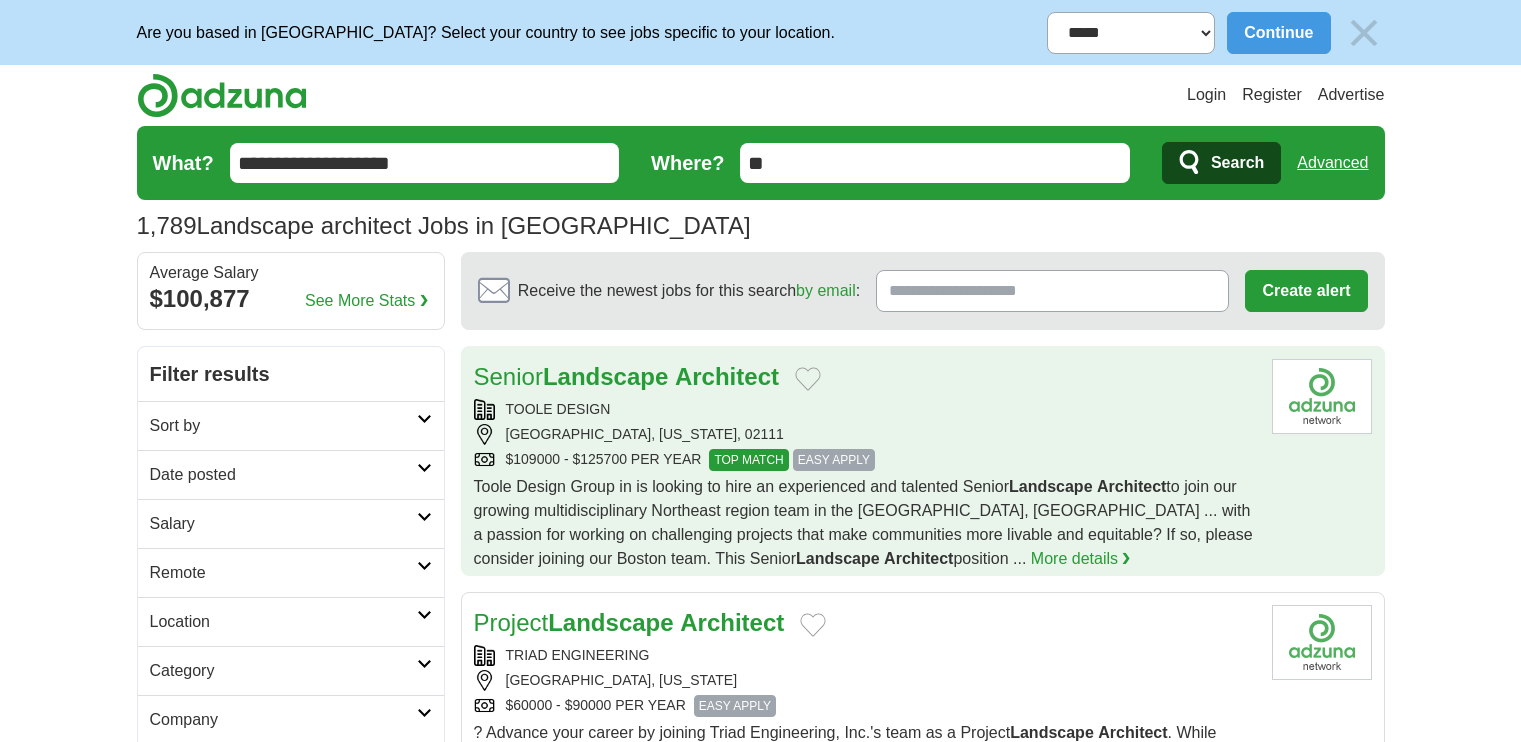 scroll, scrollTop: 0, scrollLeft: 0, axis: both 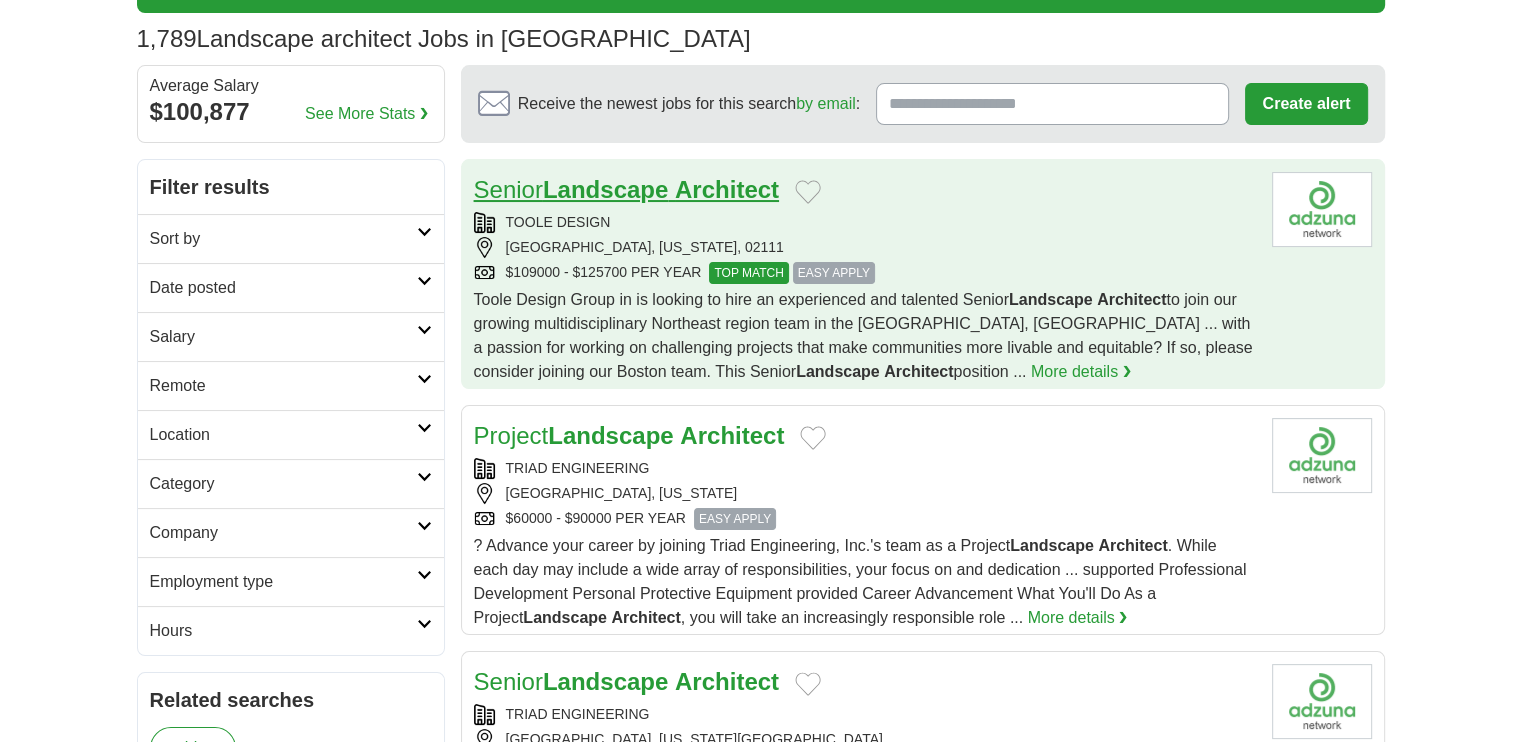 click on "Architect" at bounding box center [727, 189] 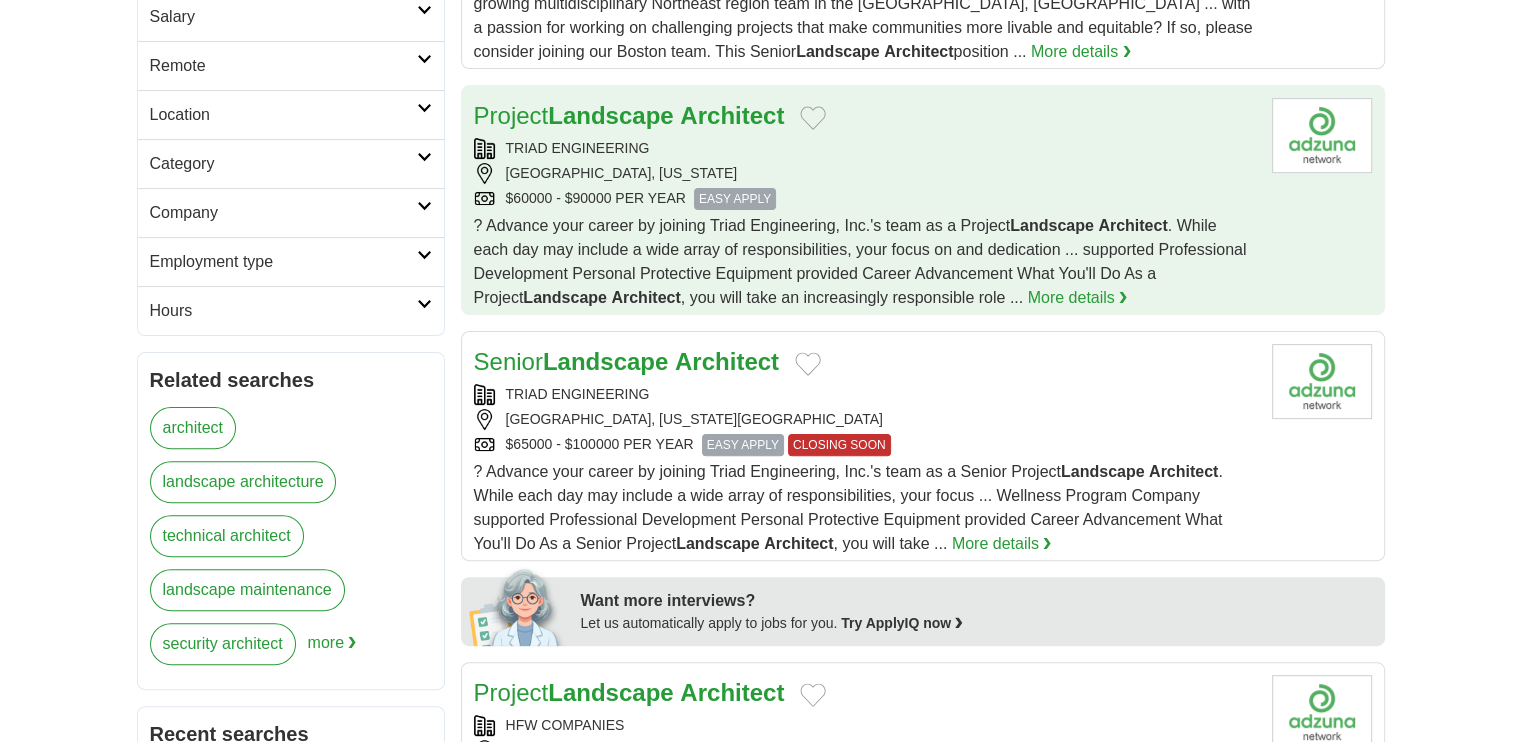 scroll, scrollTop: 527, scrollLeft: 0, axis: vertical 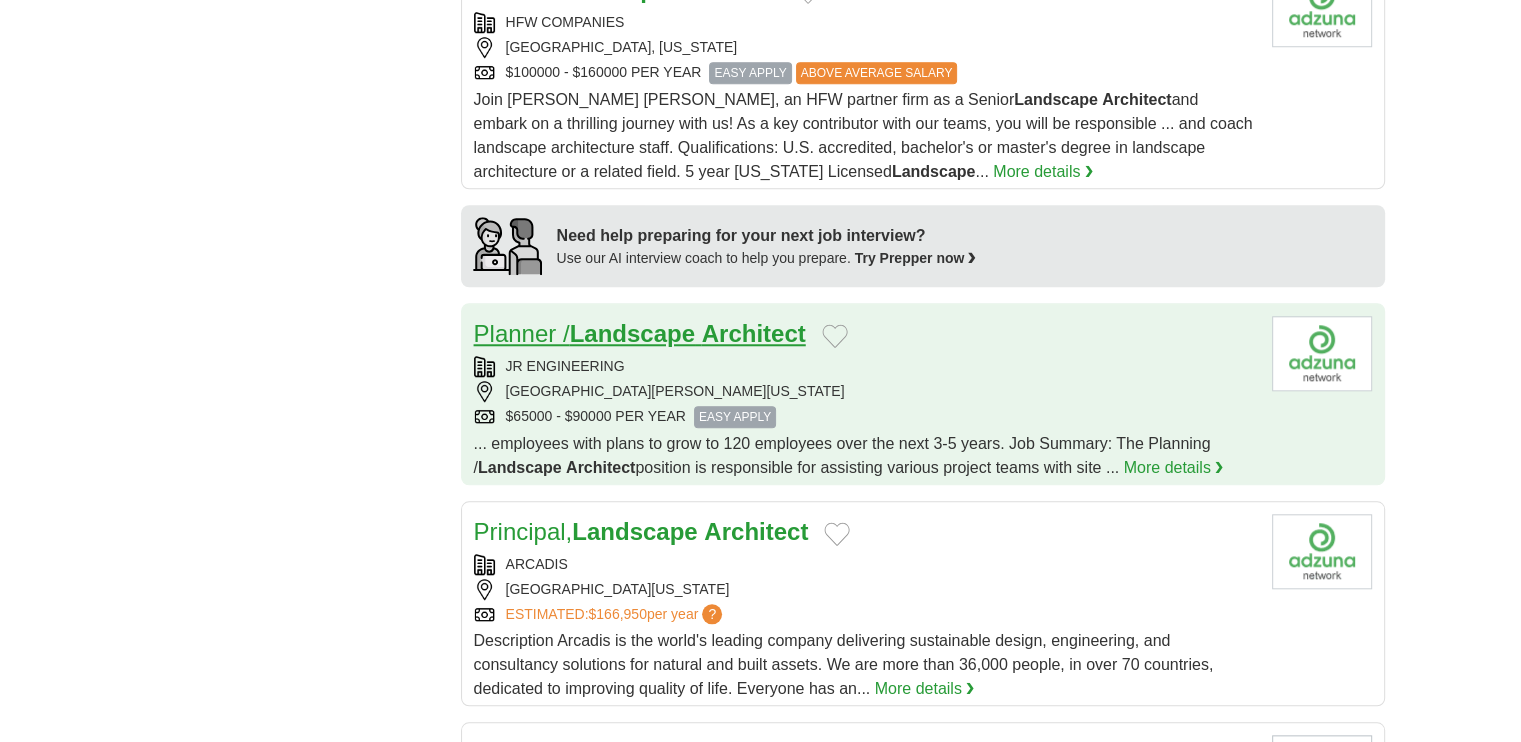 click on "Architect" at bounding box center (754, 333) 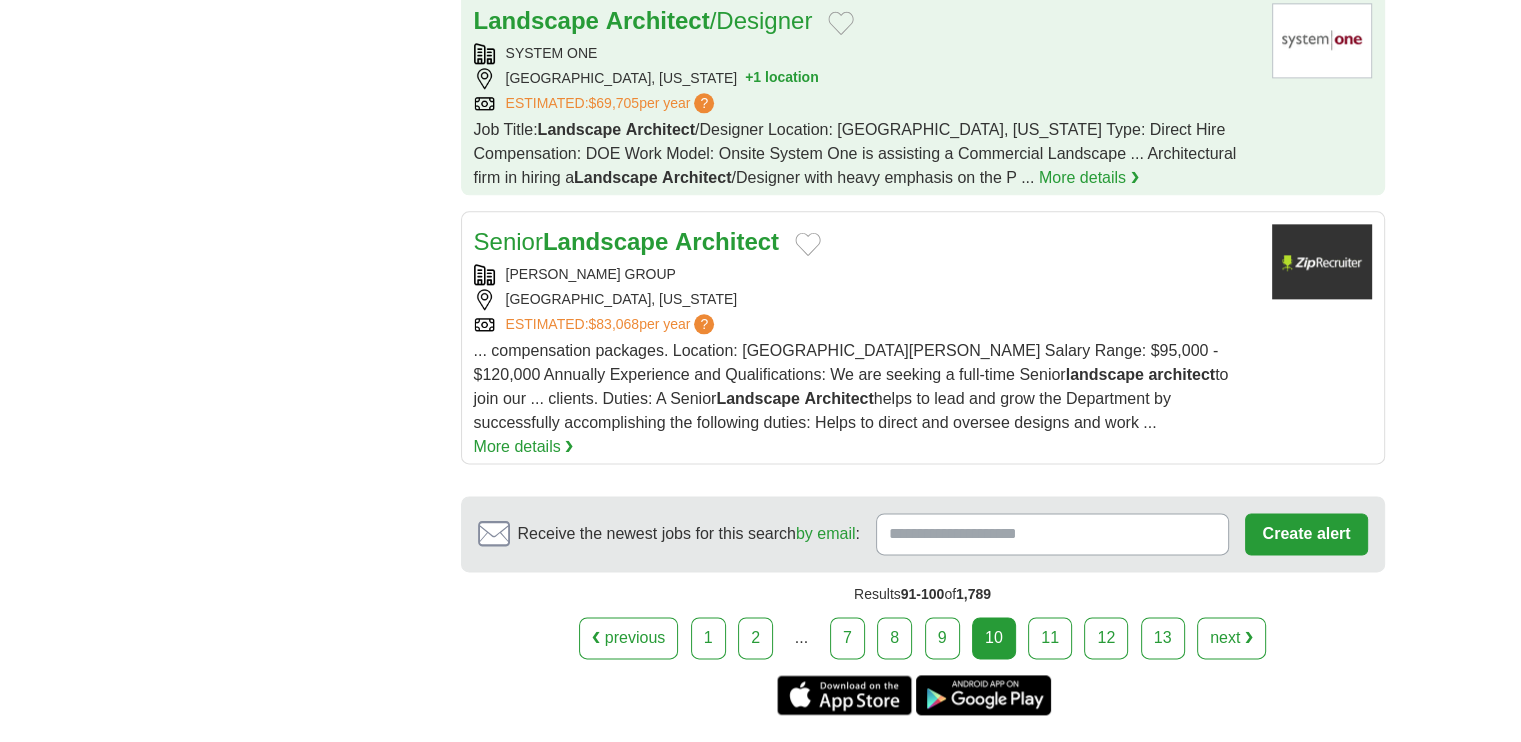 scroll, scrollTop: 2463, scrollLeft: 0, axis: vertical 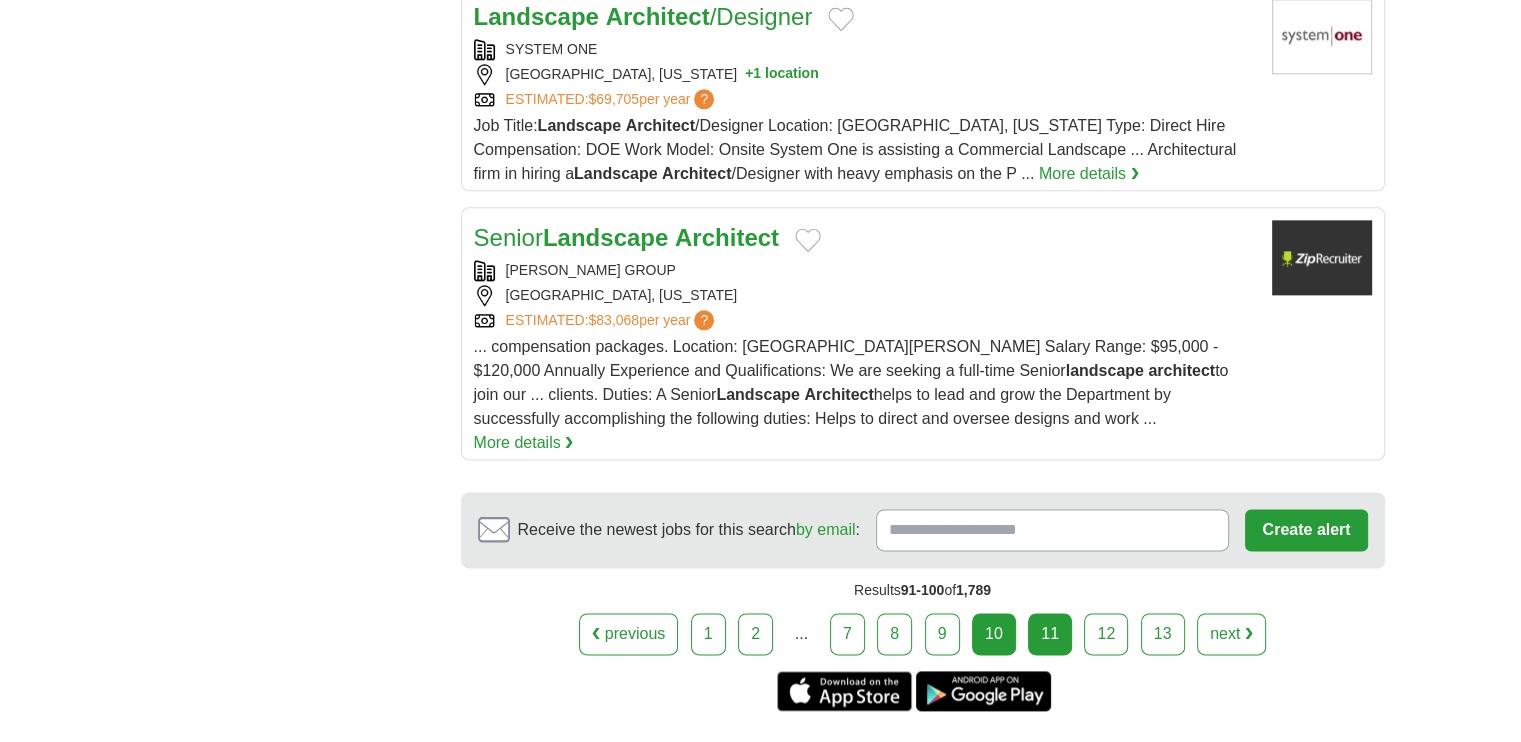 click on "11" at bounding box center [1050, 634] 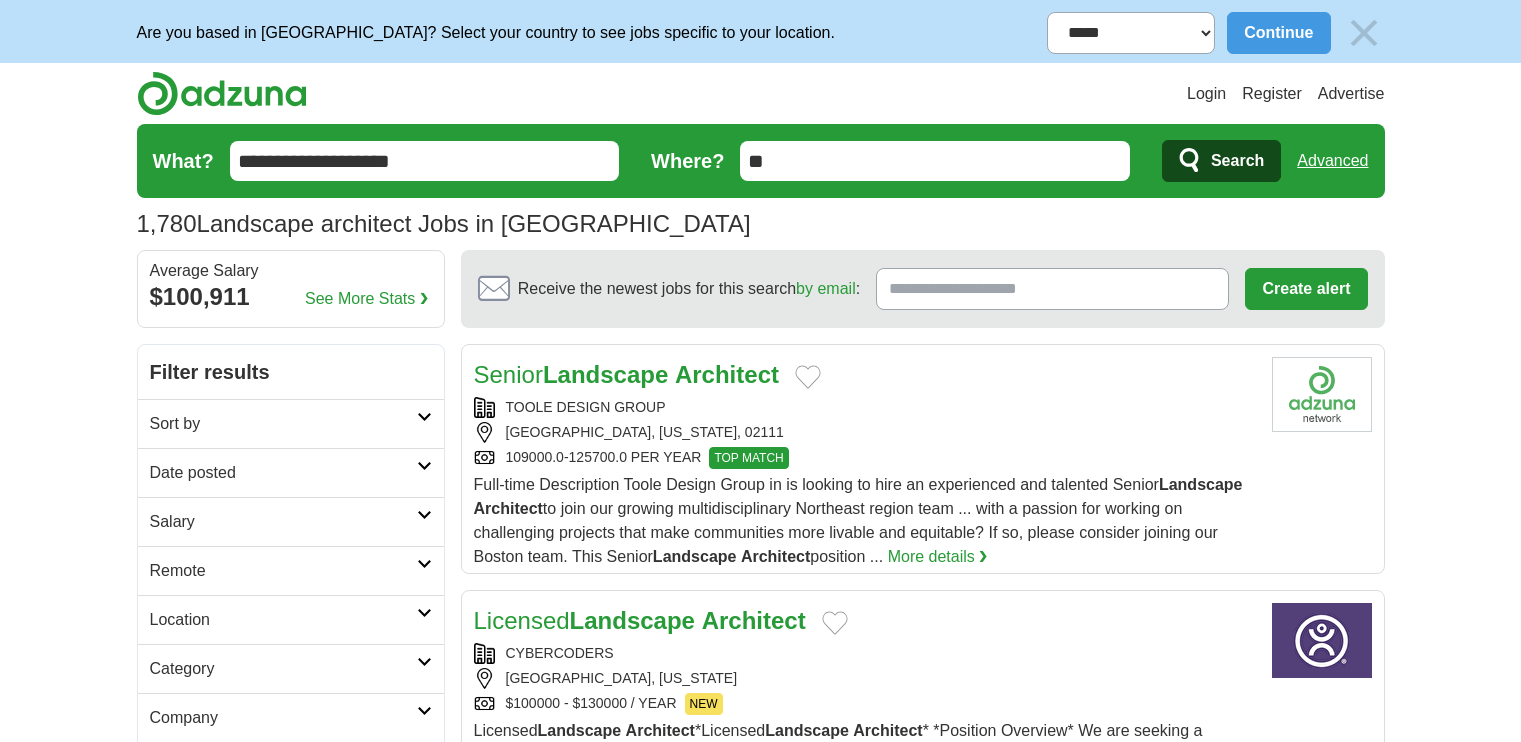 scroll, scrollTop: 0, scrollLeft: 0, axis: both 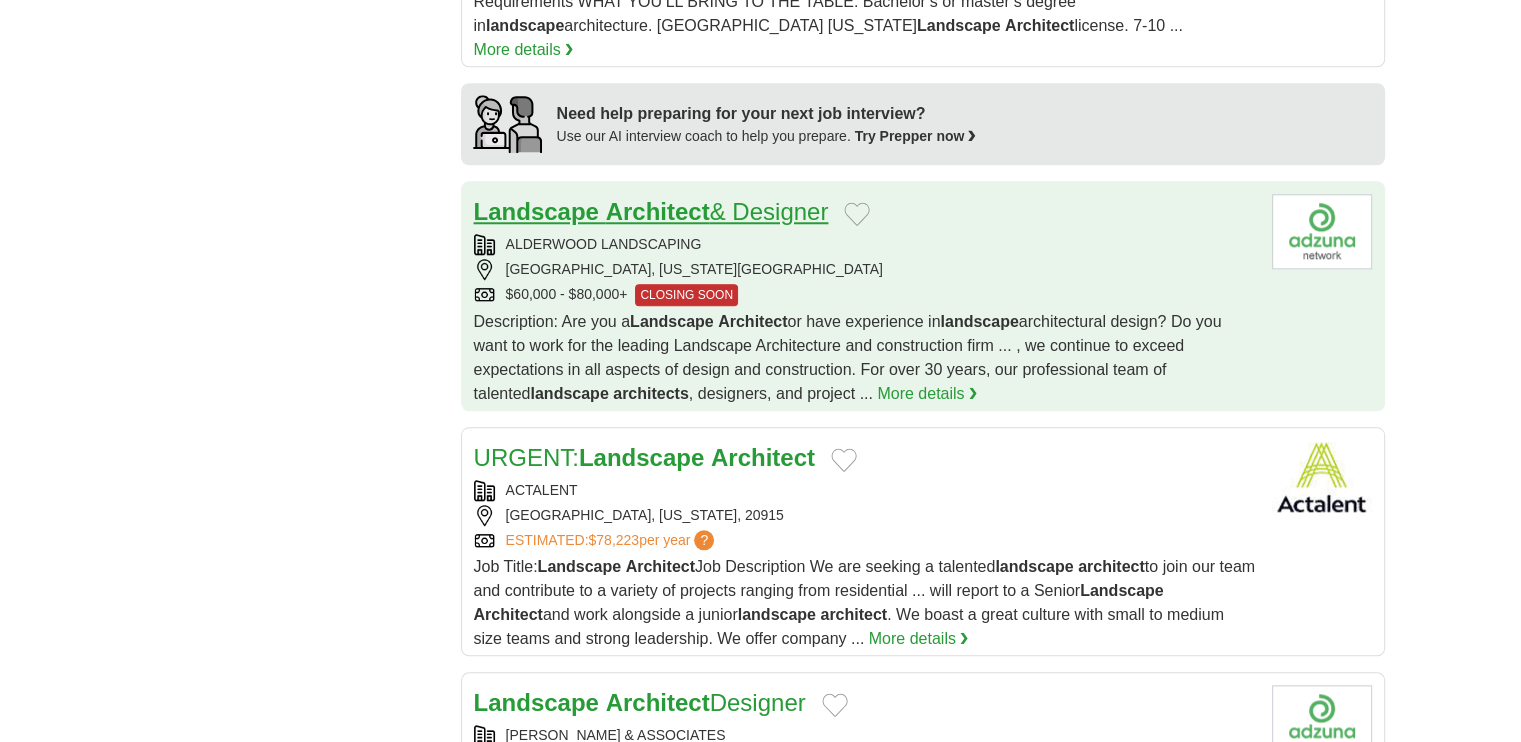 click on "Architect" at bounding box center (658, 211) 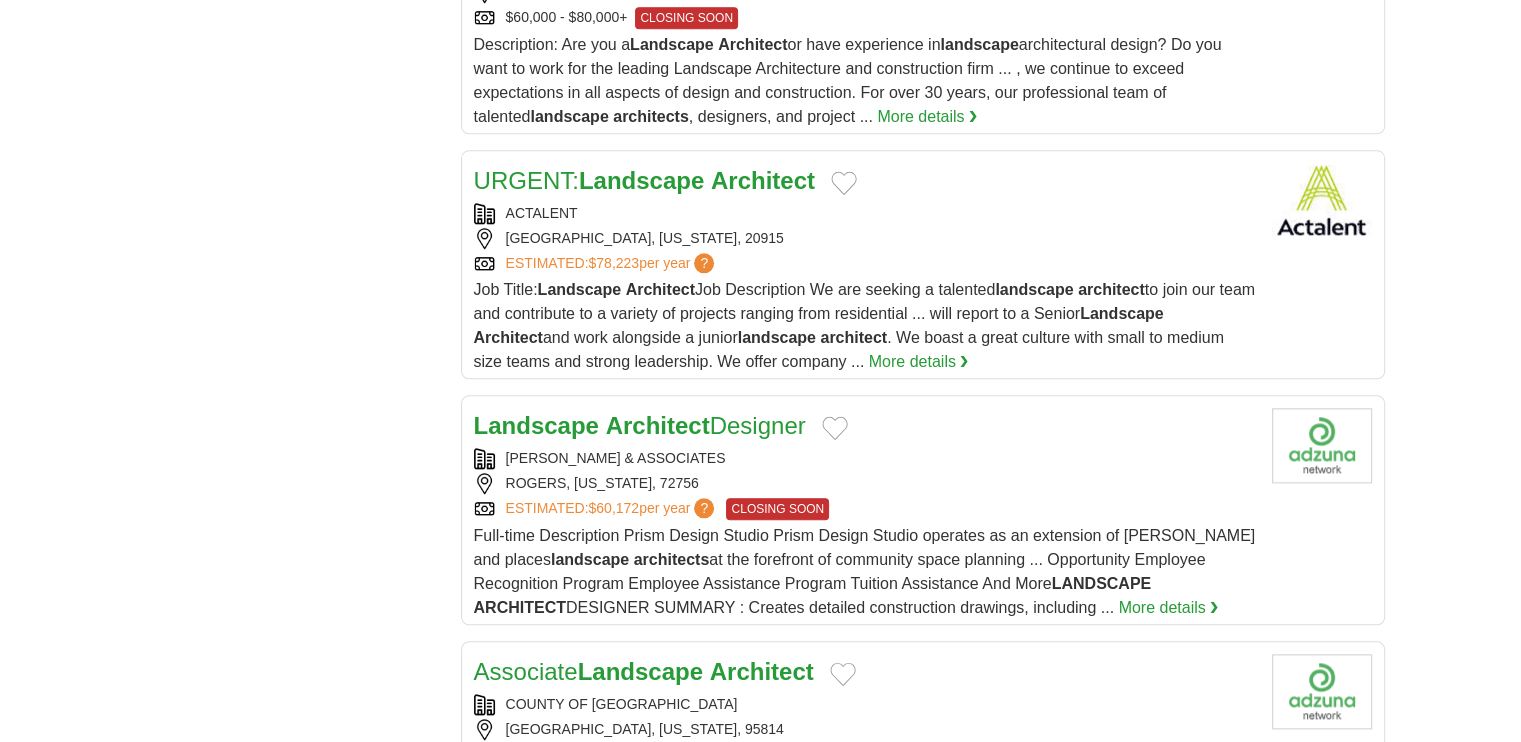 scroll, scrollTop: 2132, scrollLeft: 0, axis: vertical 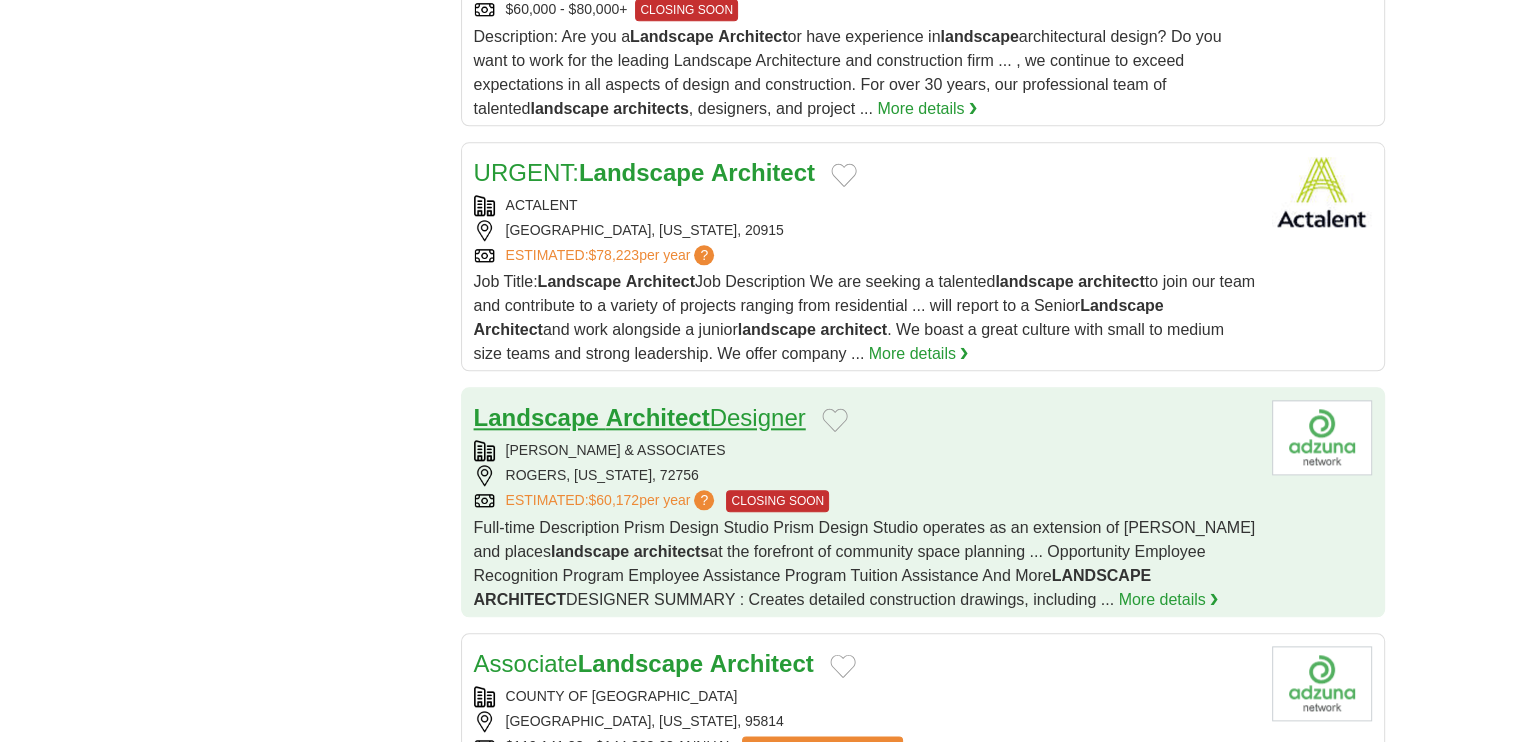 click on "Landscape   Architect  Designer" at bounding box center [640, 417] 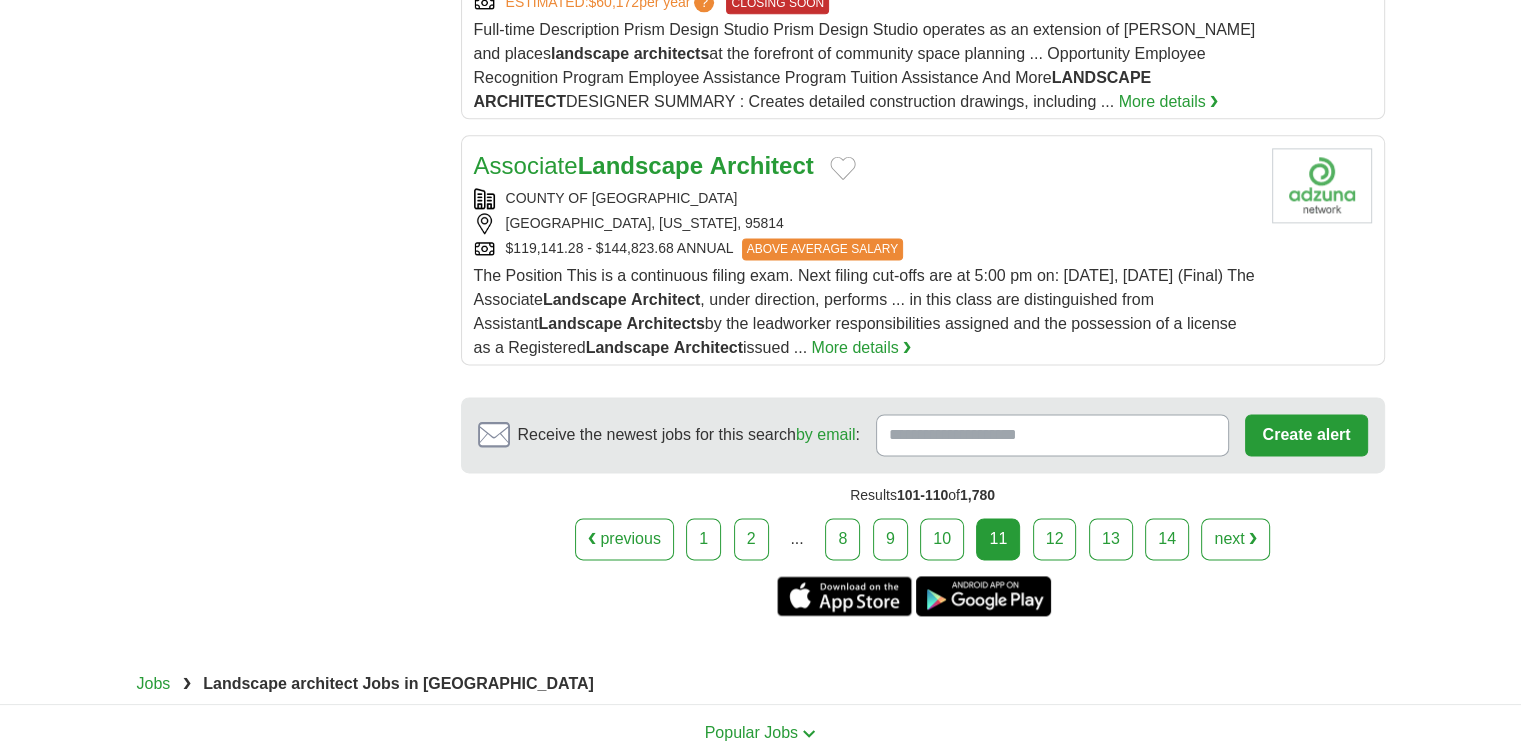 scroll, scrollTop: 2635, scrollLeft: 0, axis: vertical 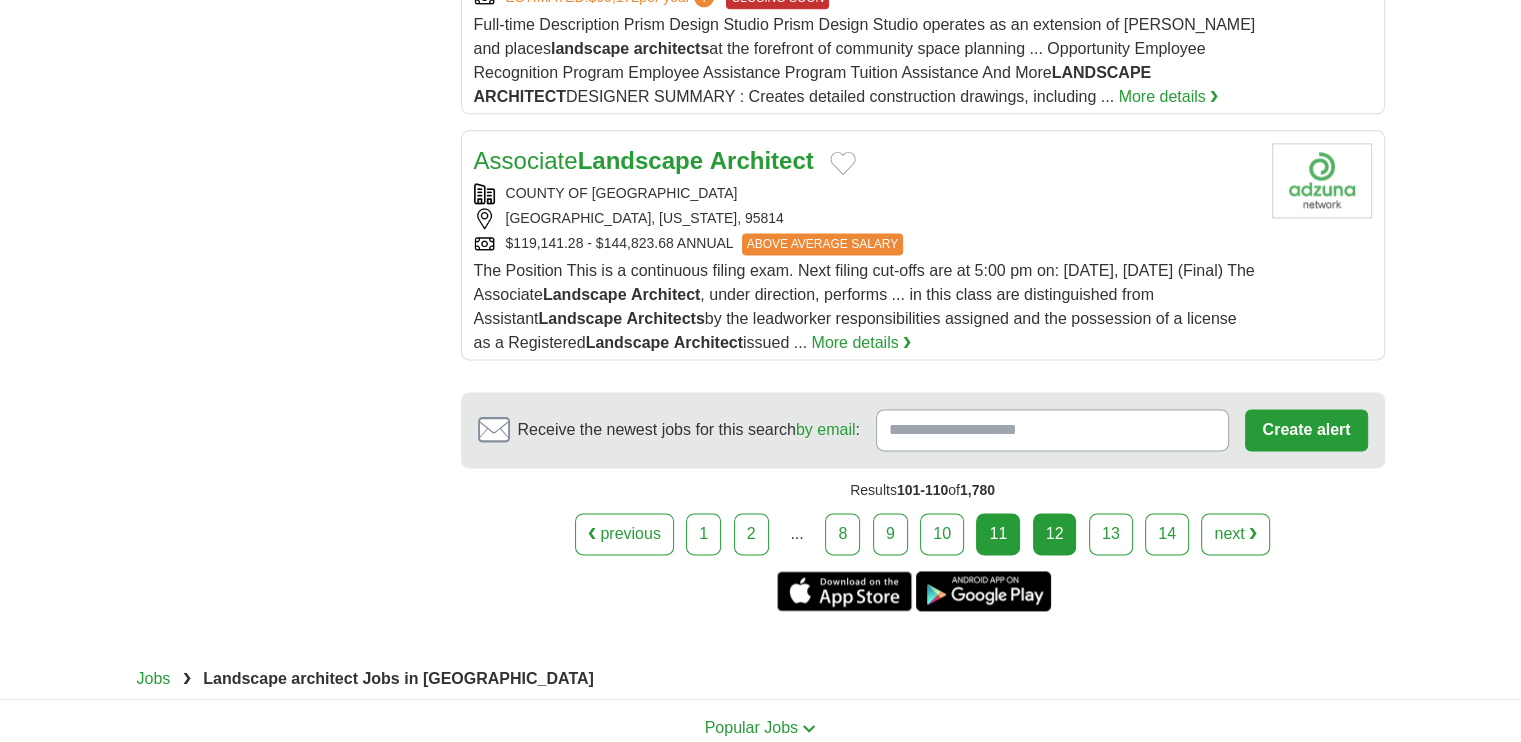click on "12" at bounding box center (1055, 534) 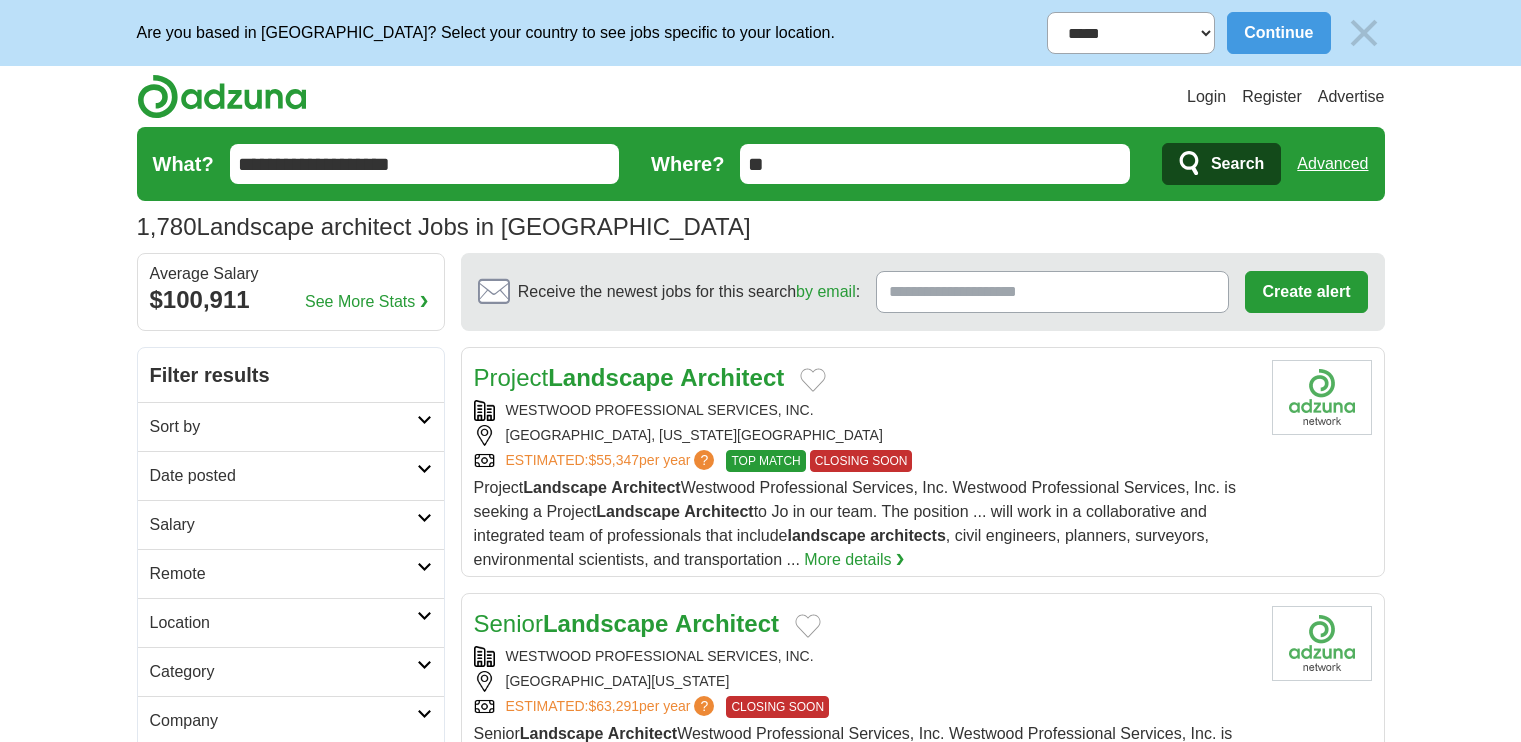 scroll, scrollTop: 1238, scrollLeft: 0, axis: vertical 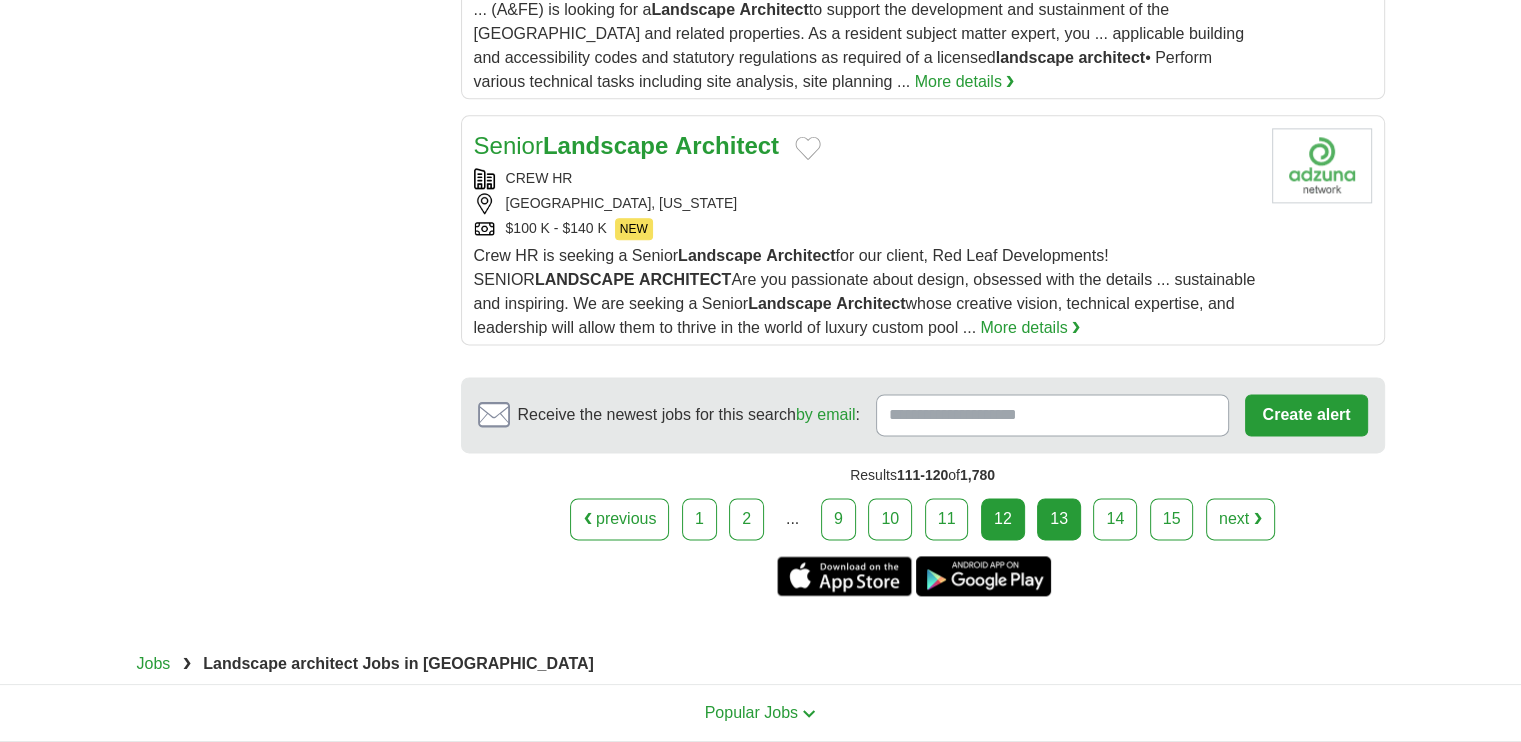 click on "13" at bounding box center (1059, 519) 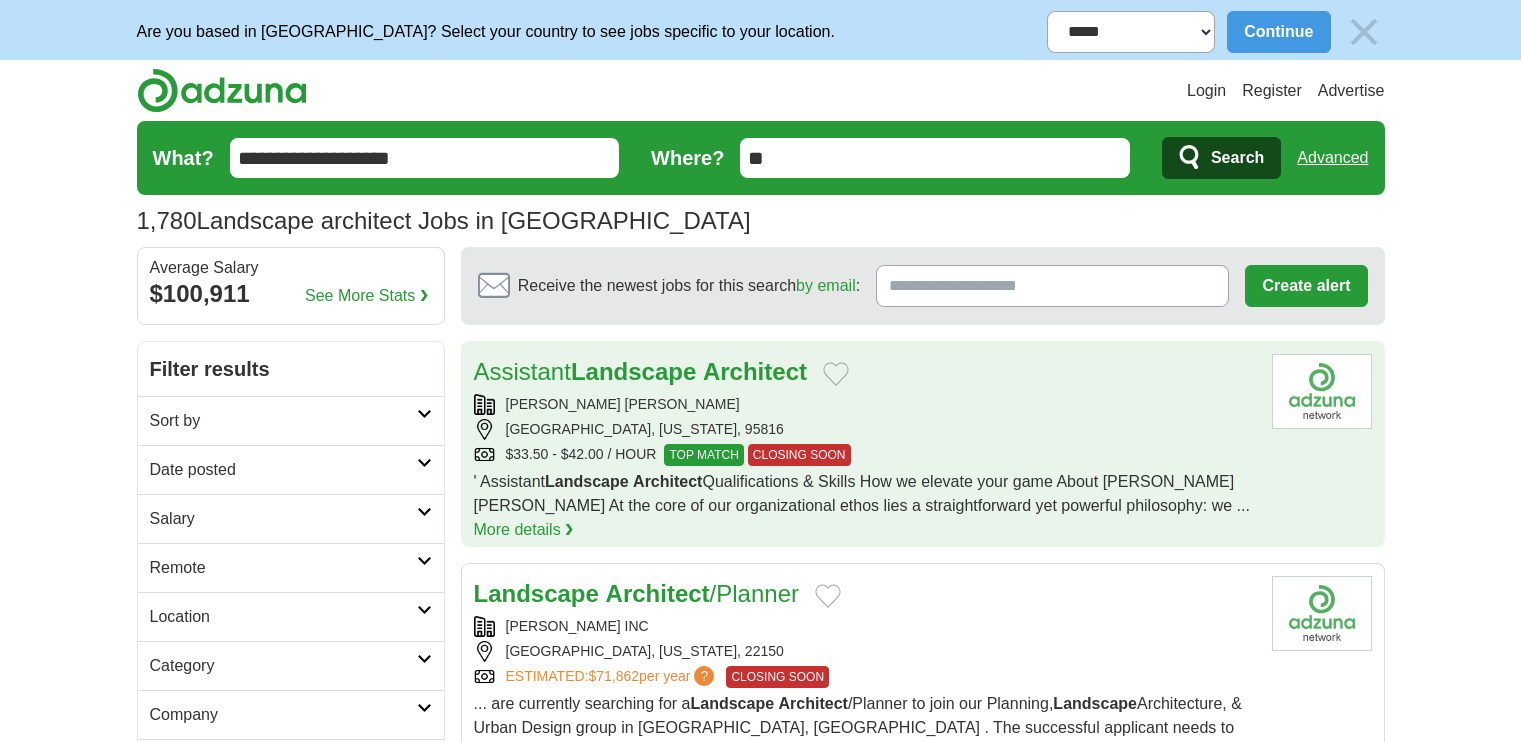 scroll, scrollTop: 184, scrollLeft: 0, axis: vertical 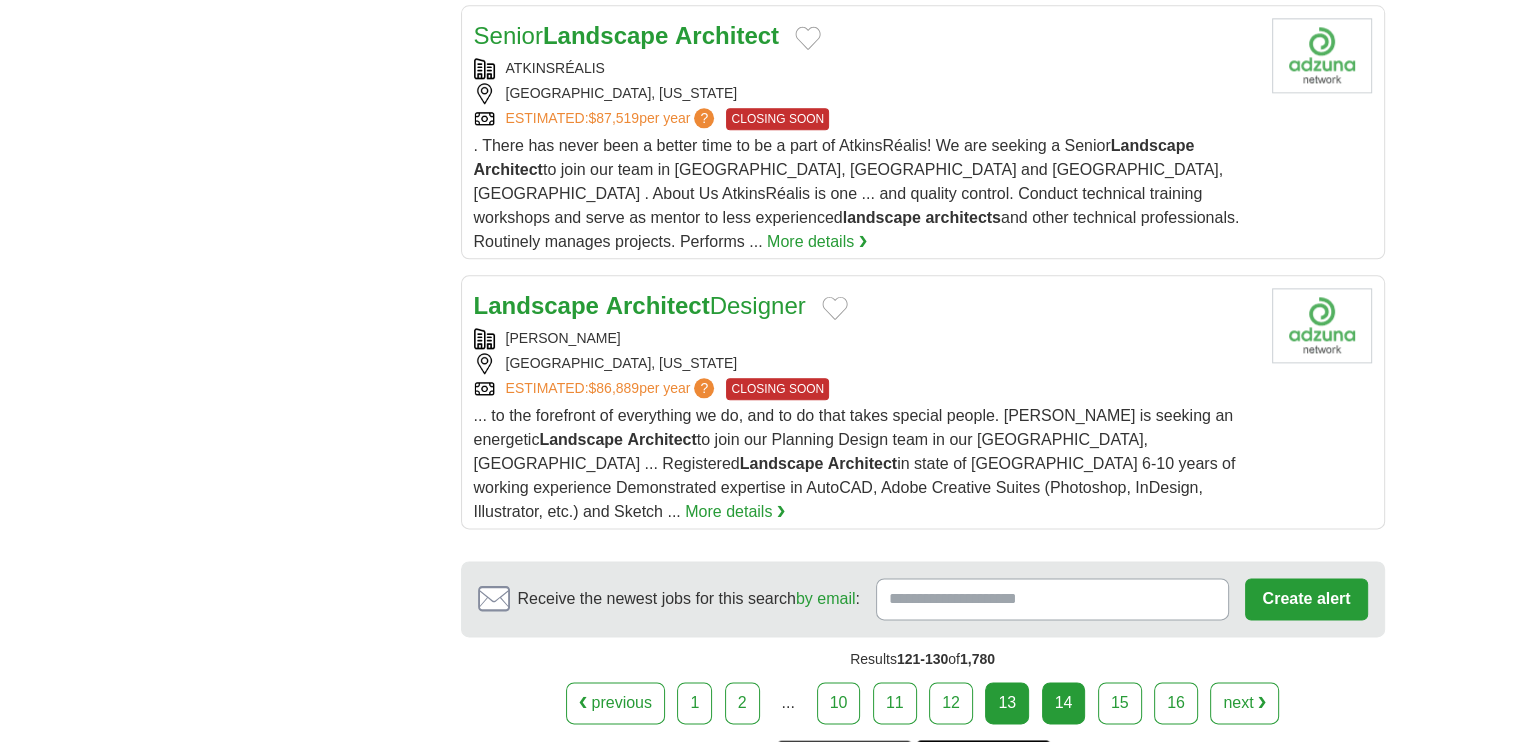 click on "14" at bounding box center (1064, 703) 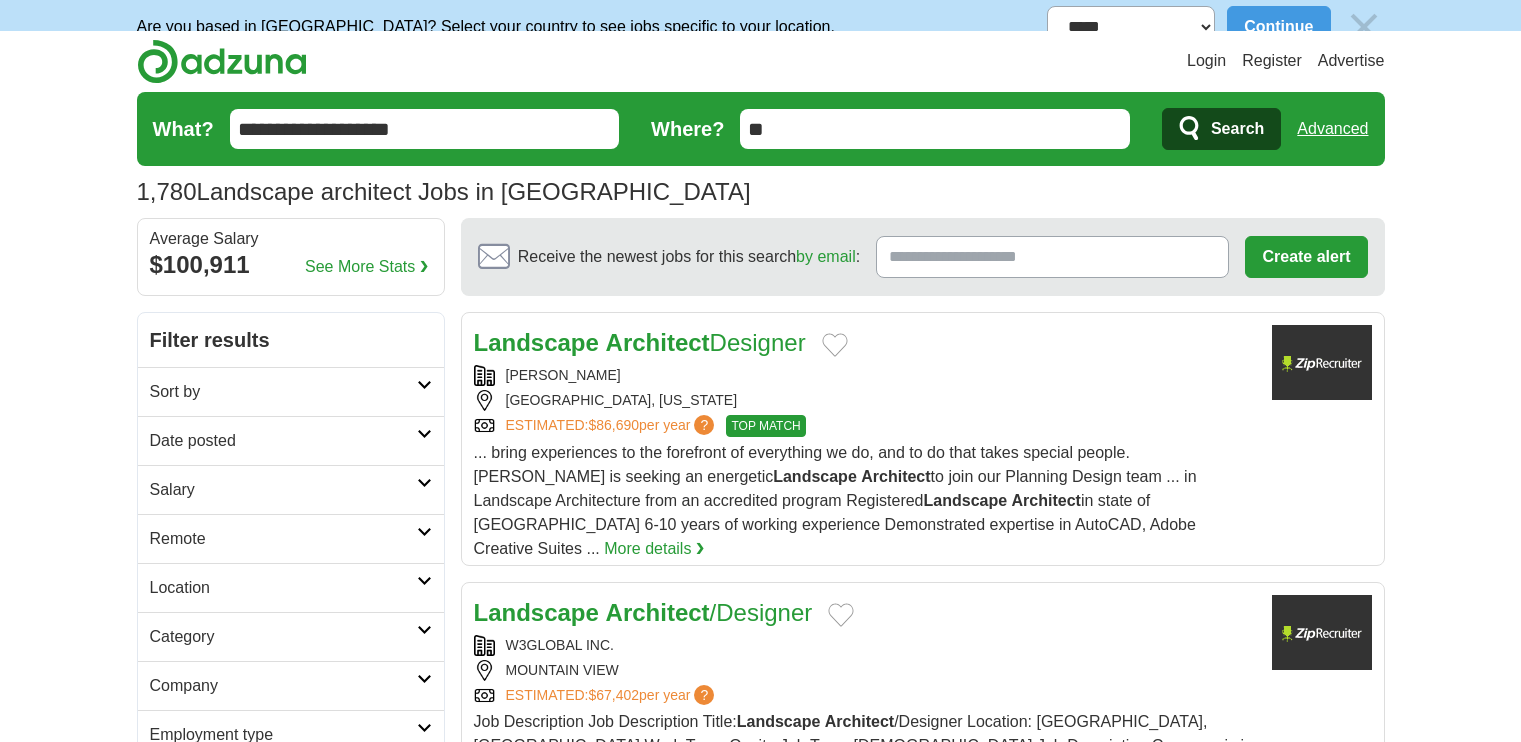 scroll, scrollTop: 0, scrollLeft: 0, axis: both 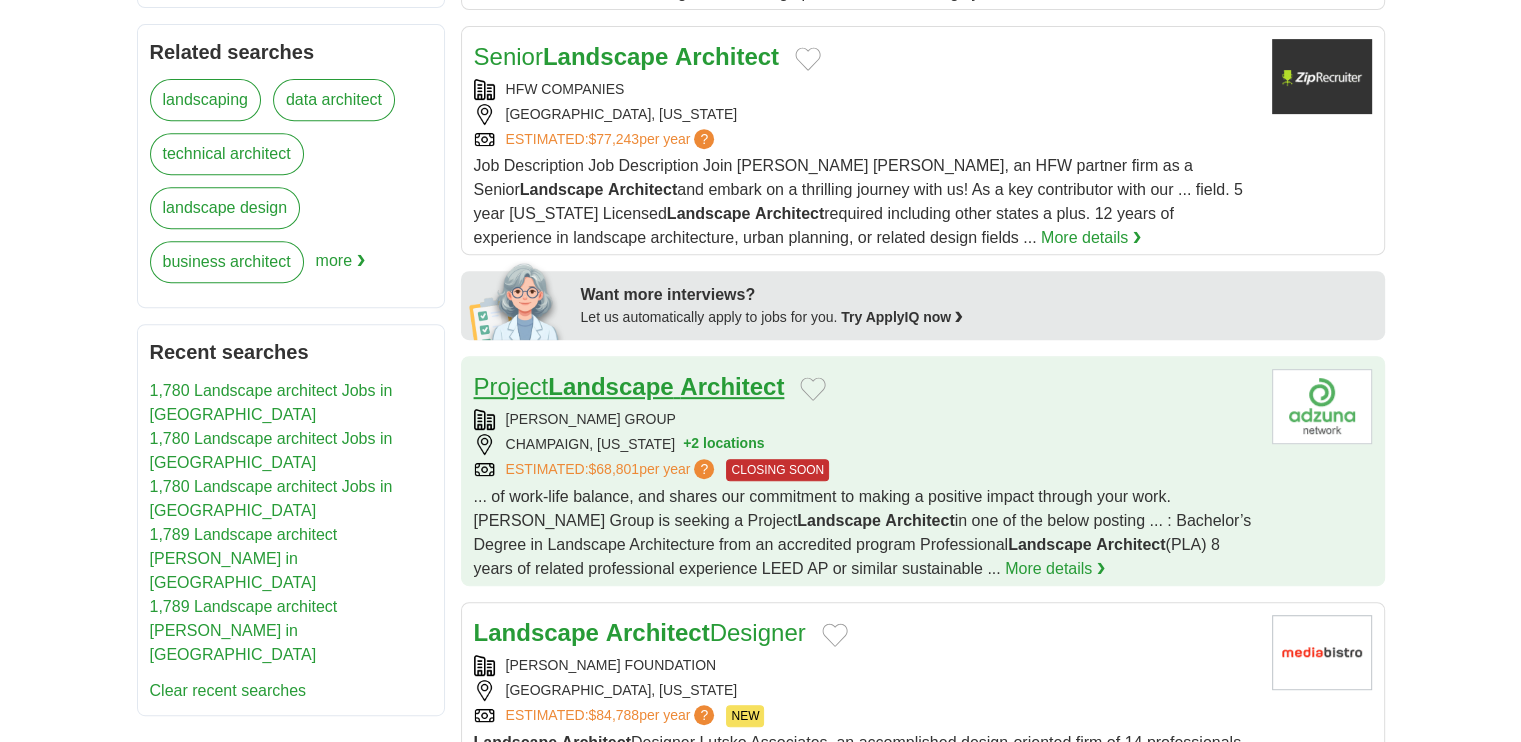 click on "Landscape" at bounding box center [610, 386] 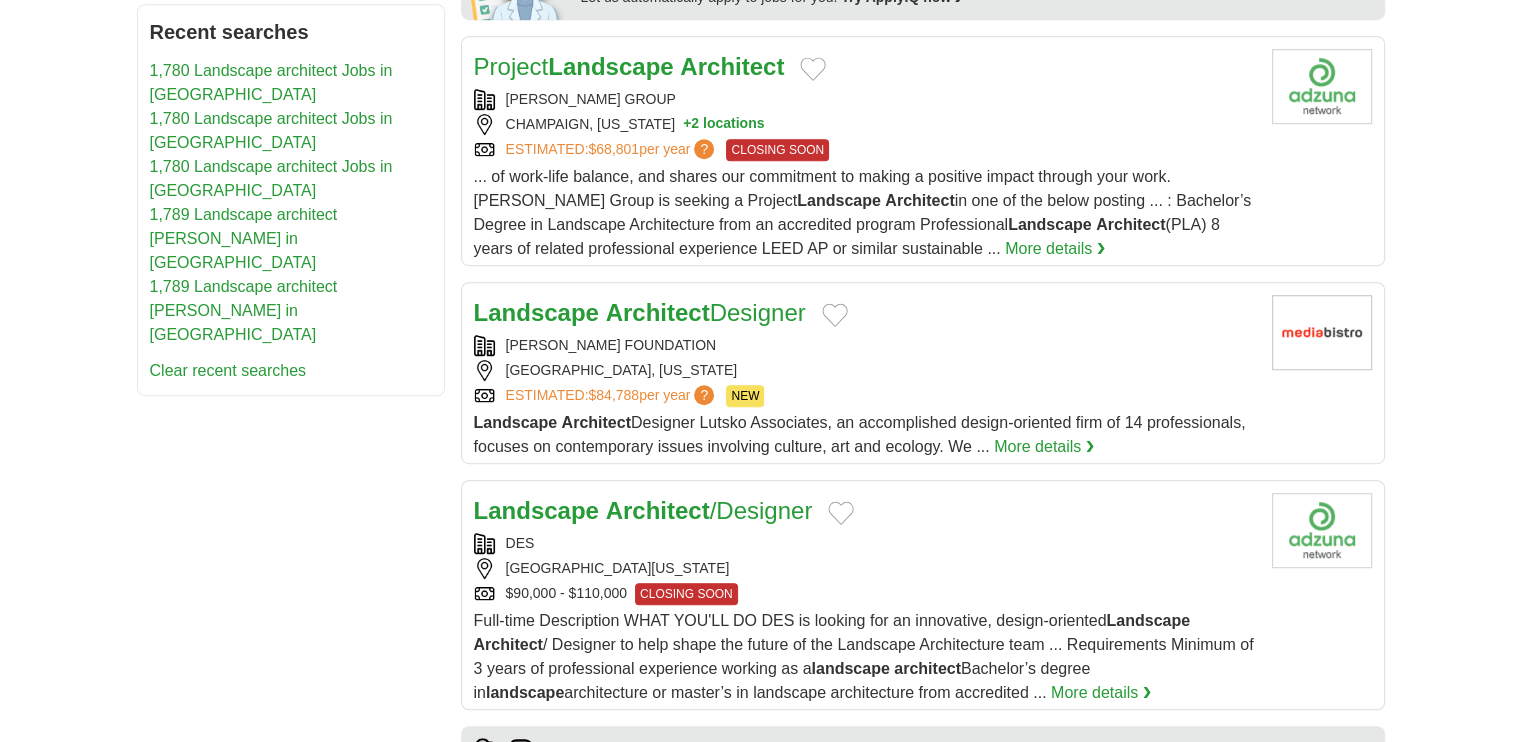 scroll, scrollTop: 1156, scrollLeft: 0, axis: vertical 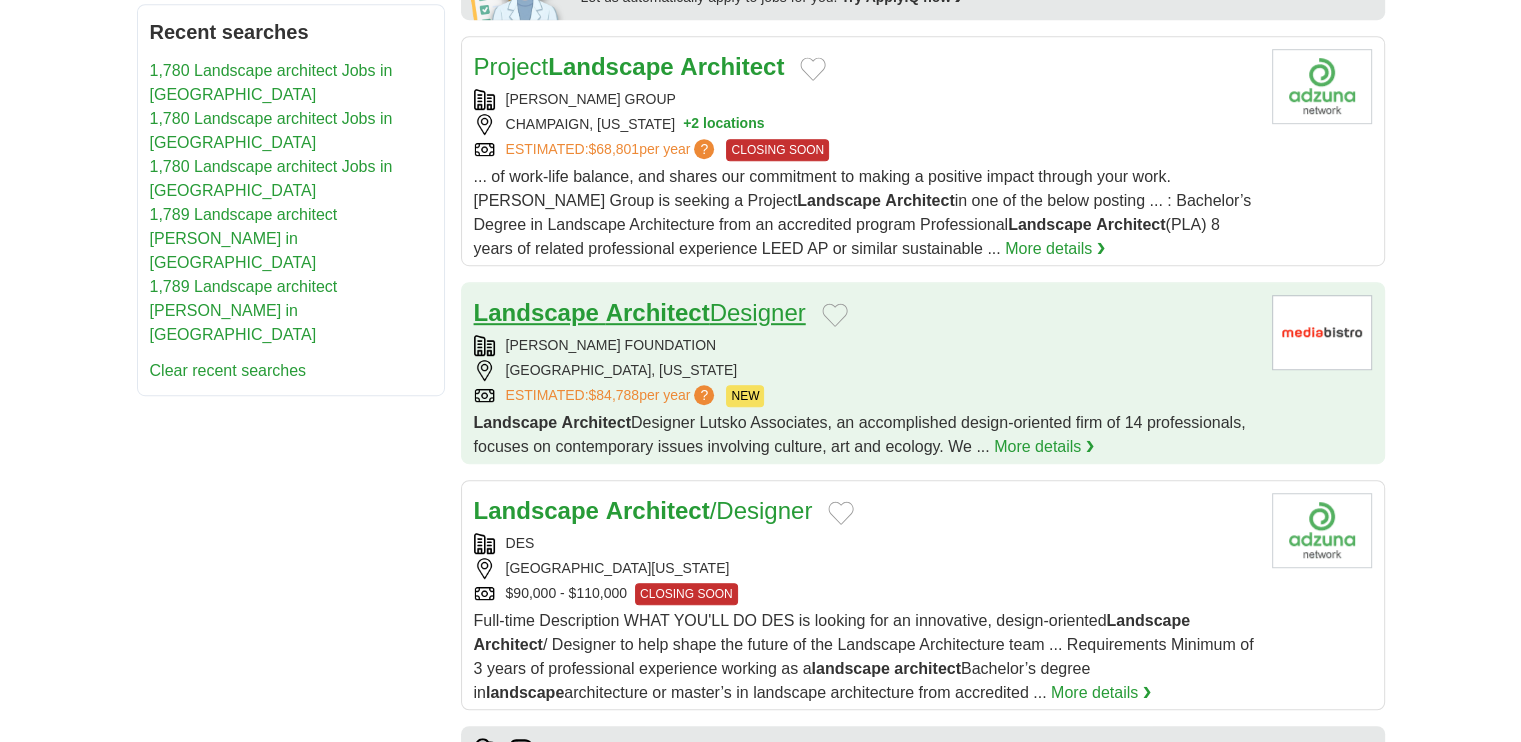 click on "Architect" at bounding box center (658, 312) 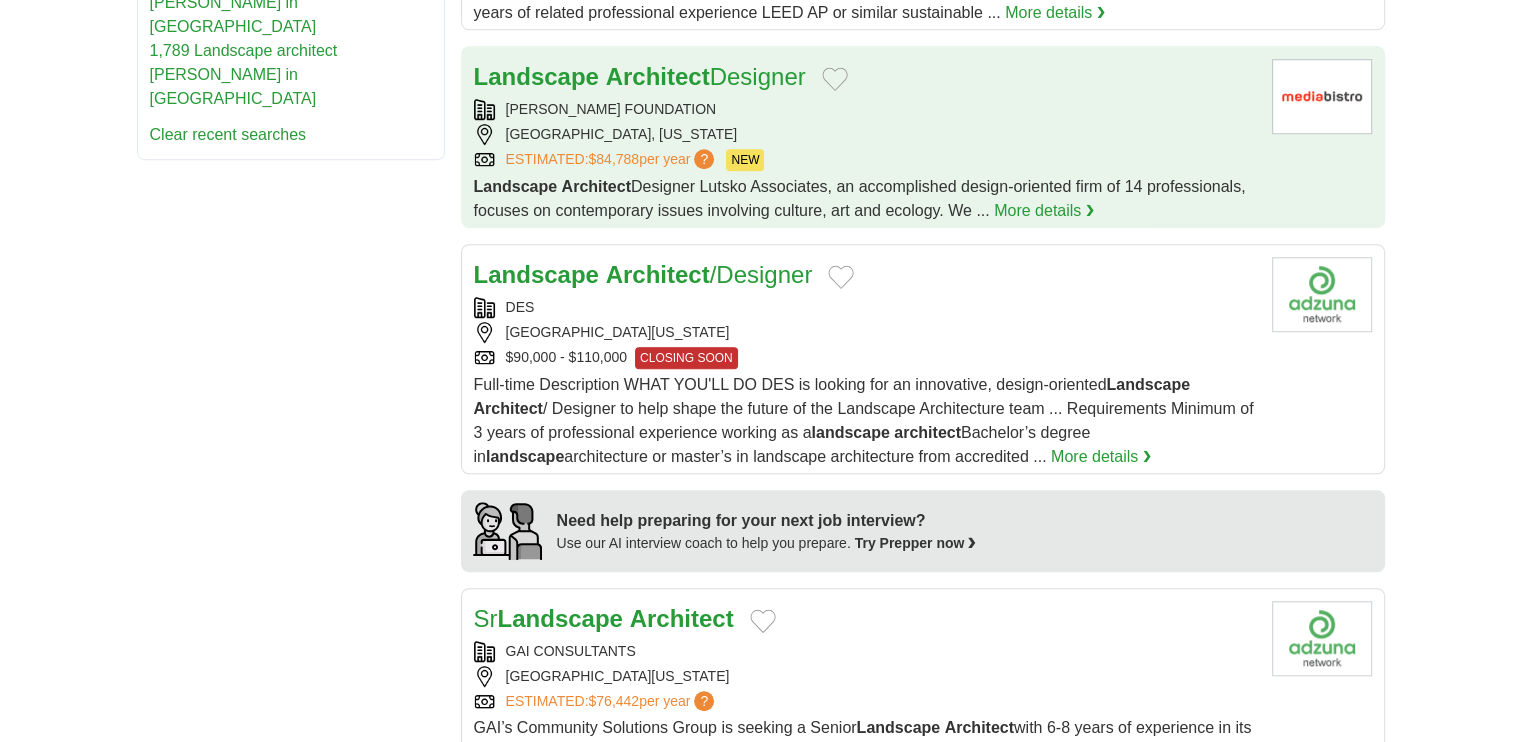 scroll, scrollTop: 1399, scrollLeft: 0, axis: vertical 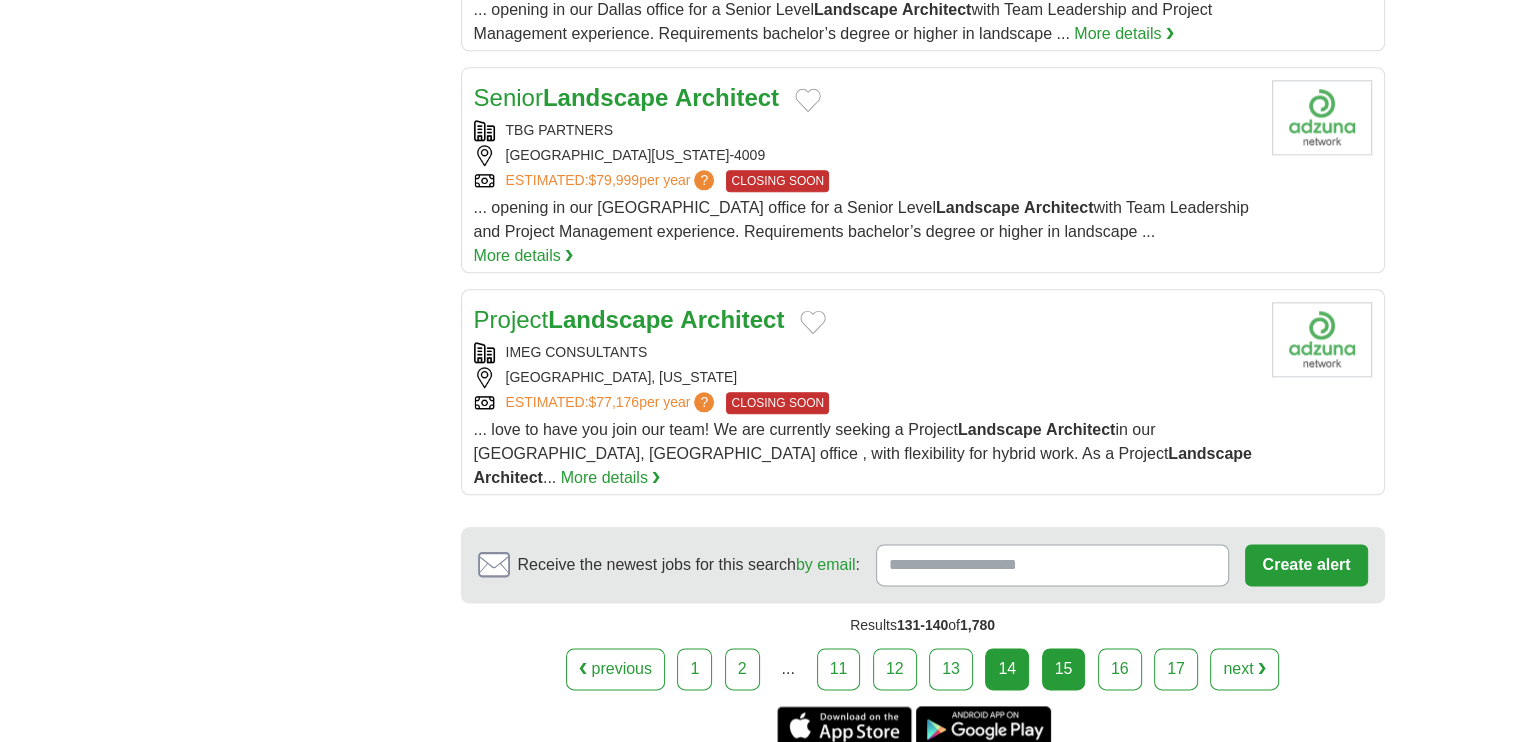 click on "15" at bounding box center [1064, 669] 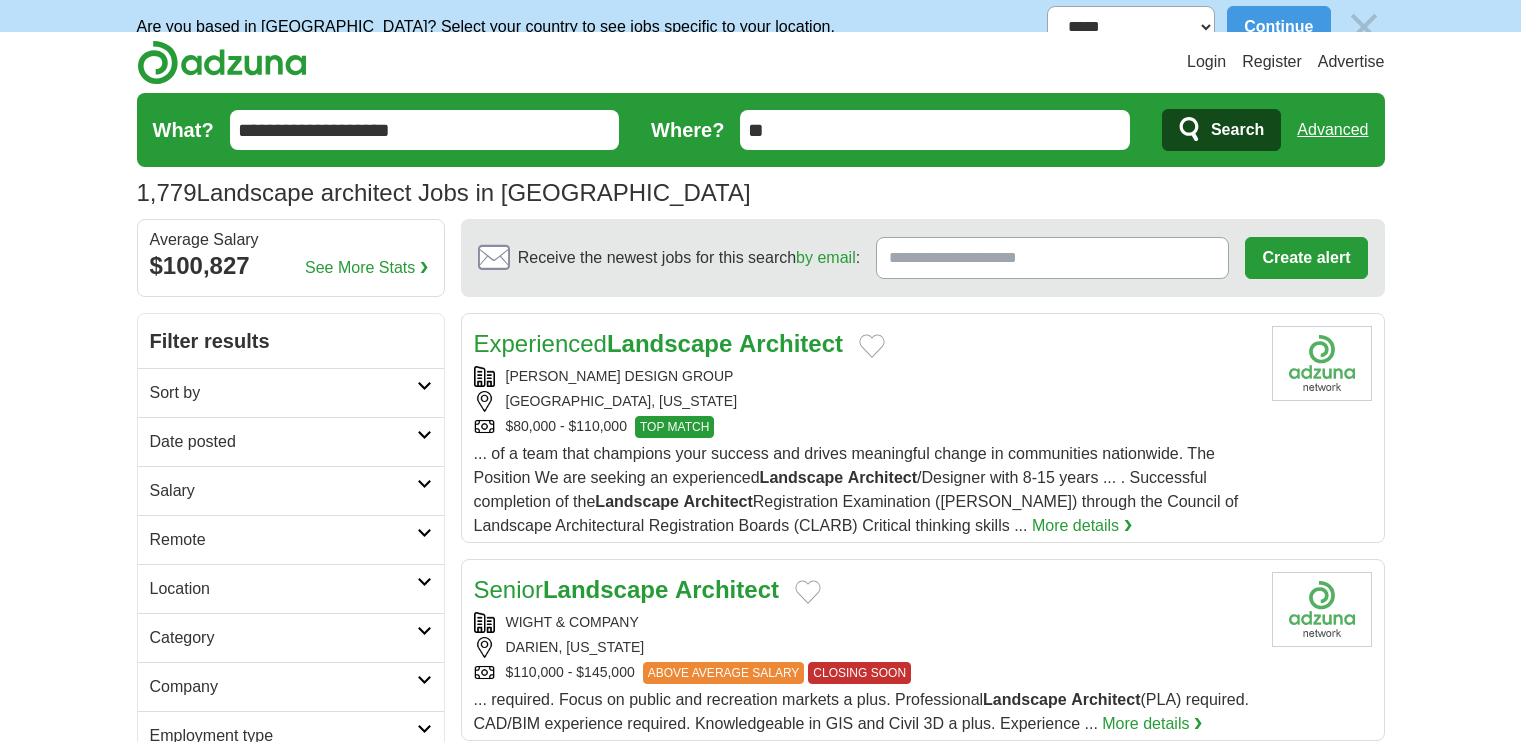scroll, scrollTop: 0, scrollLeft: 0, axis: both 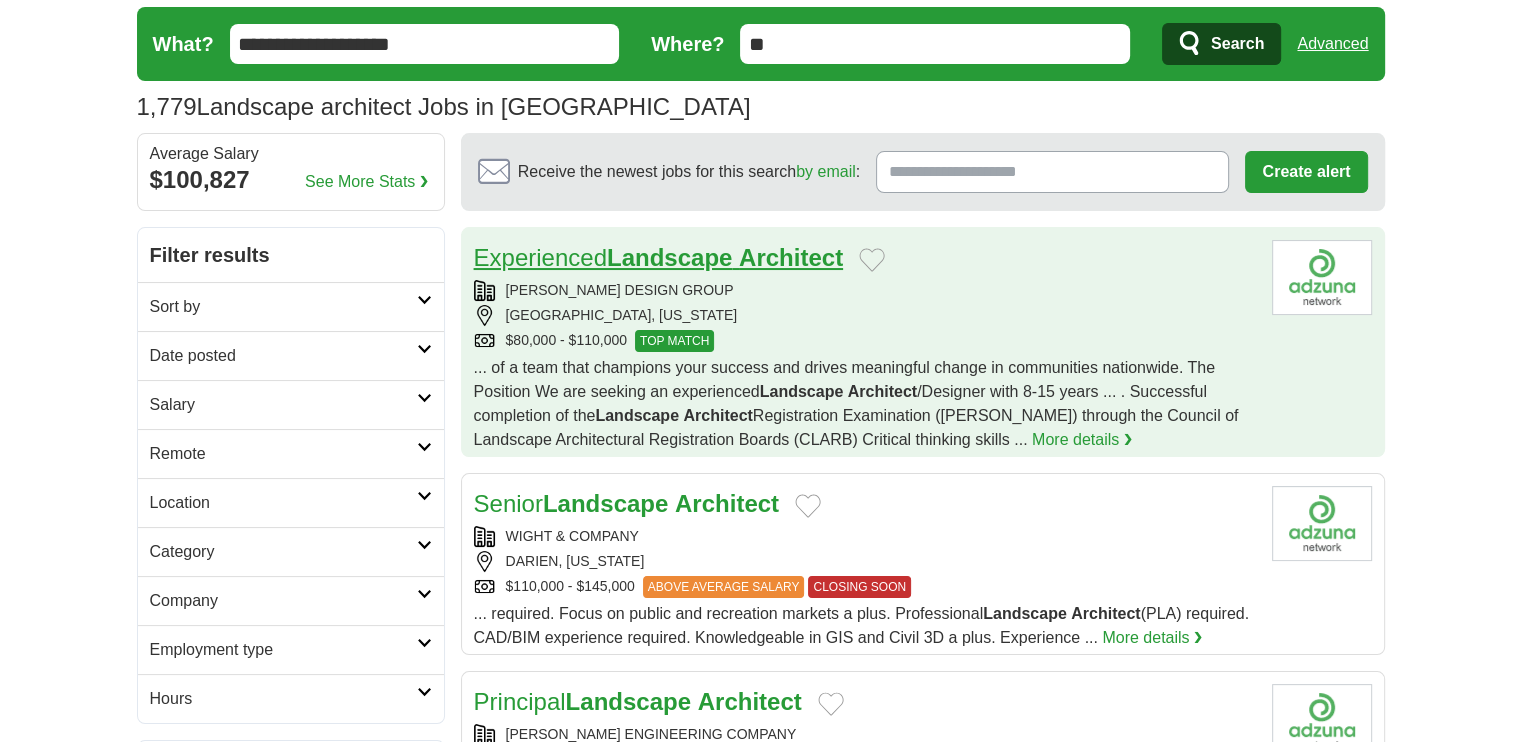 click on "Landscape" at bounding box center (669, 257) 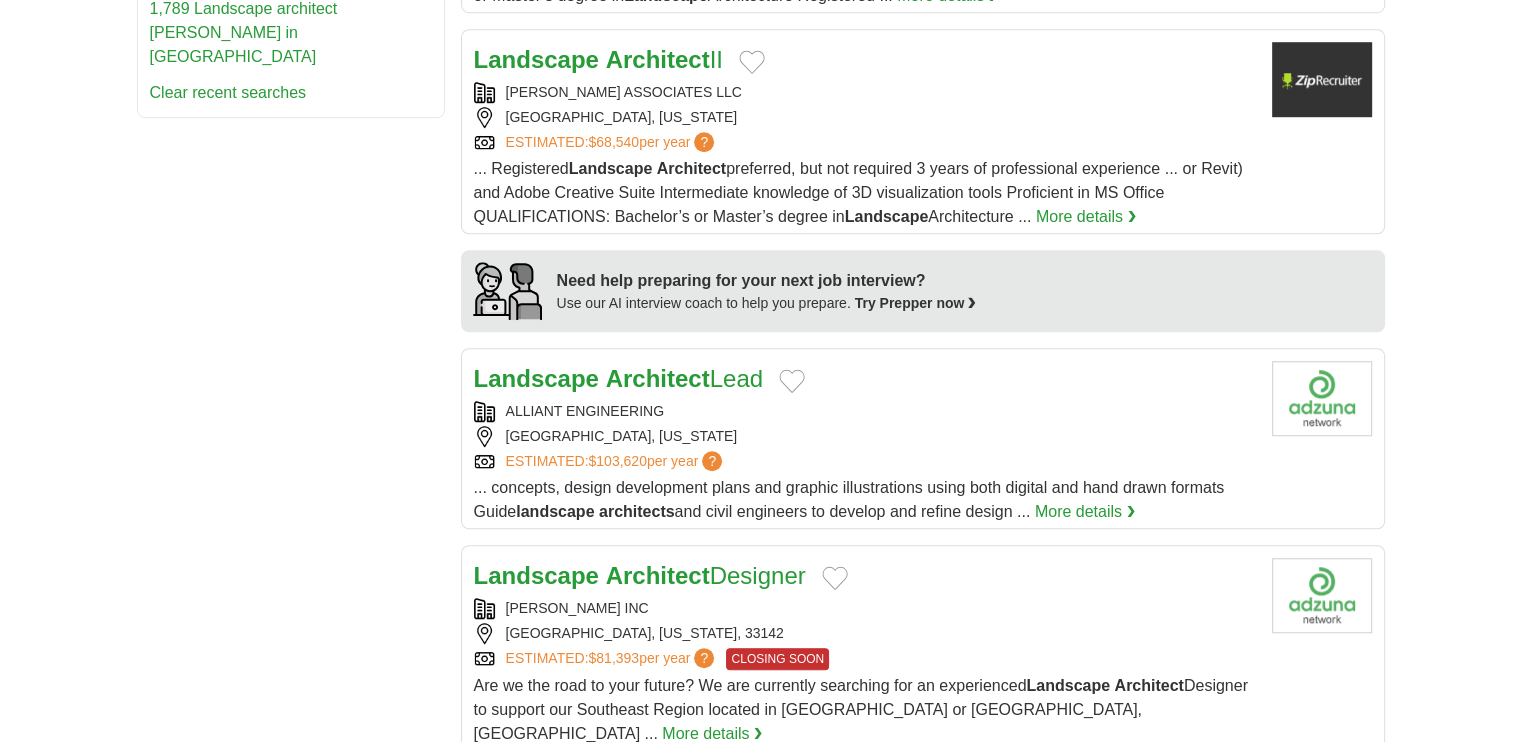 scroll, scrollTop: 1464, scrollLeft: 0, axis: vertical 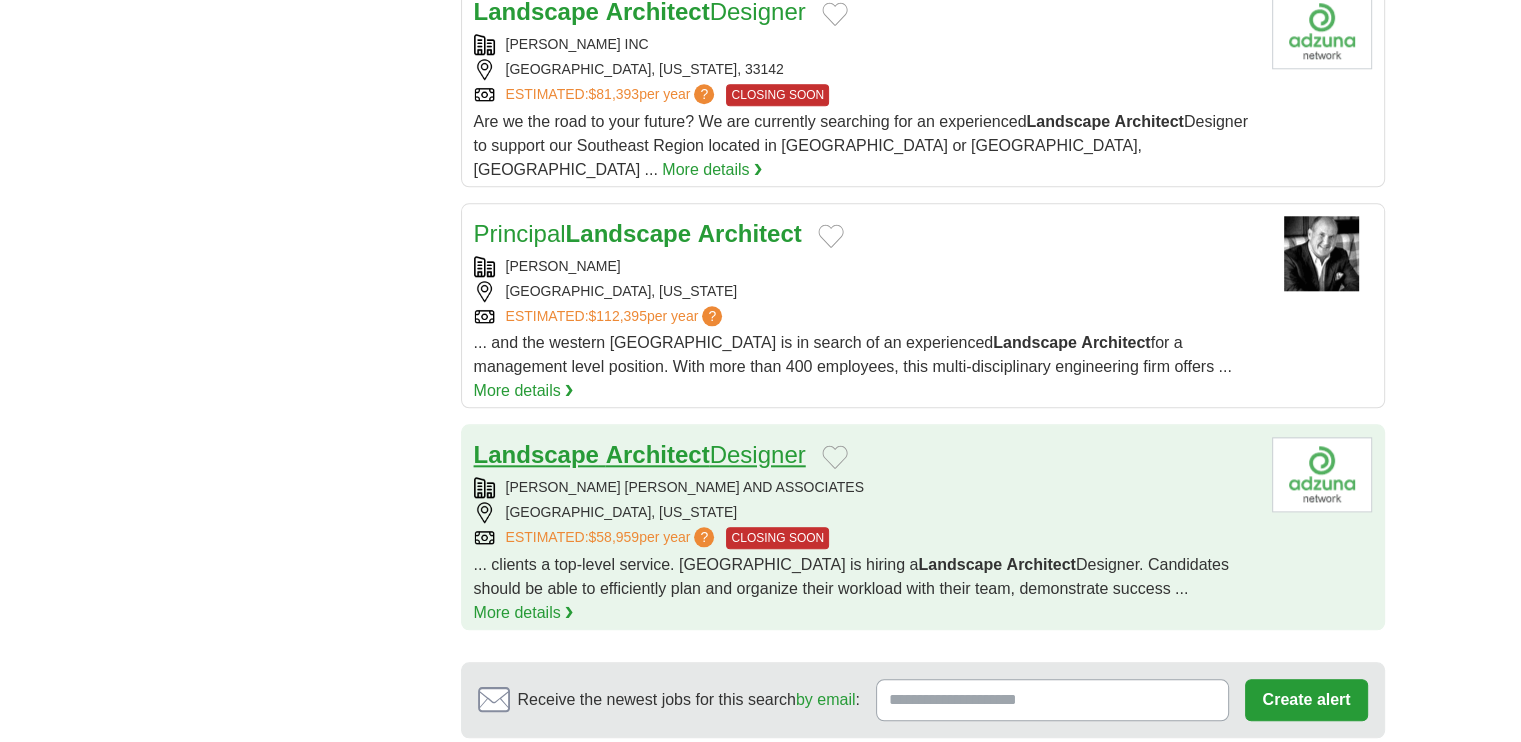 click on "Landscape   Architect  Designer" at bounding box center (640, 454) 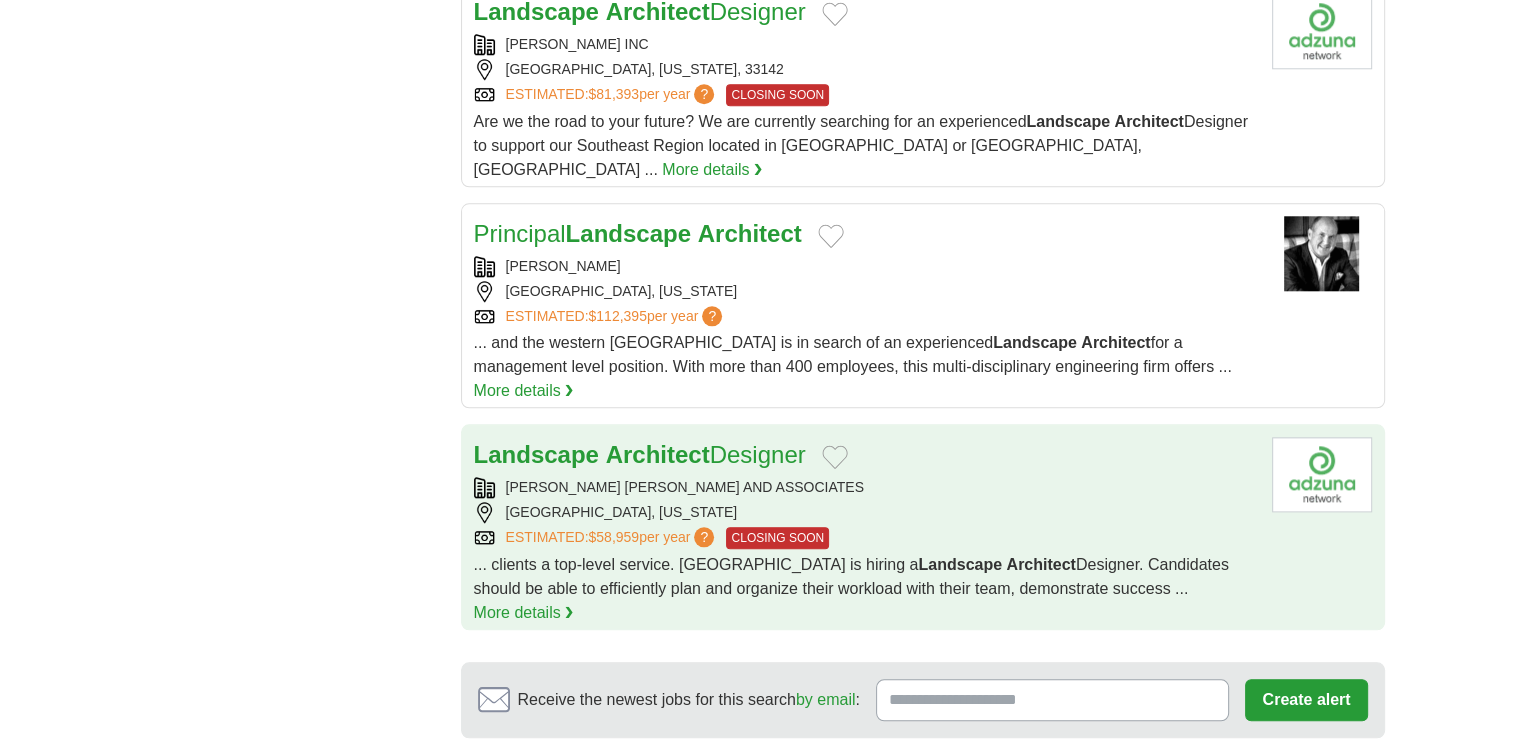 click on "Landscape   Architect  Designer" at bounding box center (640, 455) 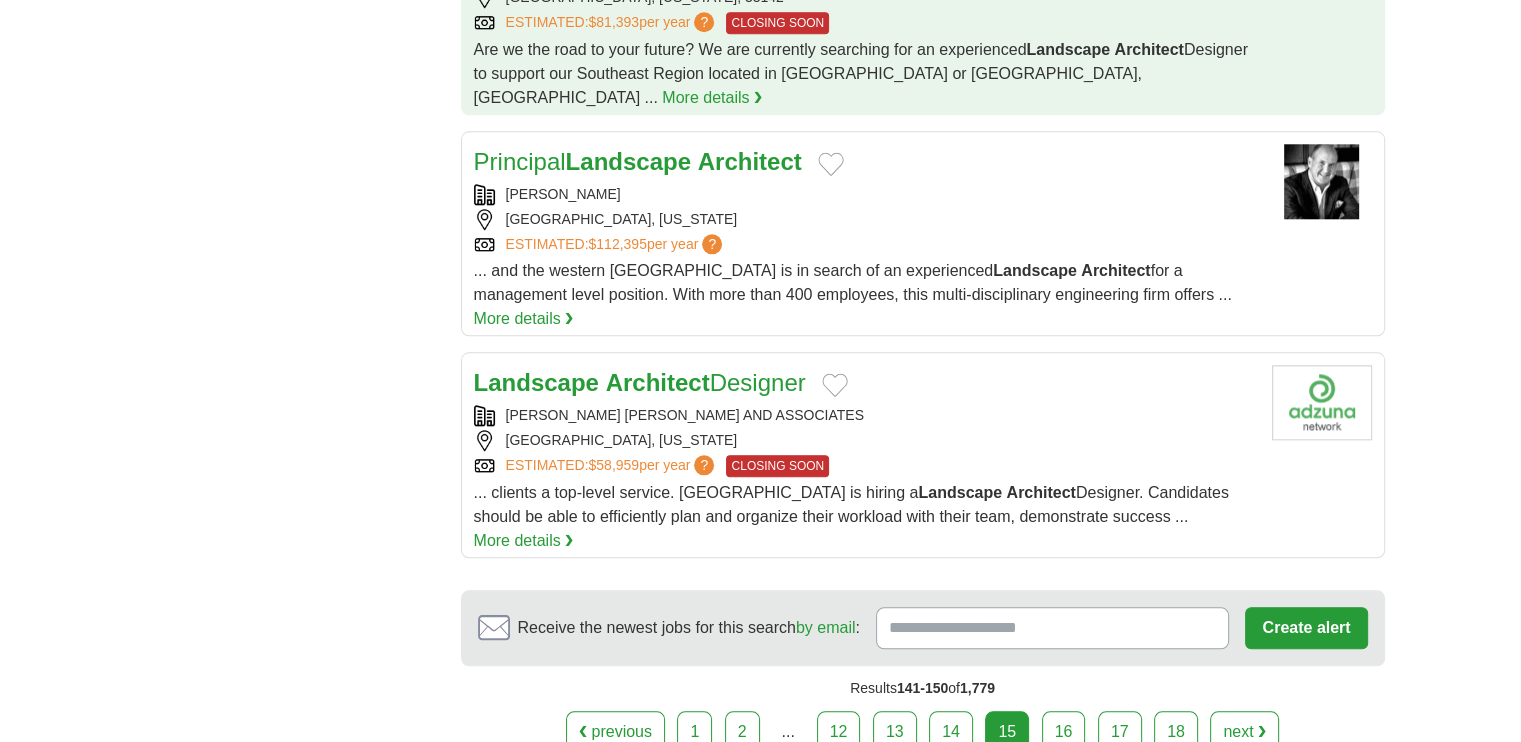 scroll, scrollTop: 2102, scrollLeft: 0, axis: vertical 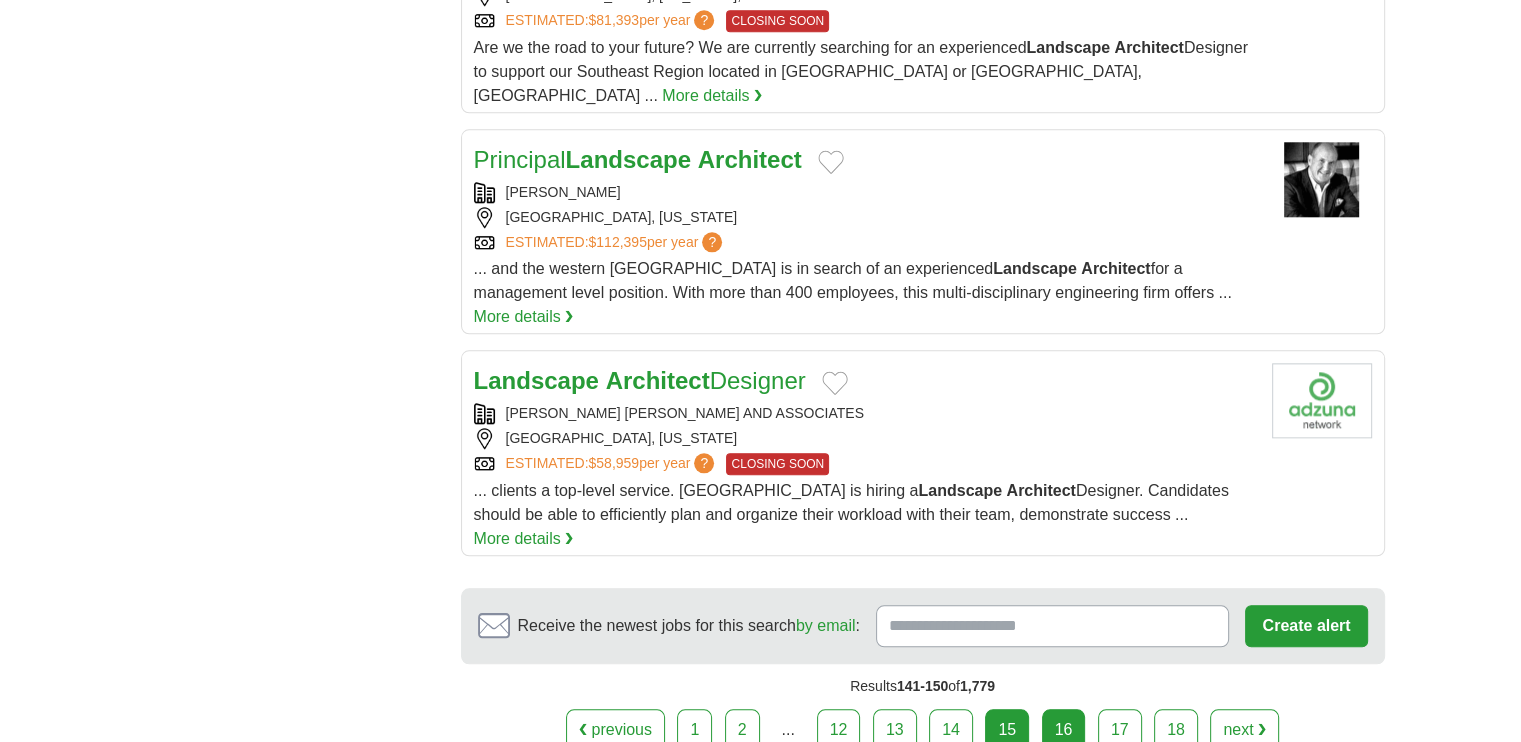 click on "16" at bounding box center (1064, 730) 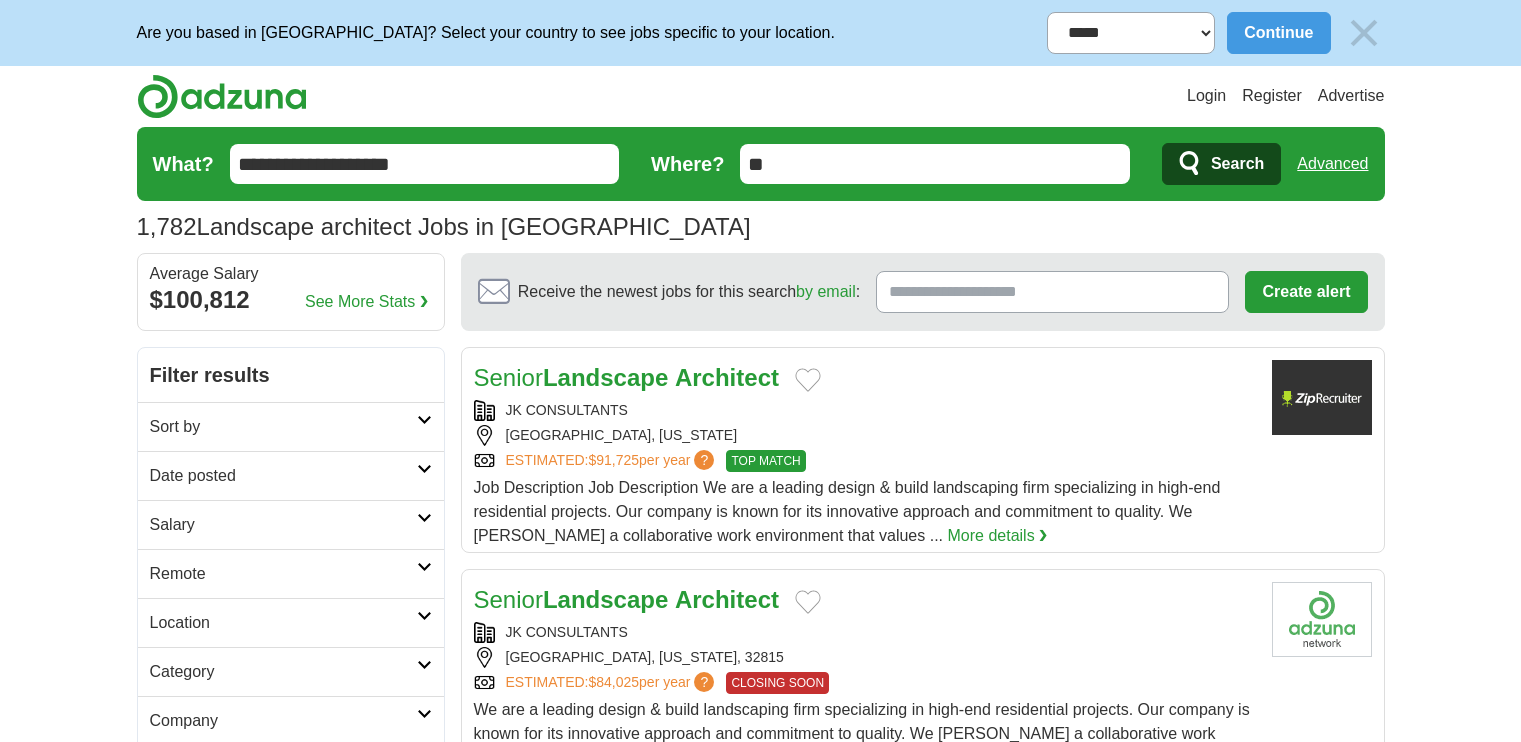 scroll, scrollTop: 142, scrollLeft: 0, axis: vertical 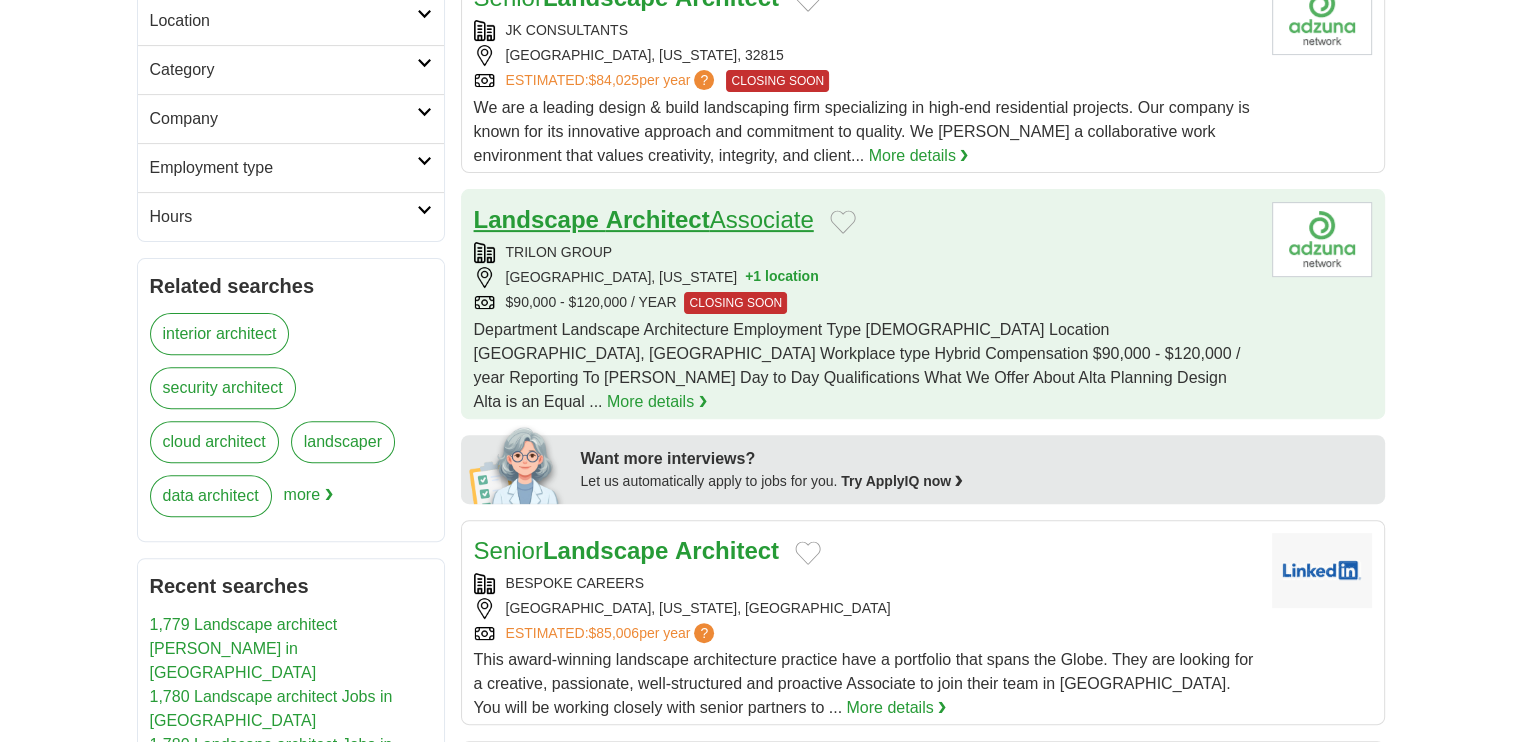 click on "Landscape" at bounding box center (536, 219) 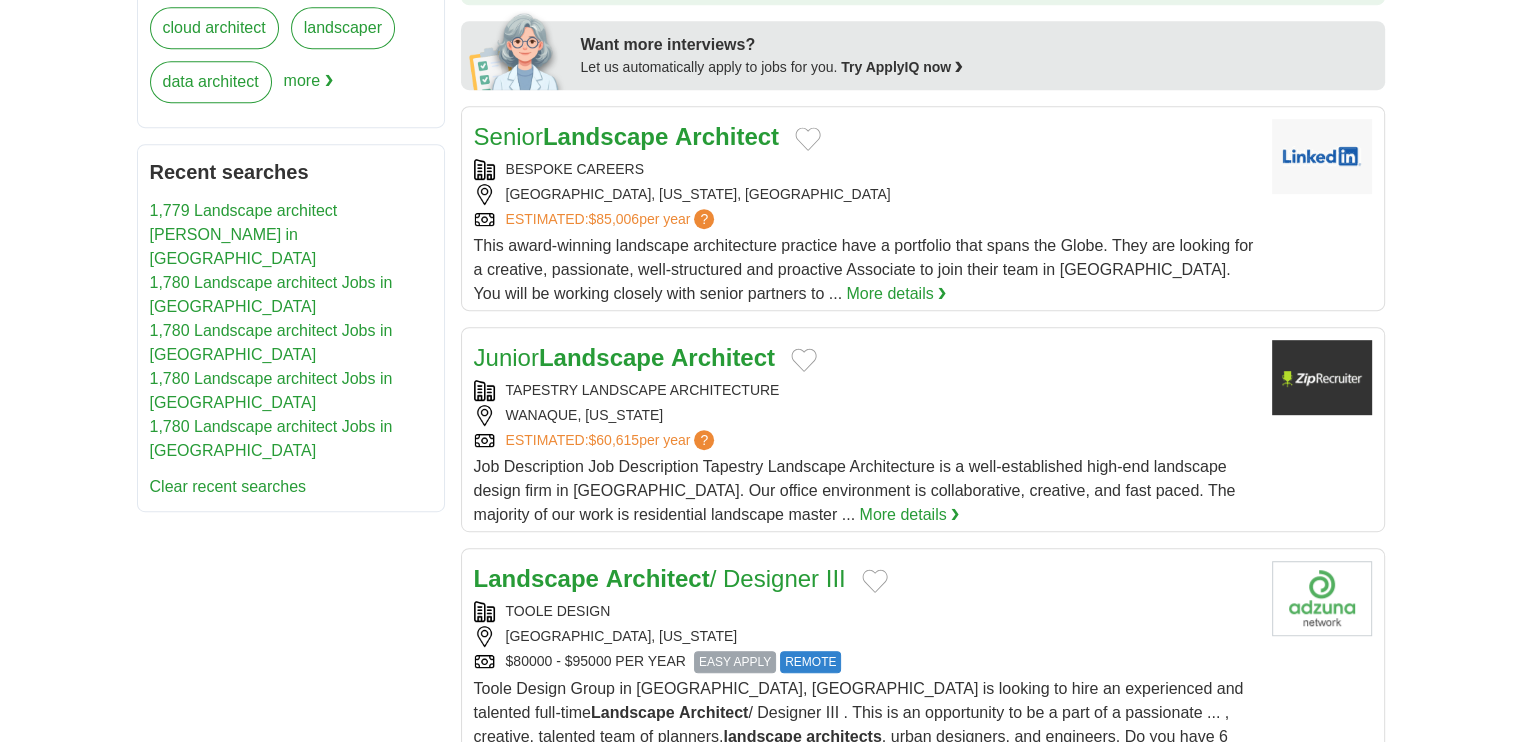 scroll, scrollTop: 1018, scrollLeft: 0, axis: vertical 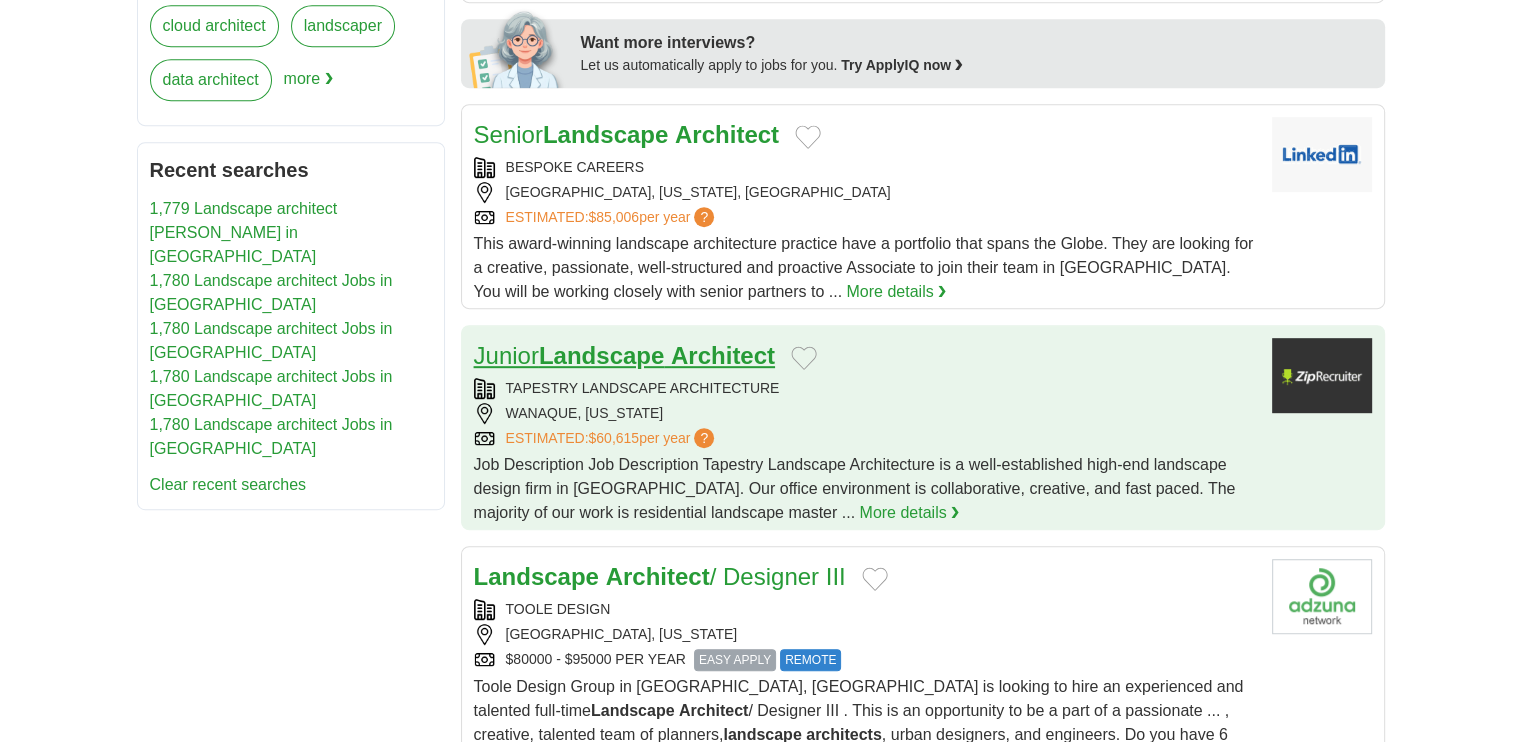 click on "Architect" at bounding box center [723, 355] 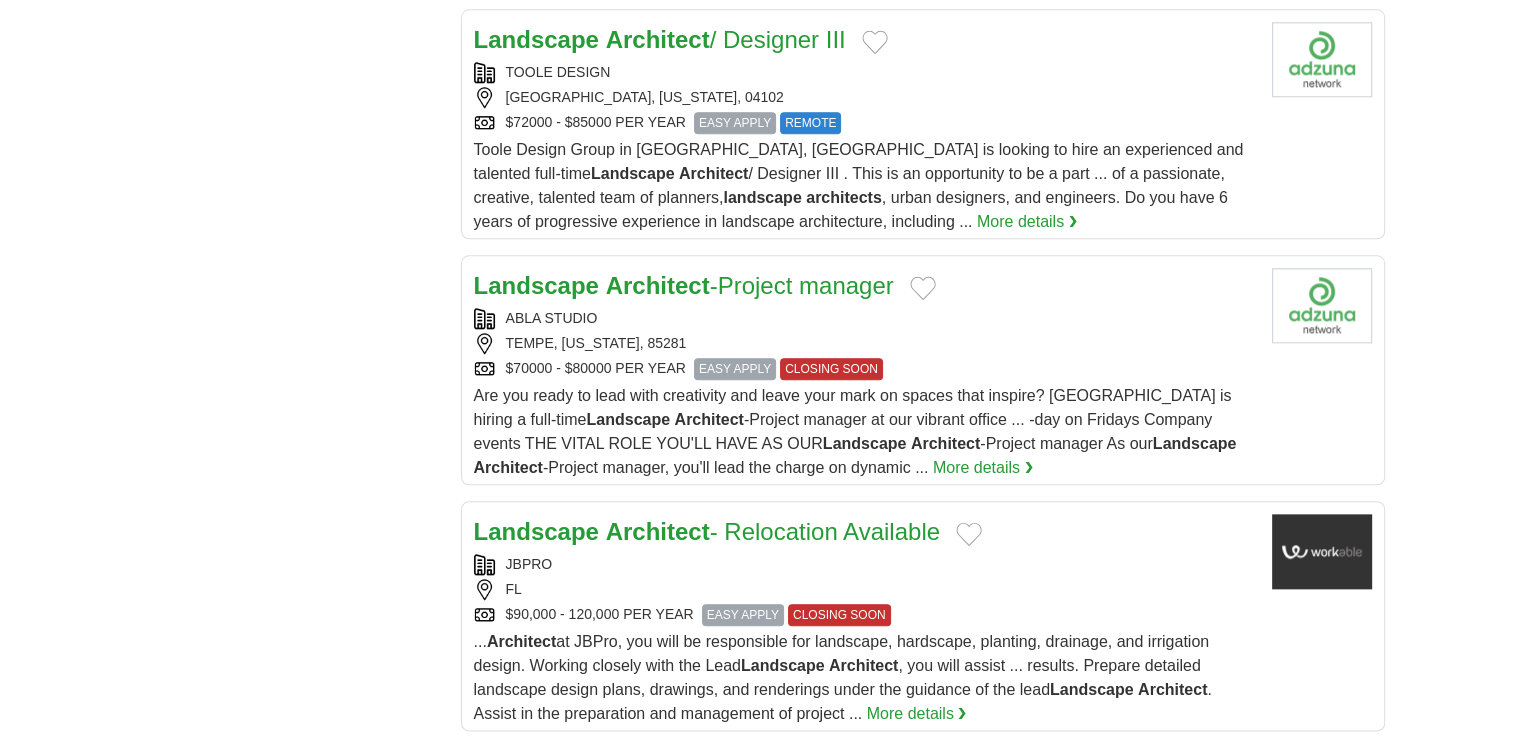 scroll, scrollTop: 2273, scrollLeft: 0, axis: vertical 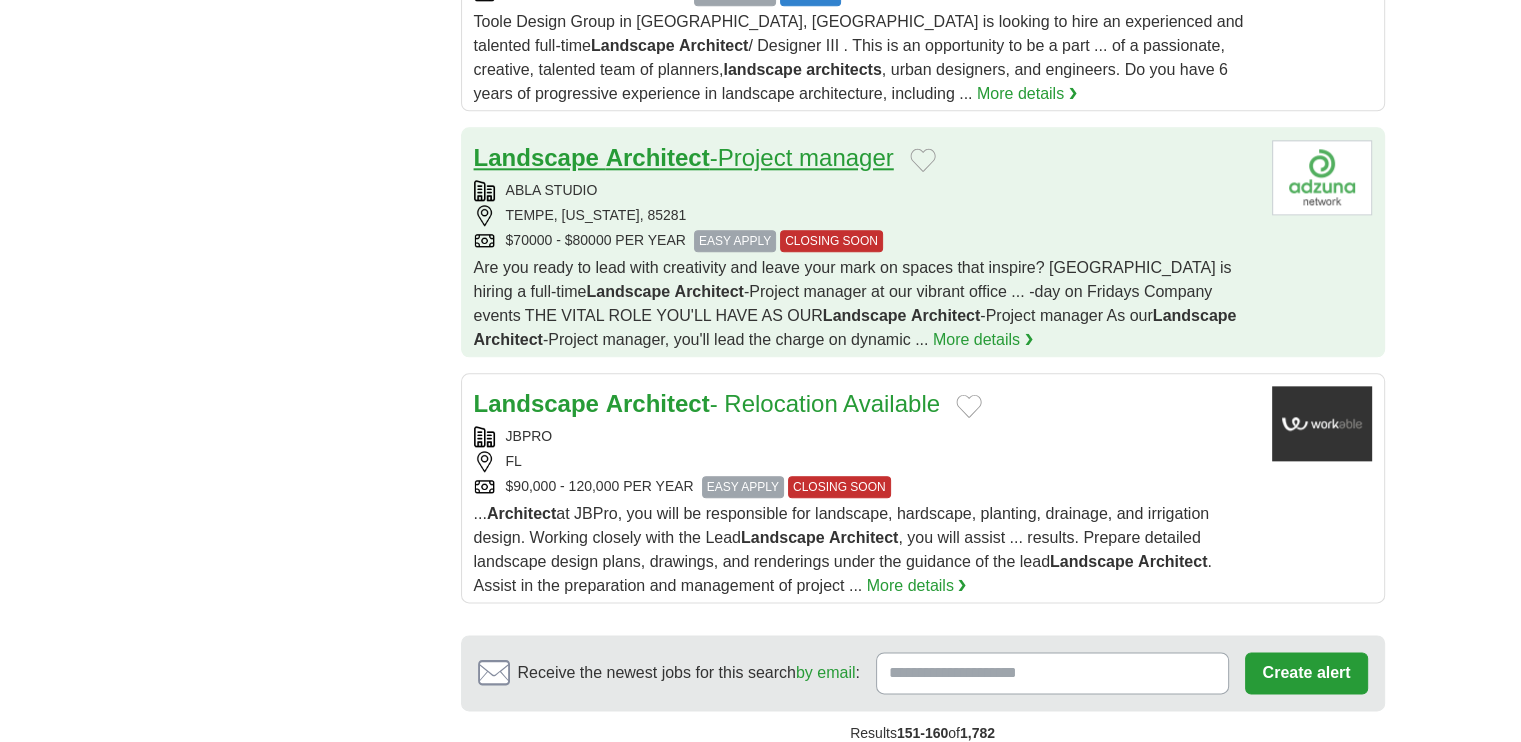 click on "Landscape   Architect -Project manager" at bounding box center [684, 157] 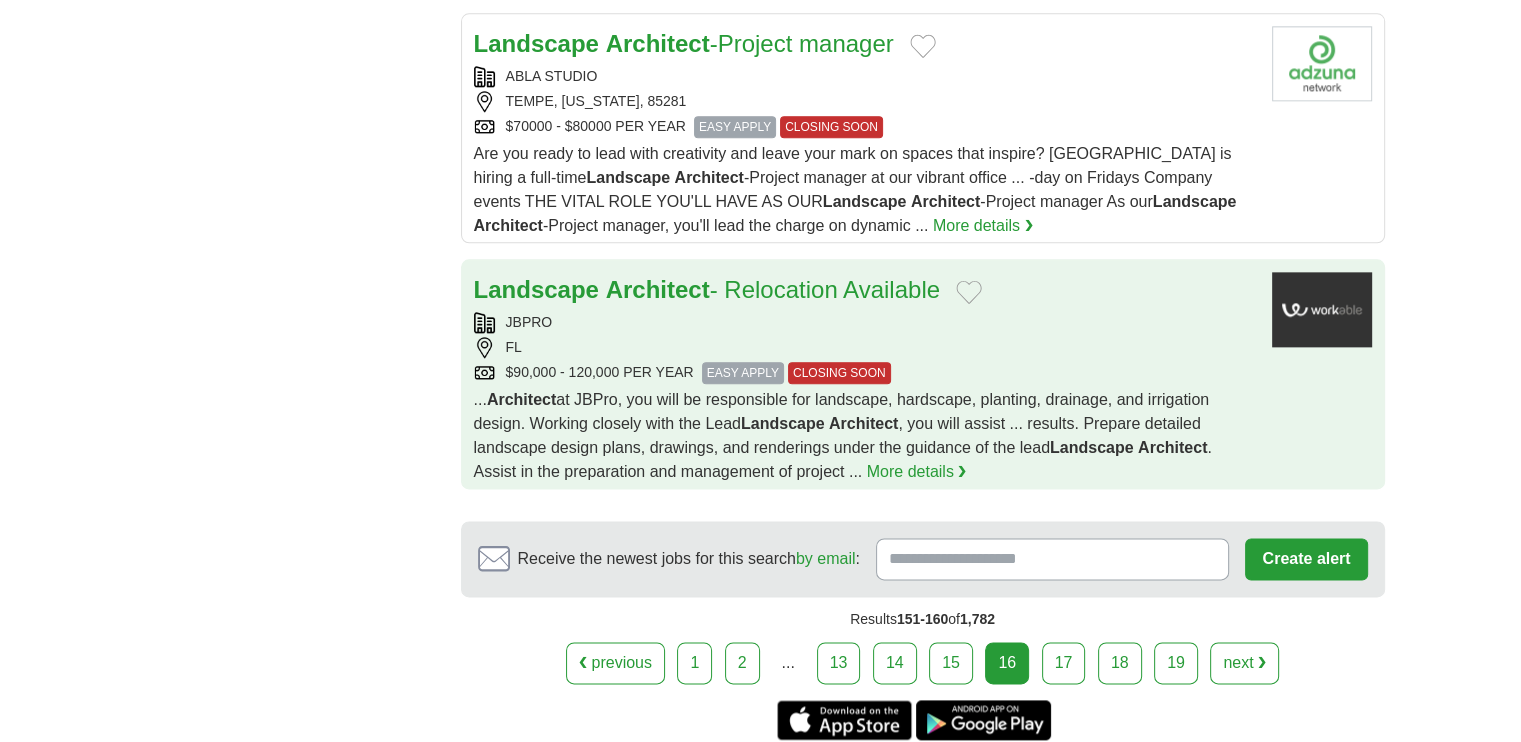 scroll, scrollTop: 2398, scrollLeft: 0, axis: vertical 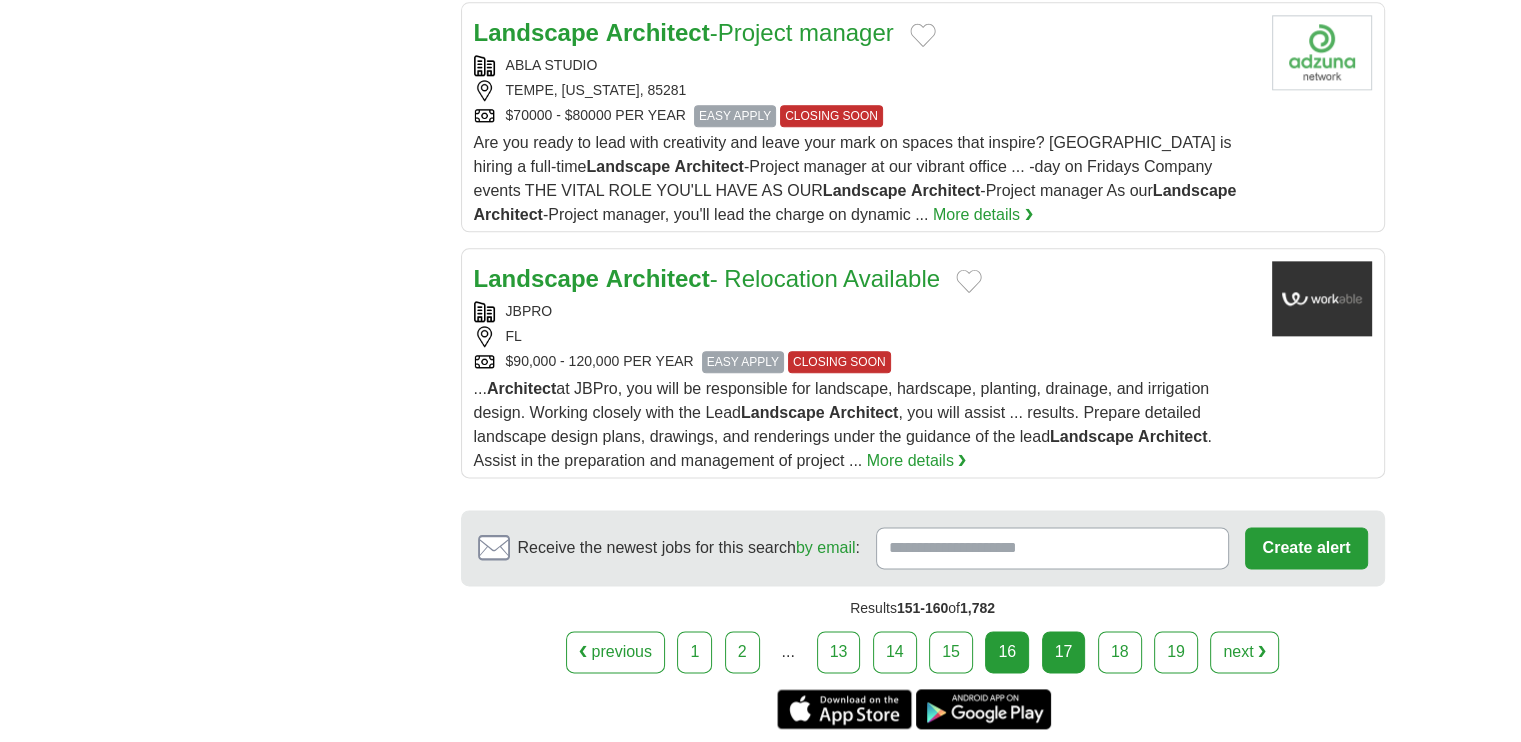 click on "17" at bounding box center [1064, 652] 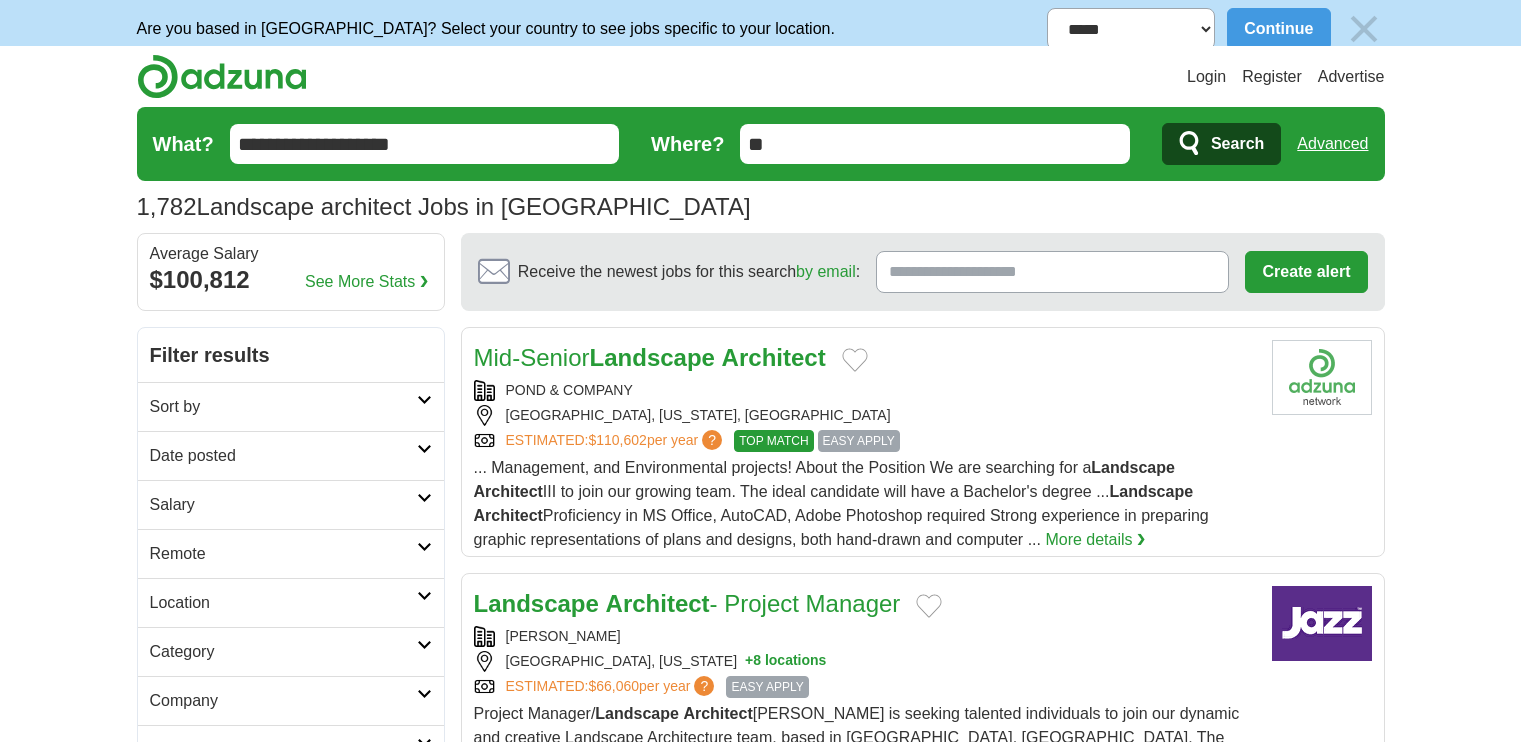 scroll, scrollTop: 0, scrollLeft: 0, axis: both 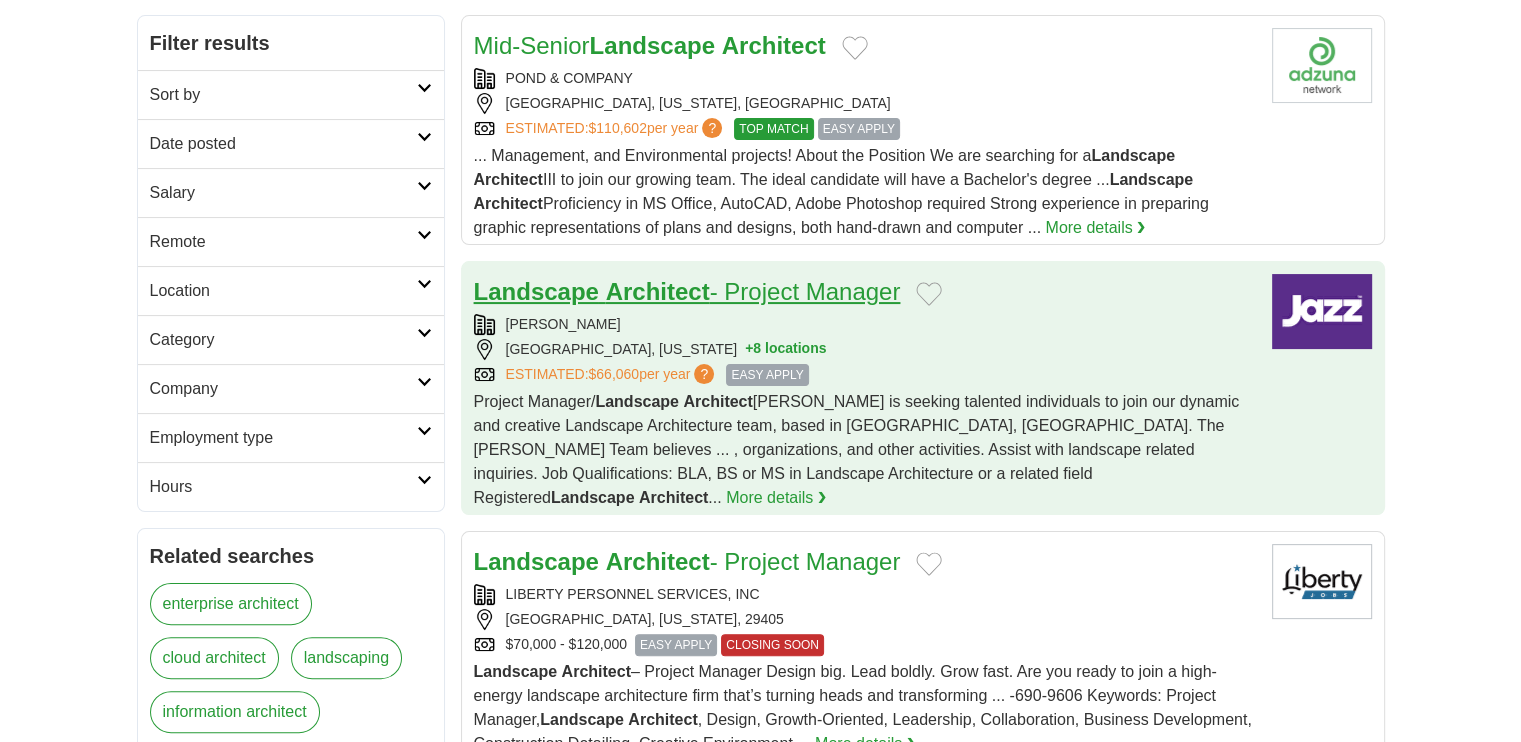click on "Landscape   Architect  - Project Manager" at bounding box center (687, 291) 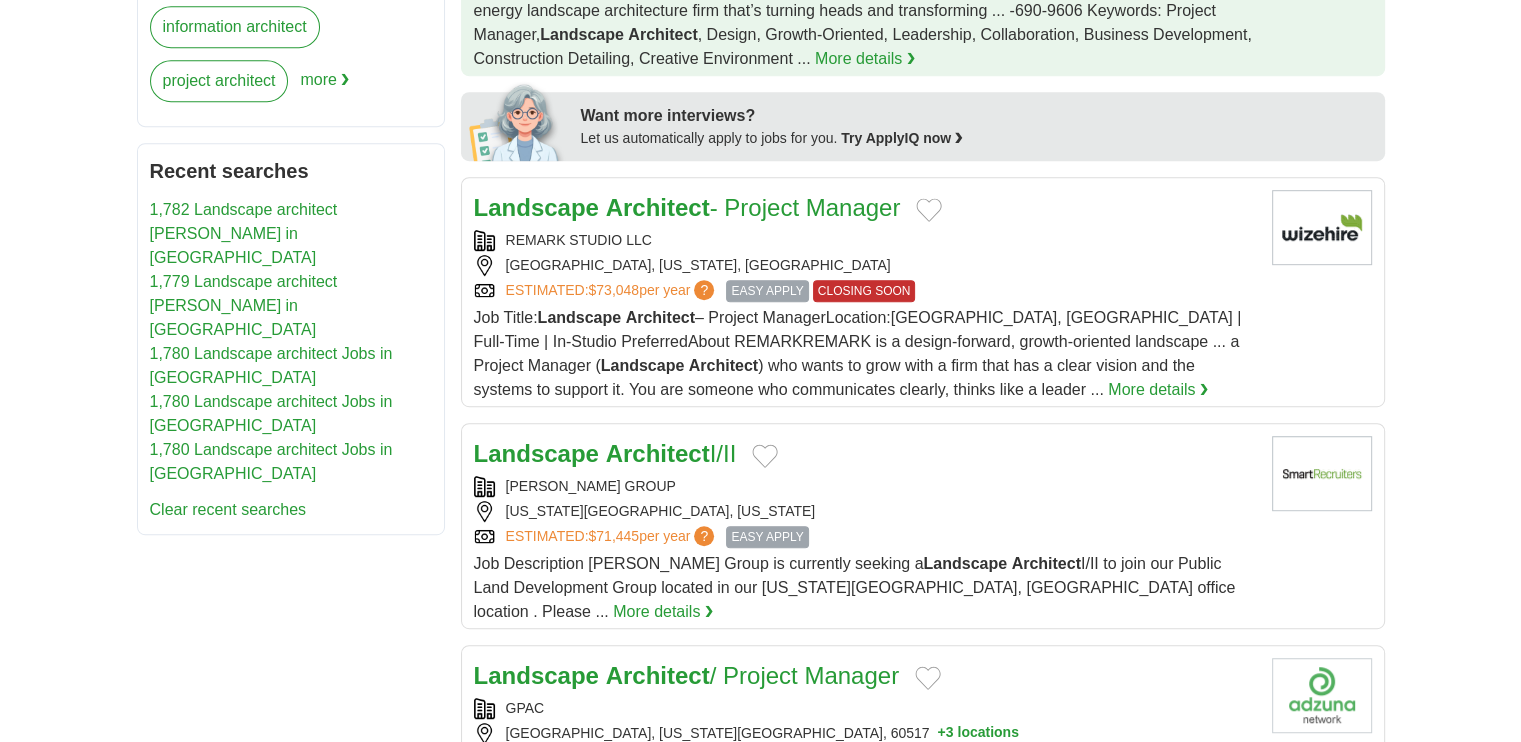 scroll, scrollTop: 1020, scrollLeft: 0, axis: vertical 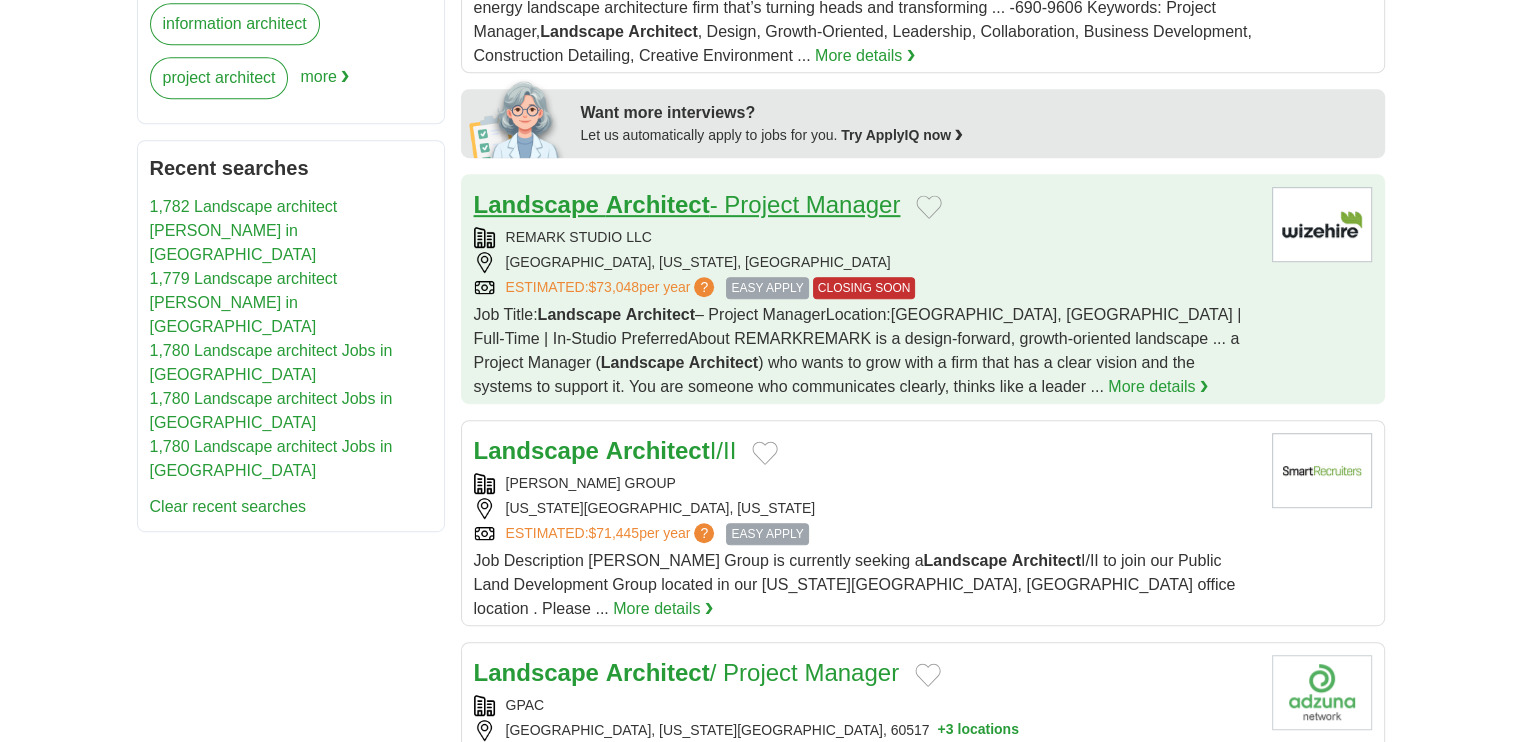 click on "Landscape   Architect  - Project Manager" at bounding box center [687, 204] 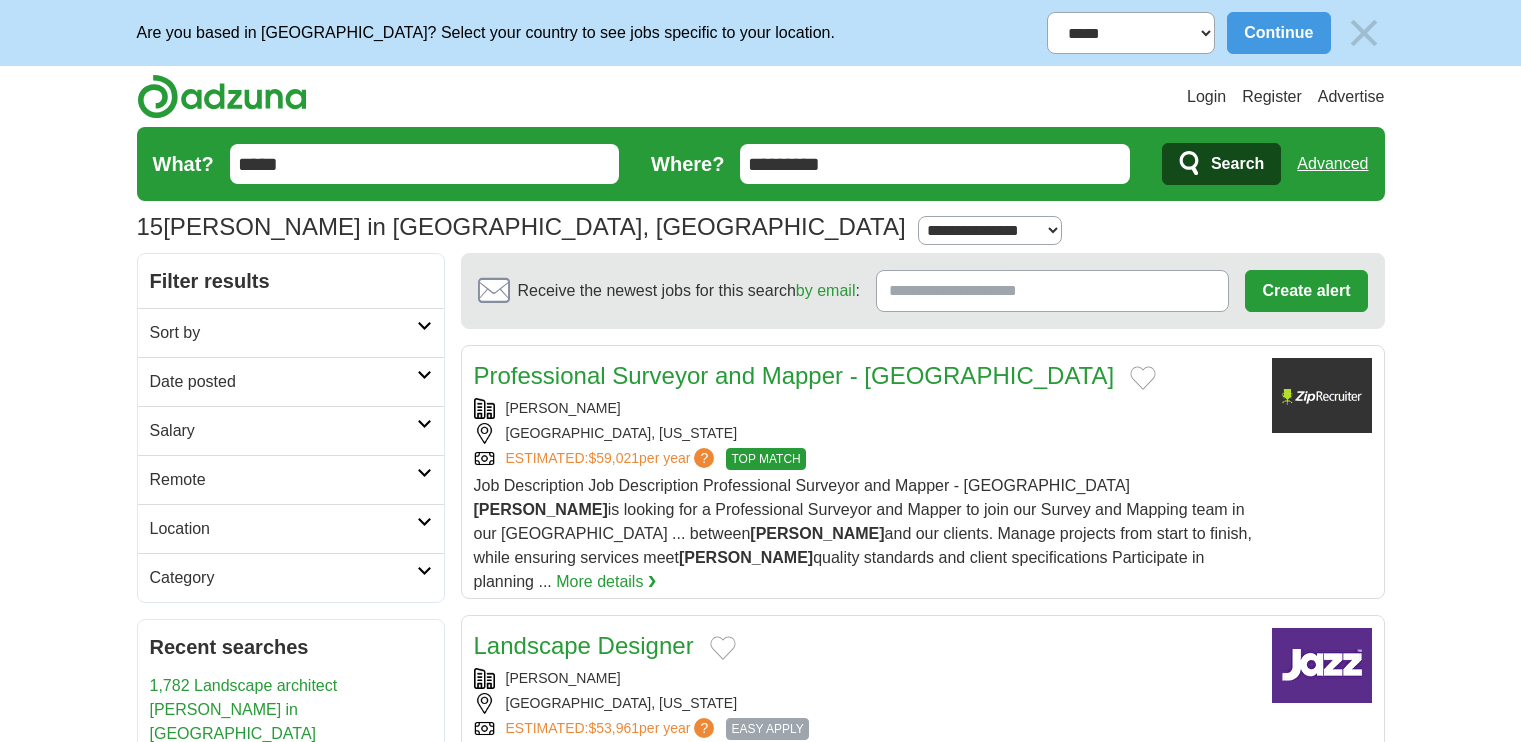 scroll, scrollTop: 324, scrollLeft: 0, axis: vertical 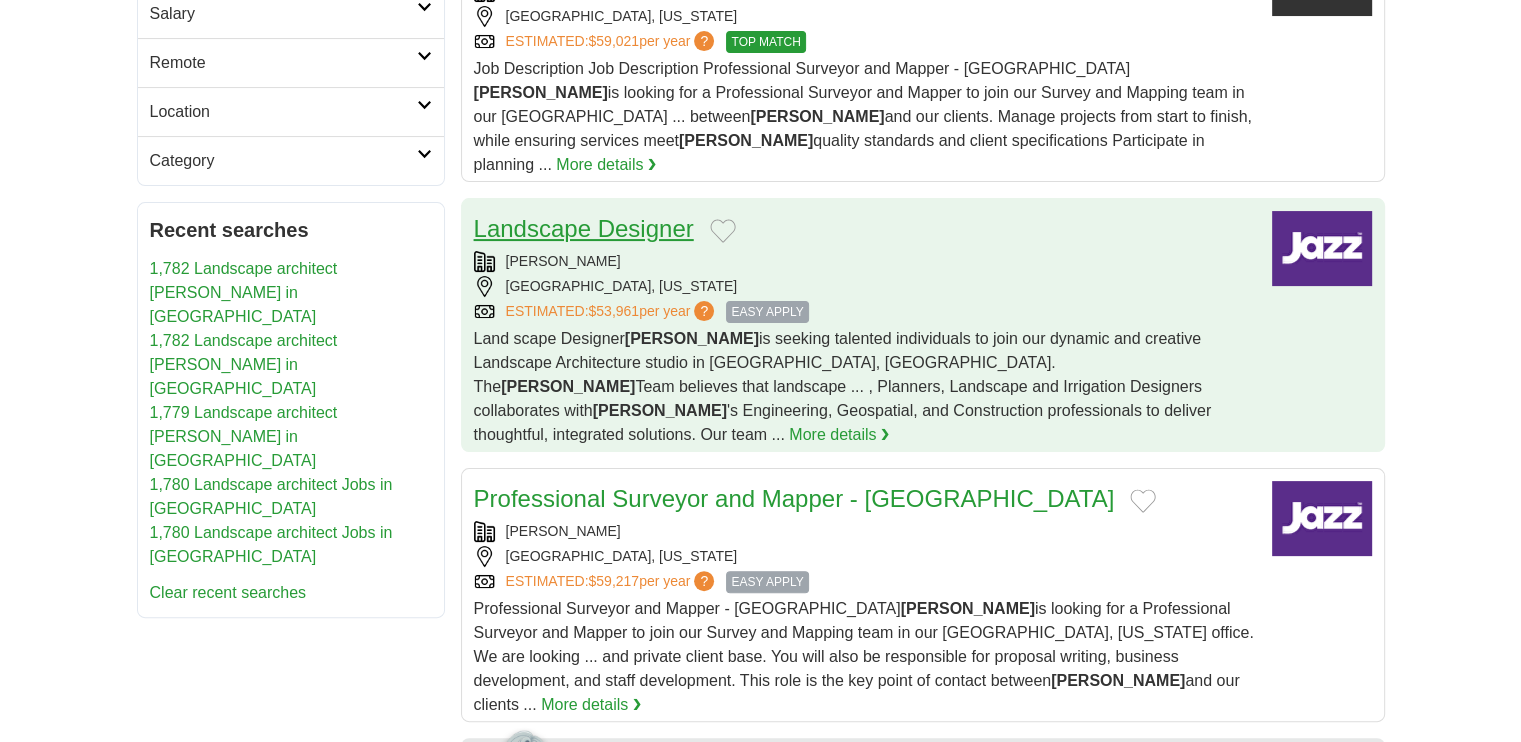 click on "Landscape Designer" at bounding box center [584, 228] 